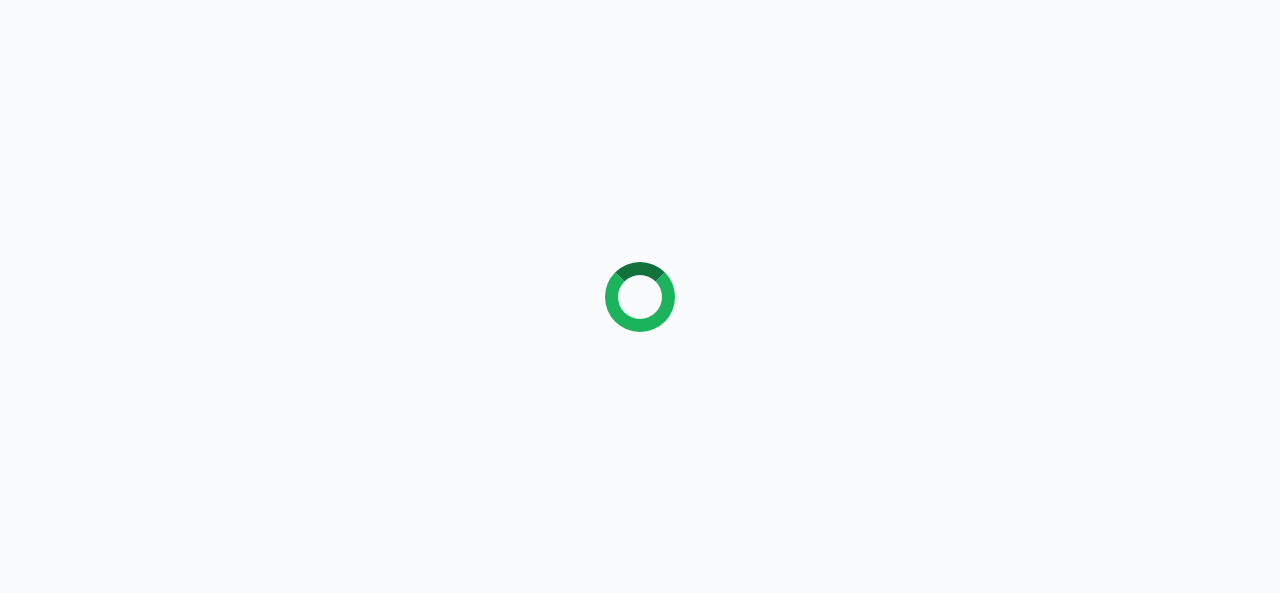 scroll, scrollTop: 0, scrollLeft: 0, axis: both 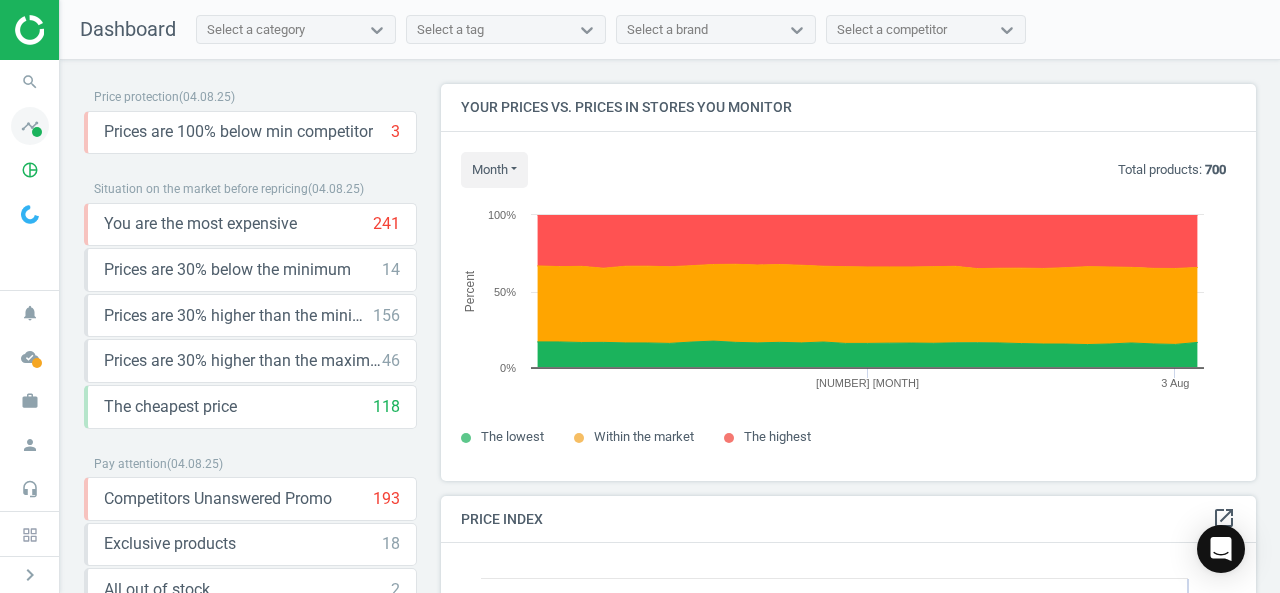 click on "timeline" at bounding box center [30, 126] 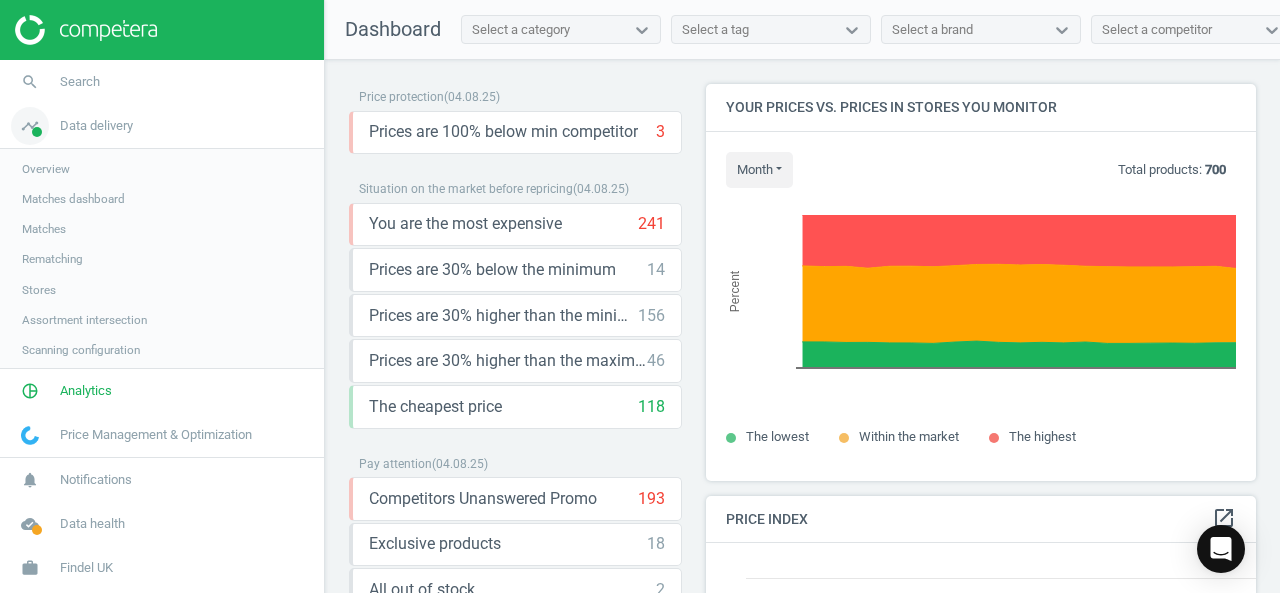 scroll, scrollTop: 426, scrollLeft: 609, axis: both 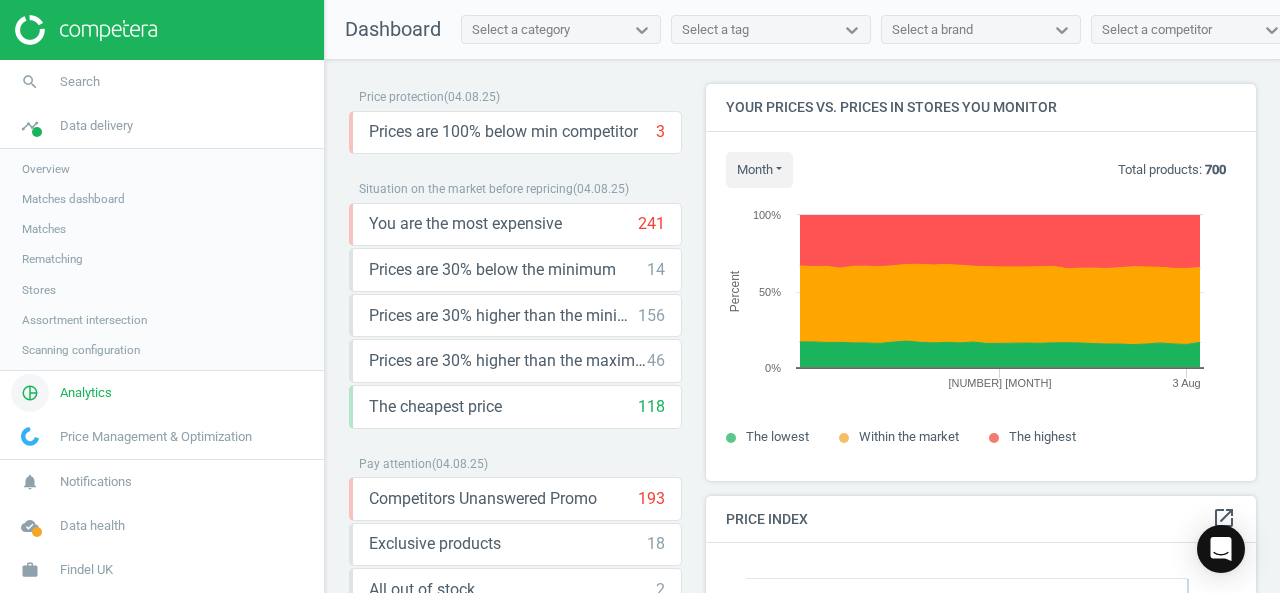 click on "pie_chart_outlined" at bounding box center [30, 393] 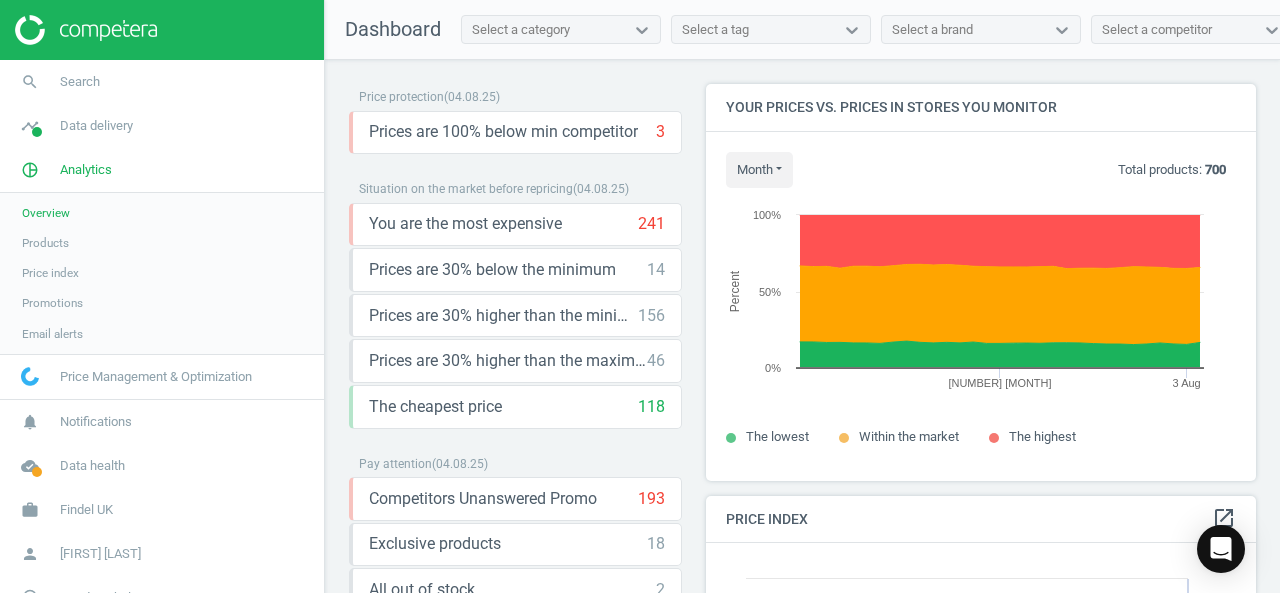 click on "Products" at bounding box center [45, 243] 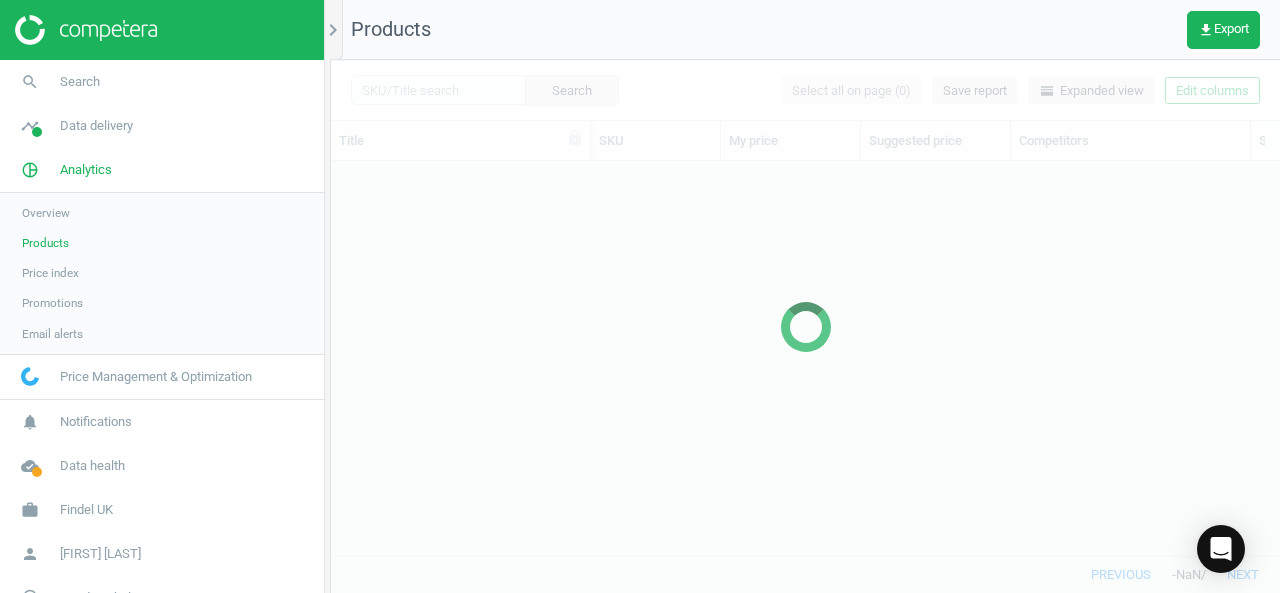 scroll, scrollTop: 16, scrollLeft: 16, axis: both 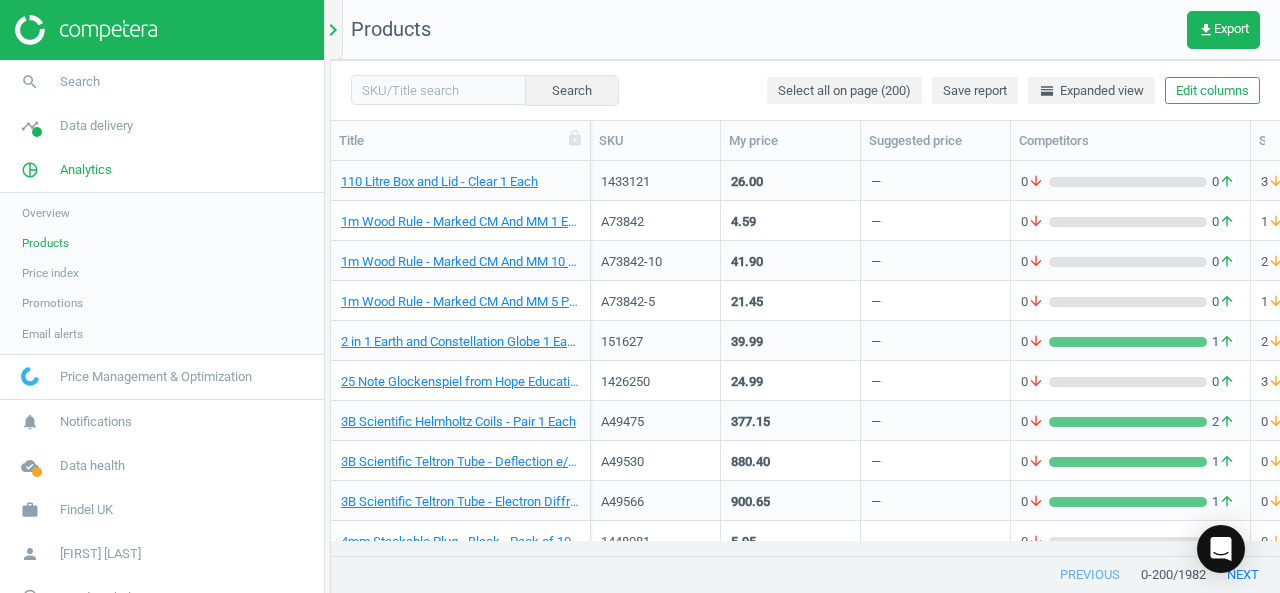 click on "chevron_right" at bounding box center [333, 30] 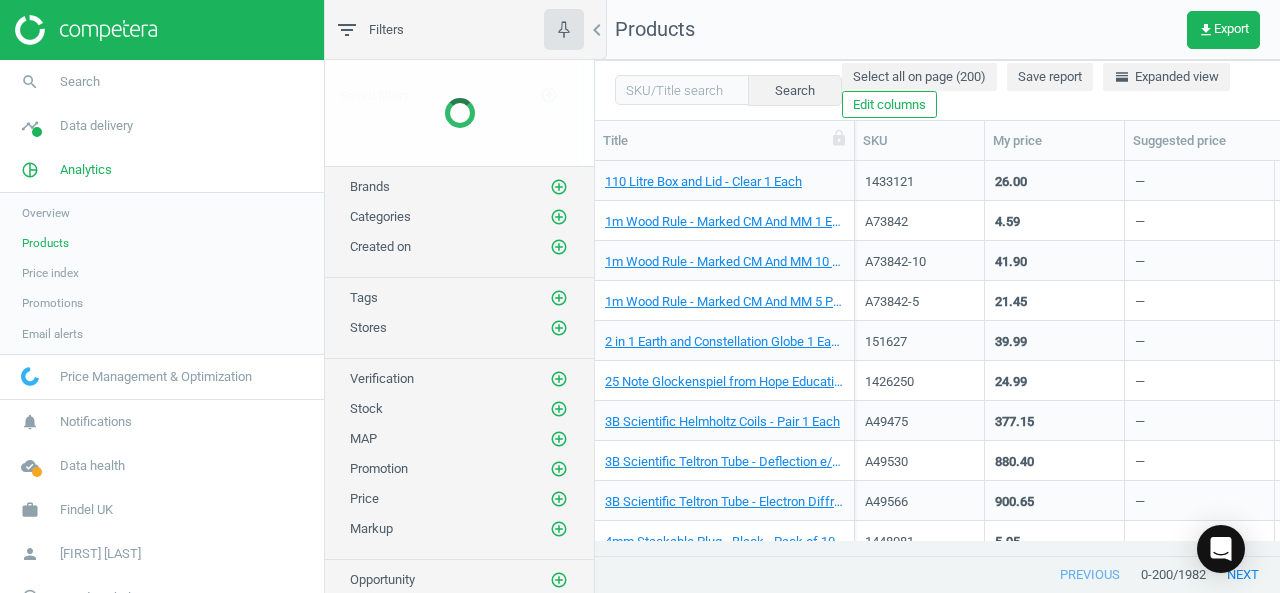 scroll, scrollTop: 364, scrollLeft: 669, axis: both 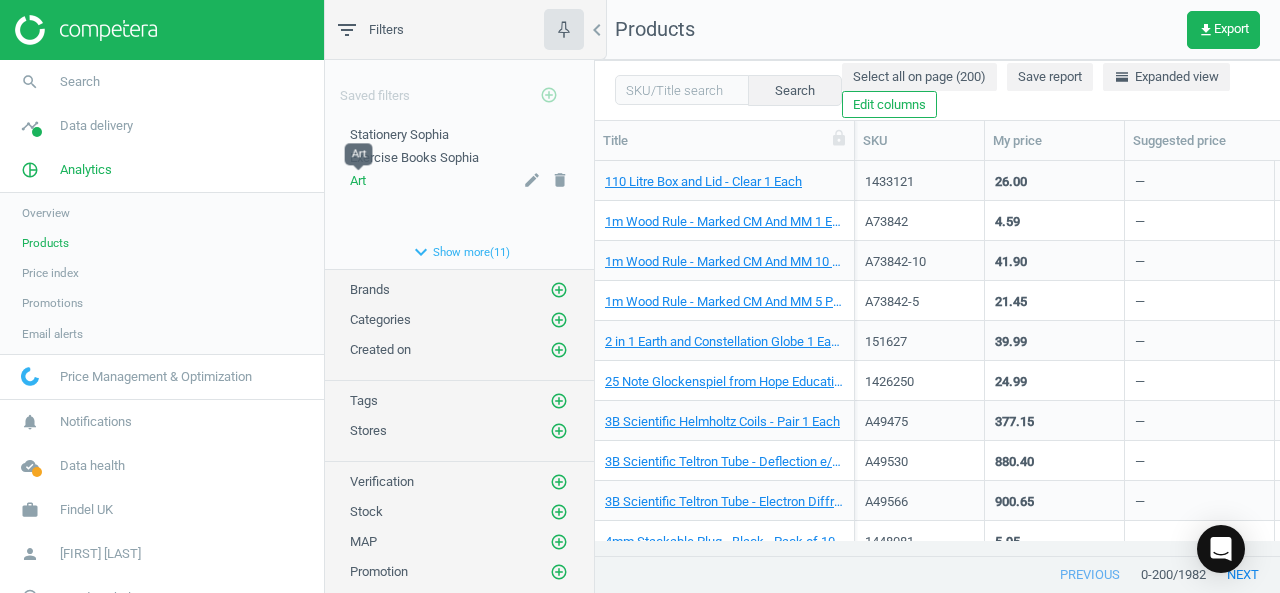 click on "Art" at bounding box center [358, 180] 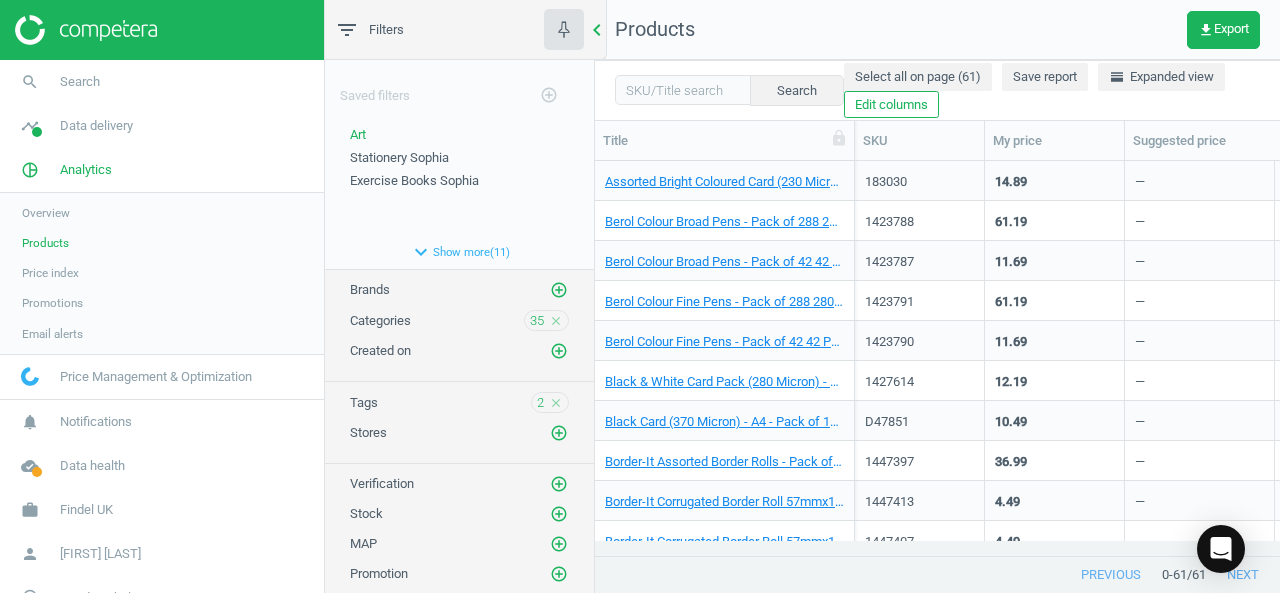 click on "chevron_left" at bounding box center [597, 30] 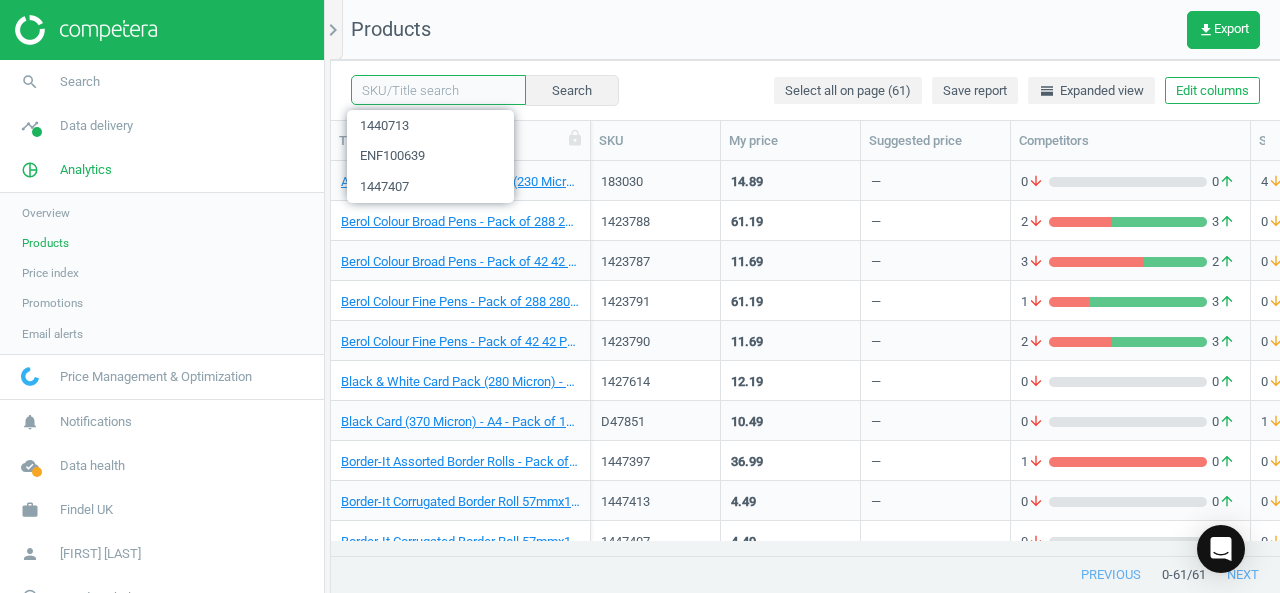 click at bounding box center [438, 90] 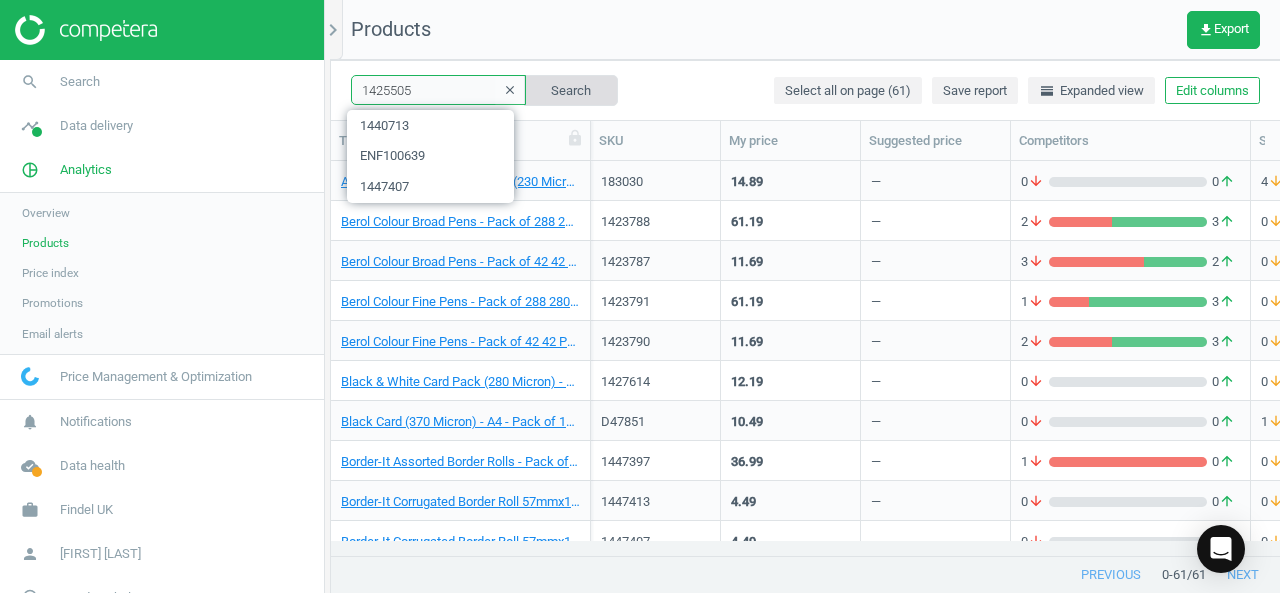 type on "1425505" 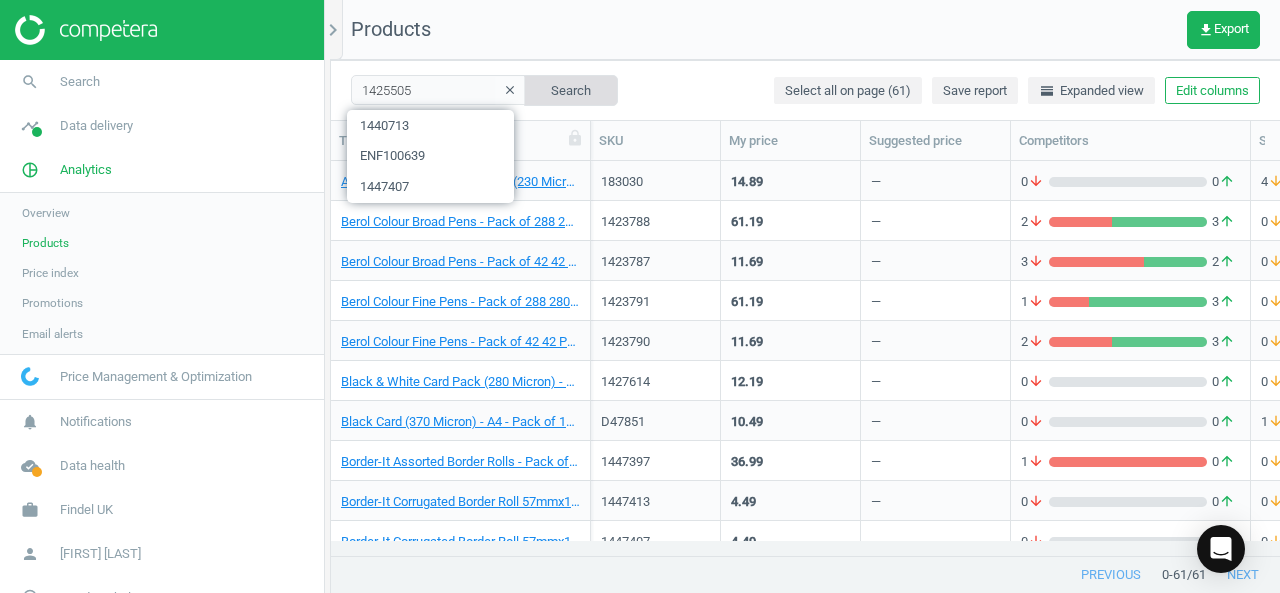 click on "Search" at bounding box center [571, 90] 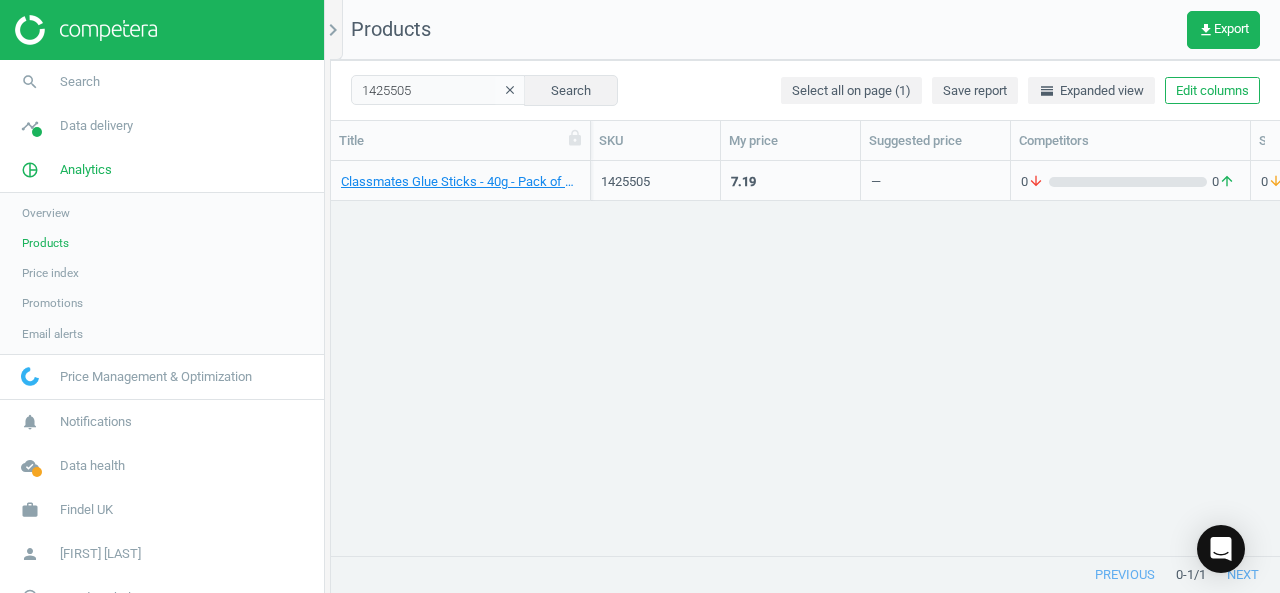 click on "0 arrow_downward 0 arrow_upward" at bounding box center [1130, 185] 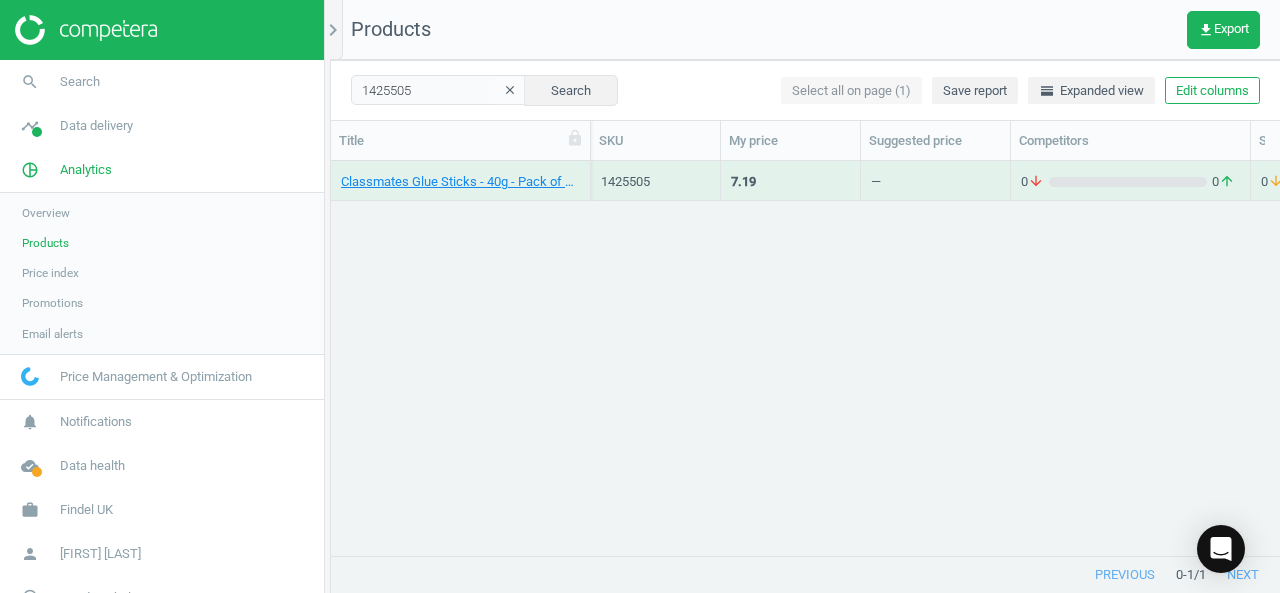 click on "0 arrow_downward 0 arrow_upward" at bounding box center (1130, 185) 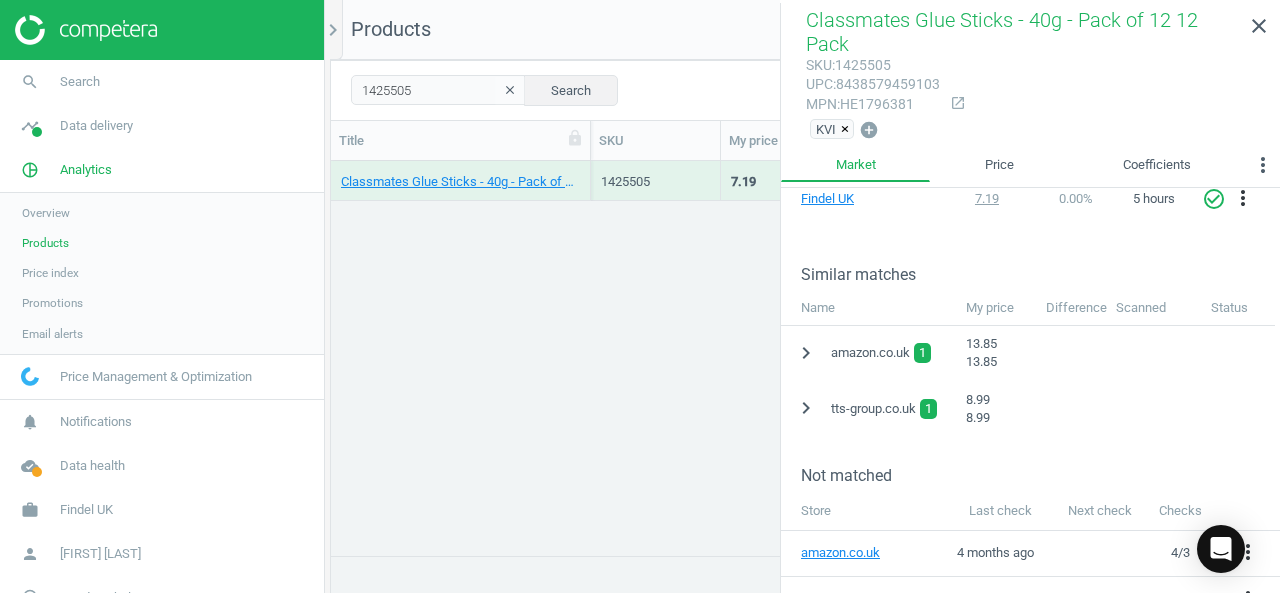 scroll, scrollTop: 391, scrollLeft: 0, axis: vertical 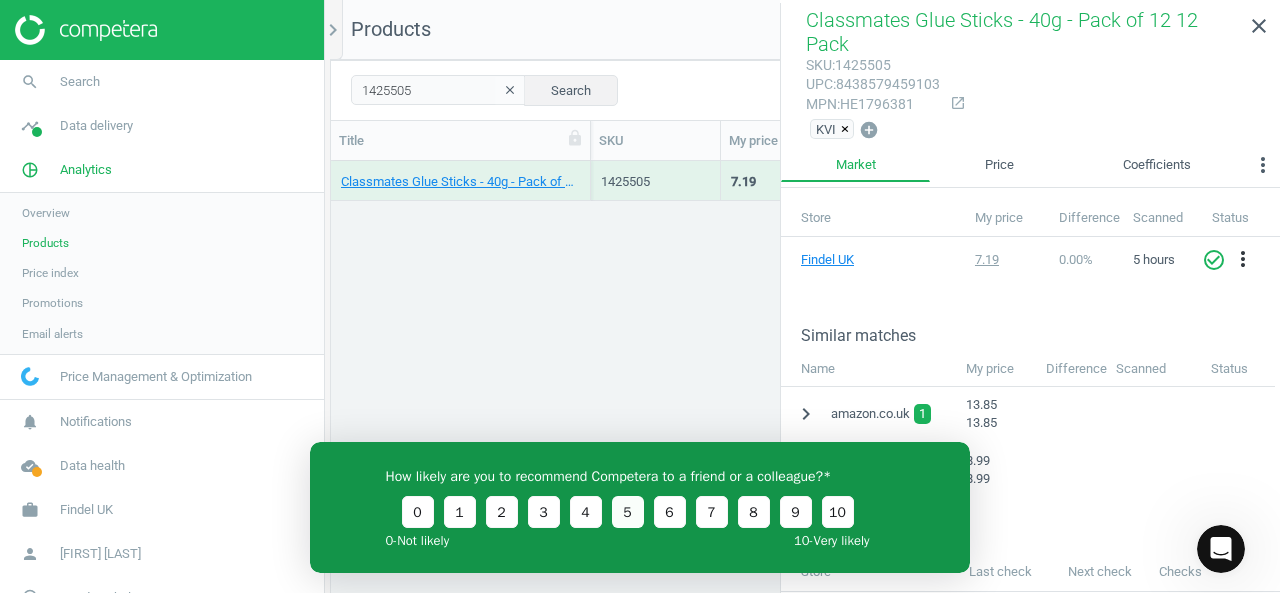 click on "5" at bounding box center [628, 511] 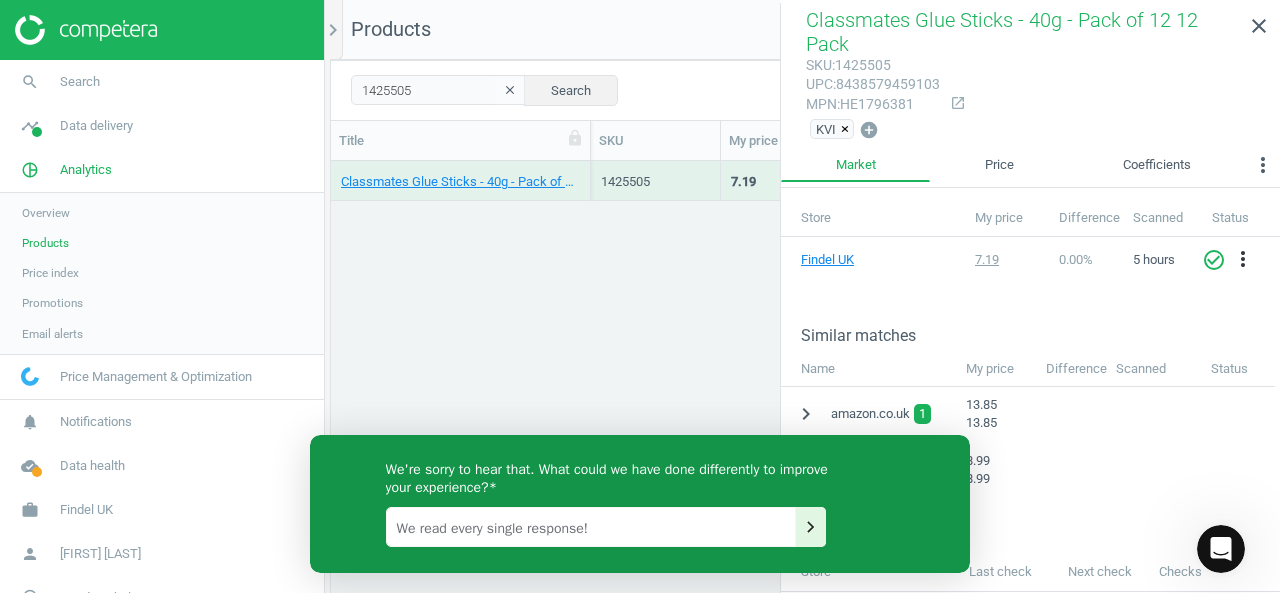 click at bounding box center (591, 526) 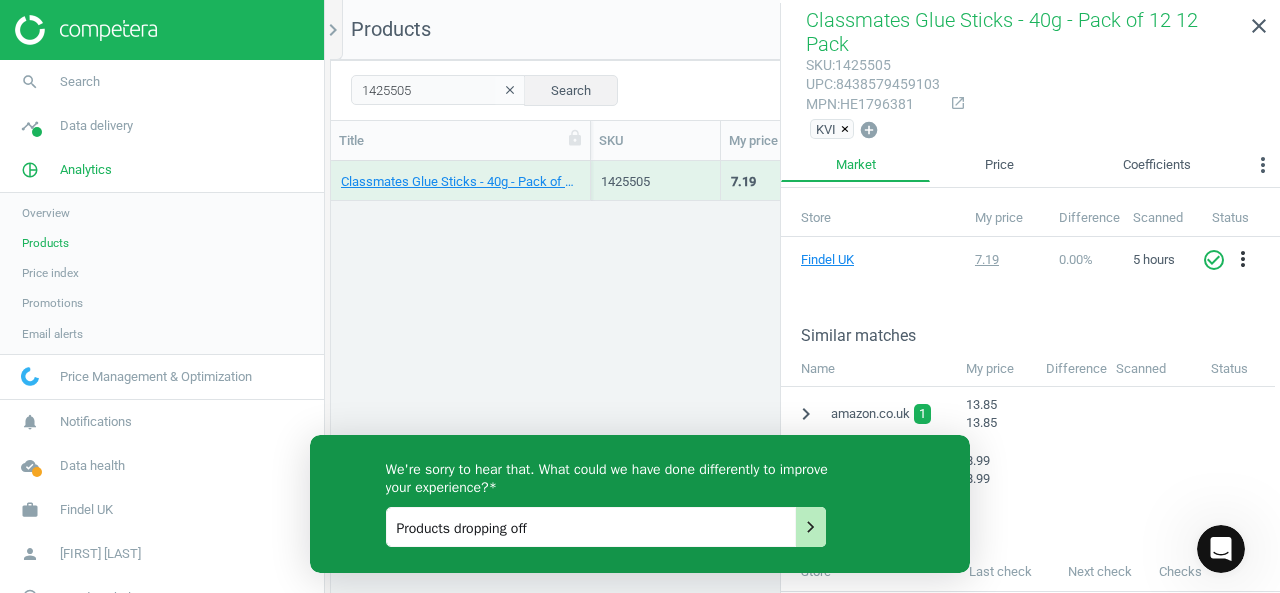 type on "Products dropping off" 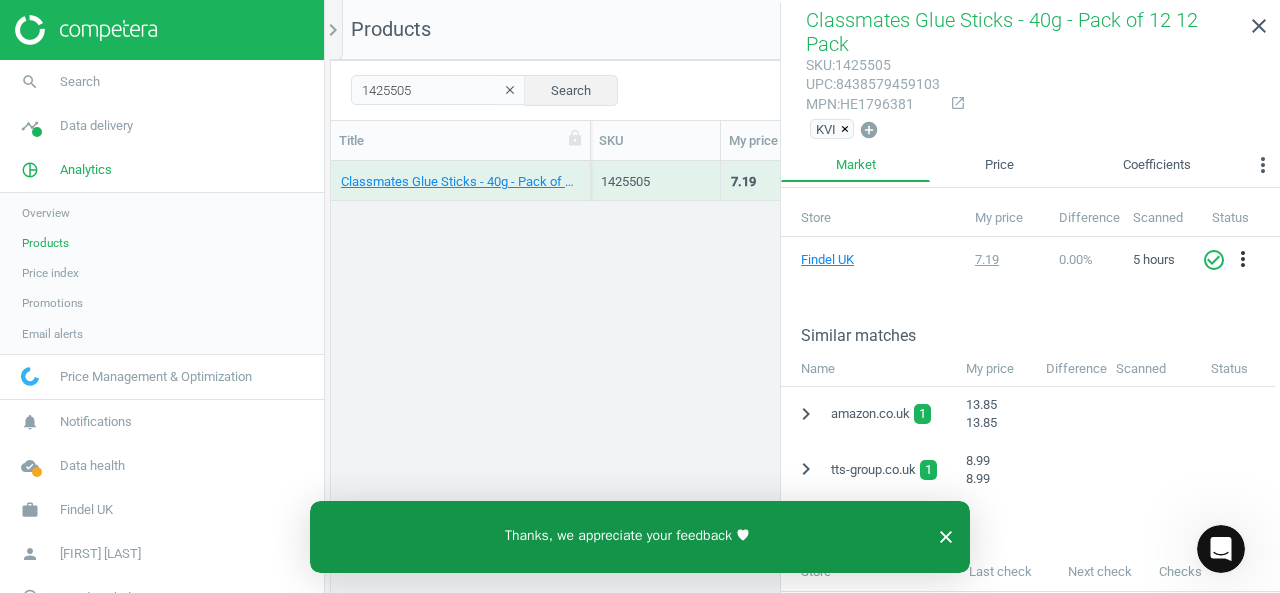 click 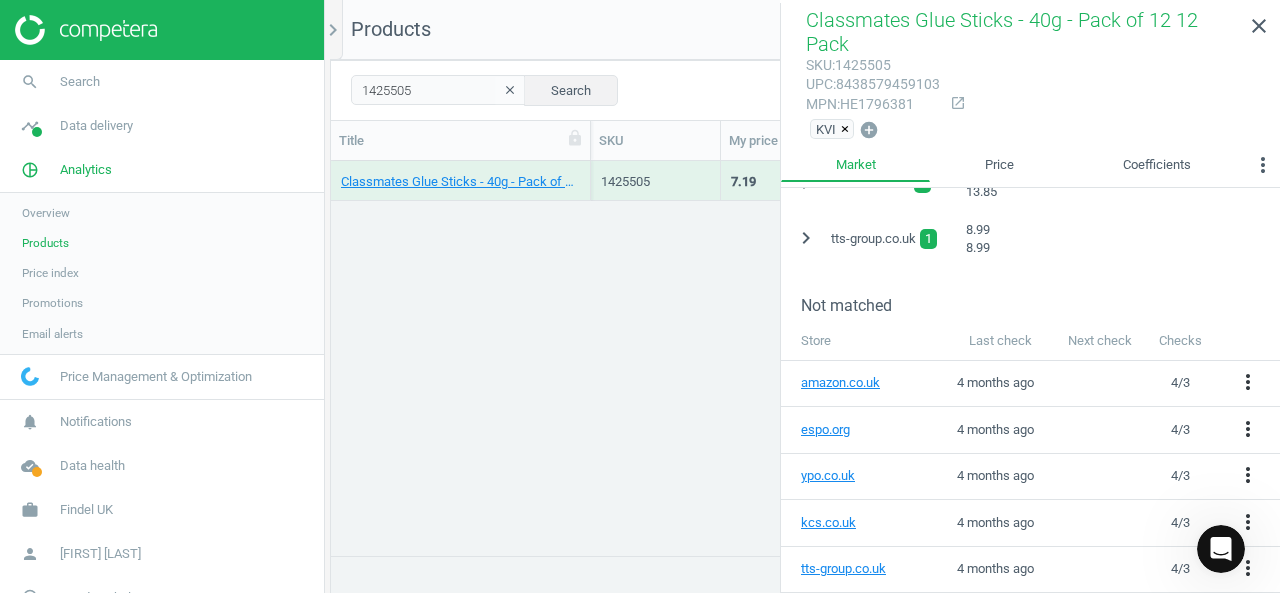 scroll, scrollTop: 568, scrollLeft: 0, axis: vertical 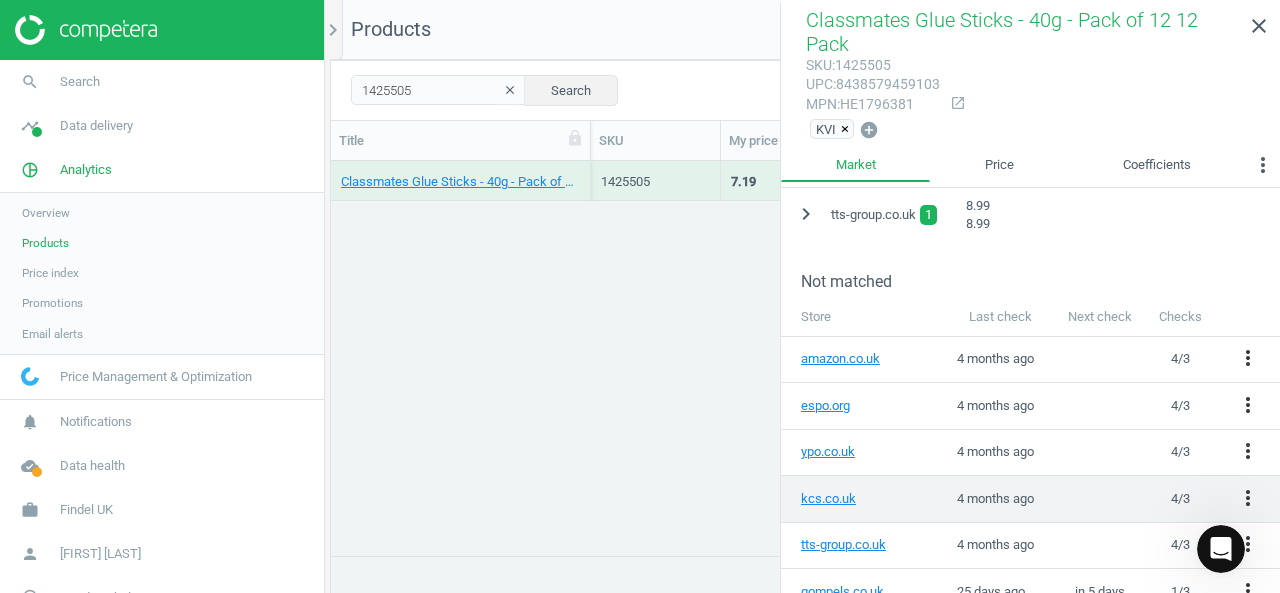 click on "kcs.co.uk" at bounding box center (864, 499) 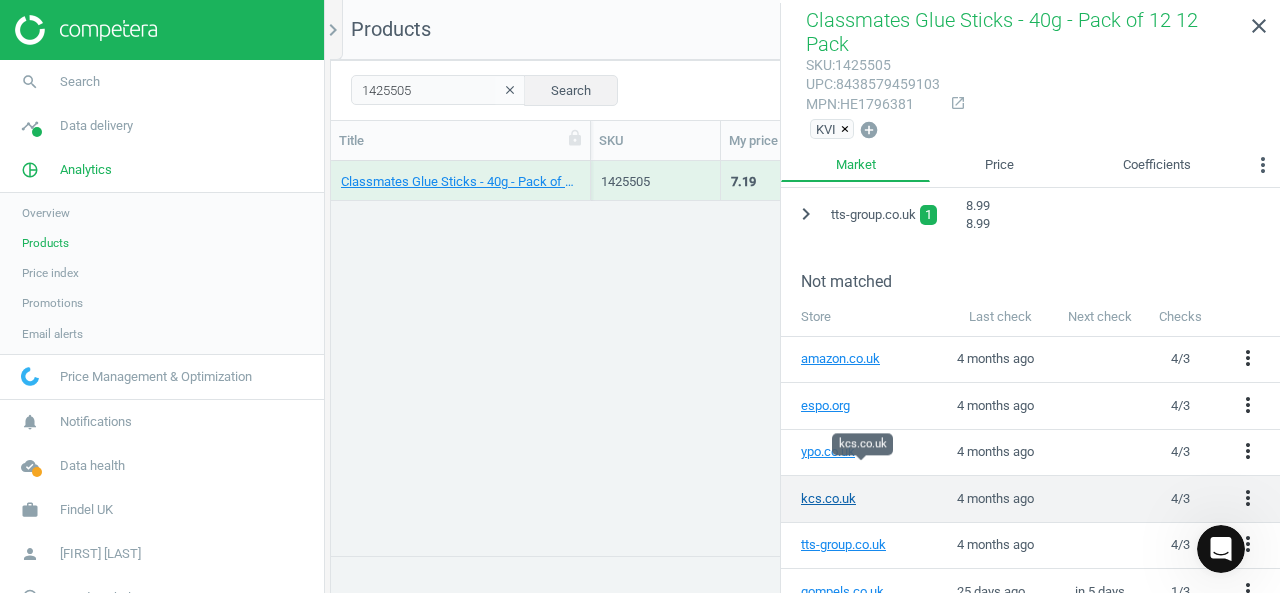 click on "kcs.co.uk" at bounding box center [861, 499] 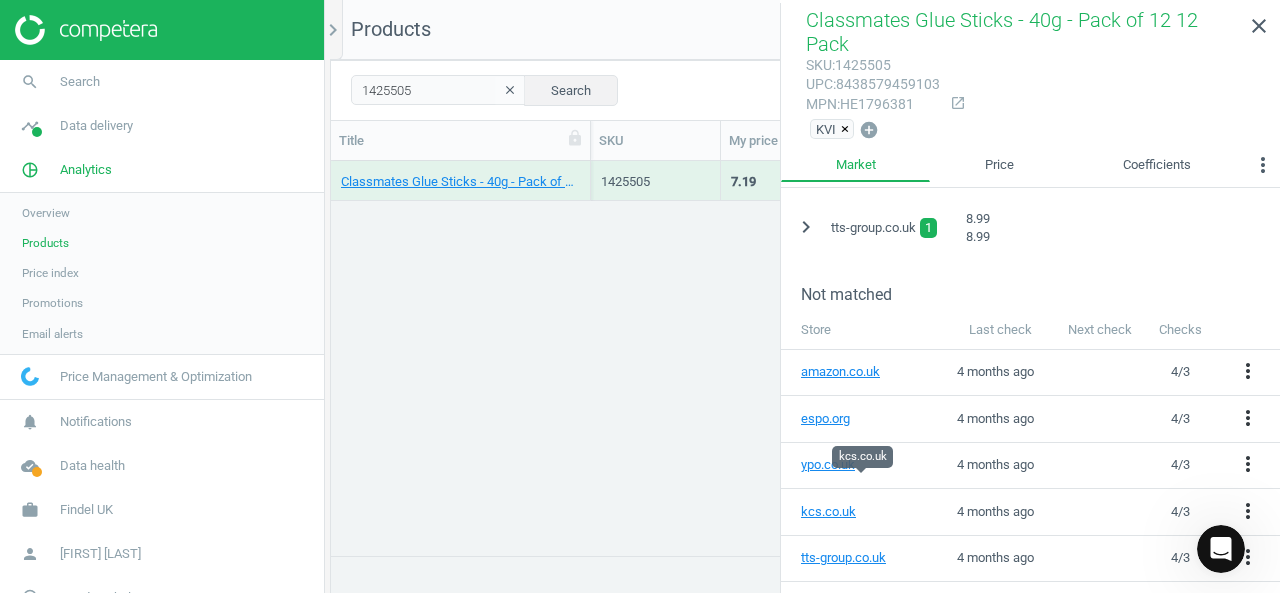 scroll, scrollTop: 568, scrollLeft: 0, axis: vertical 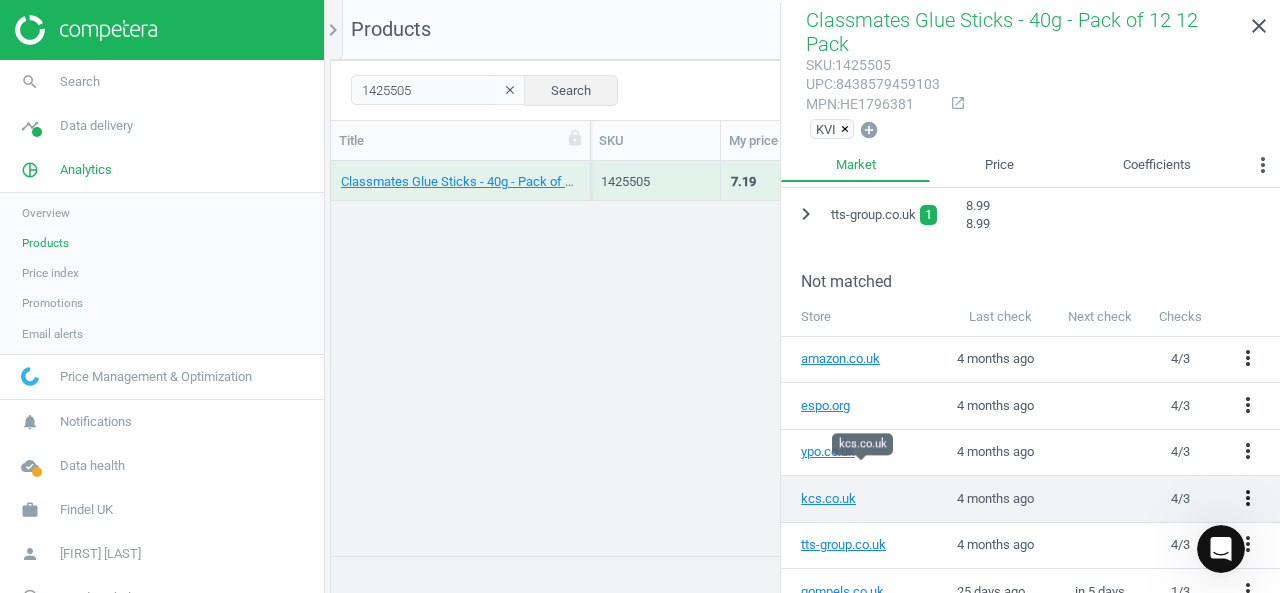 click on "more_vert" at bounding box center [1248, 498] 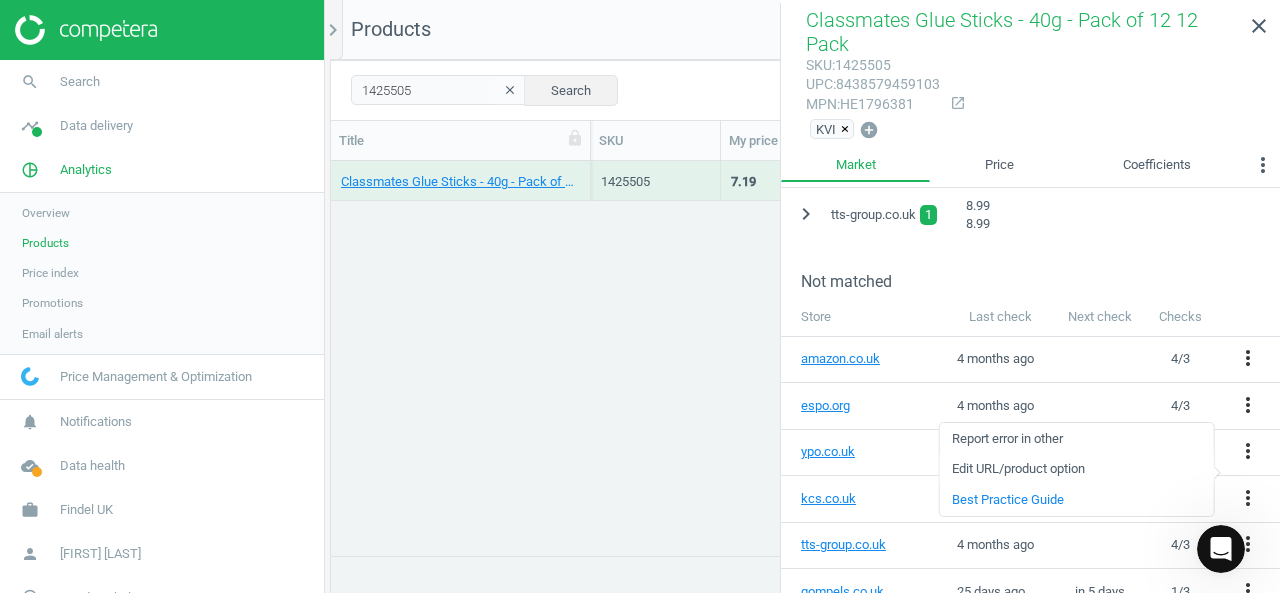 click on "Edit URL/product option" at bounding box center [1076, 469] 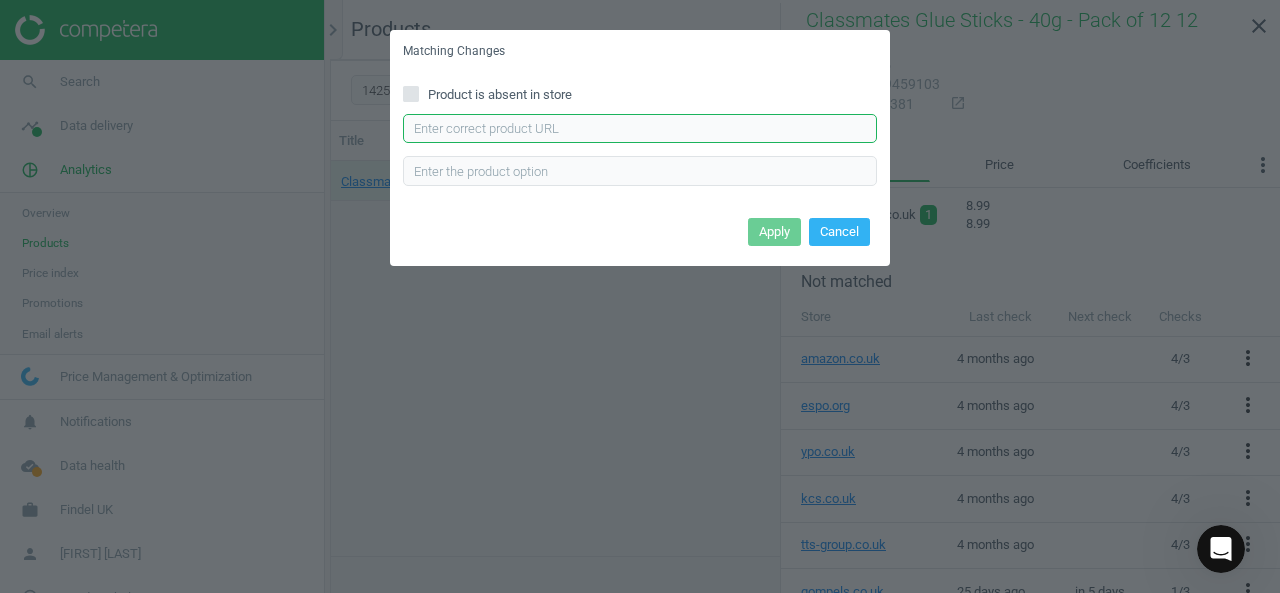 click at bounding box center [640, 129] 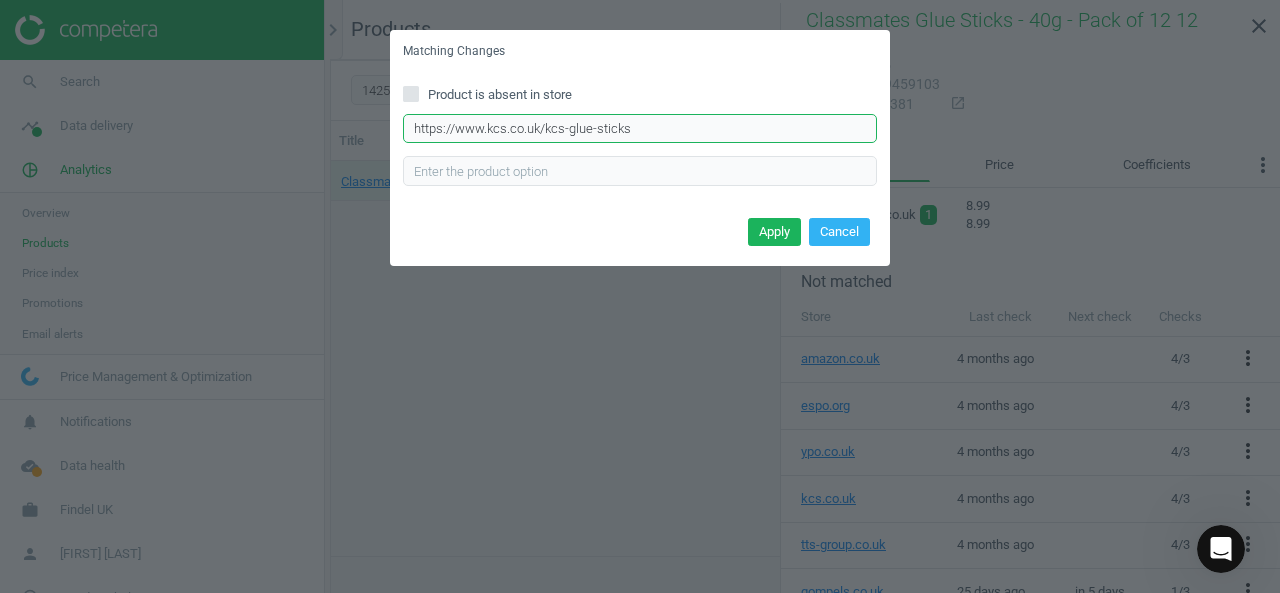 type on "https://www.kcs.co.uk/kcs-glue-sticks" 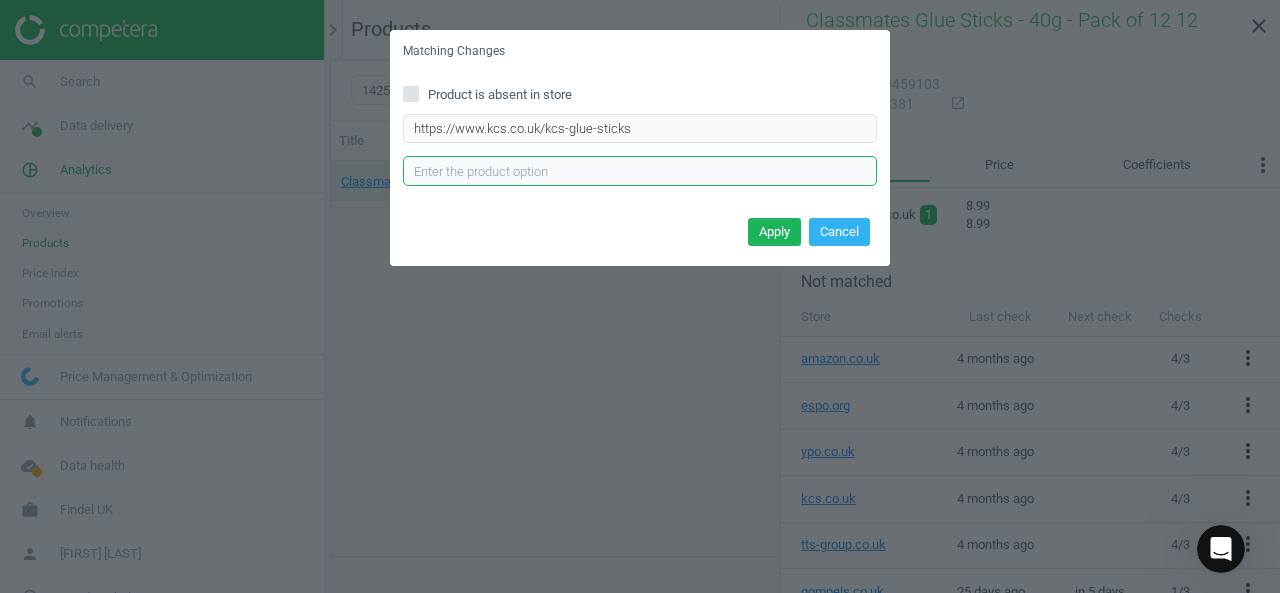 click at bounding box center (640, 171) 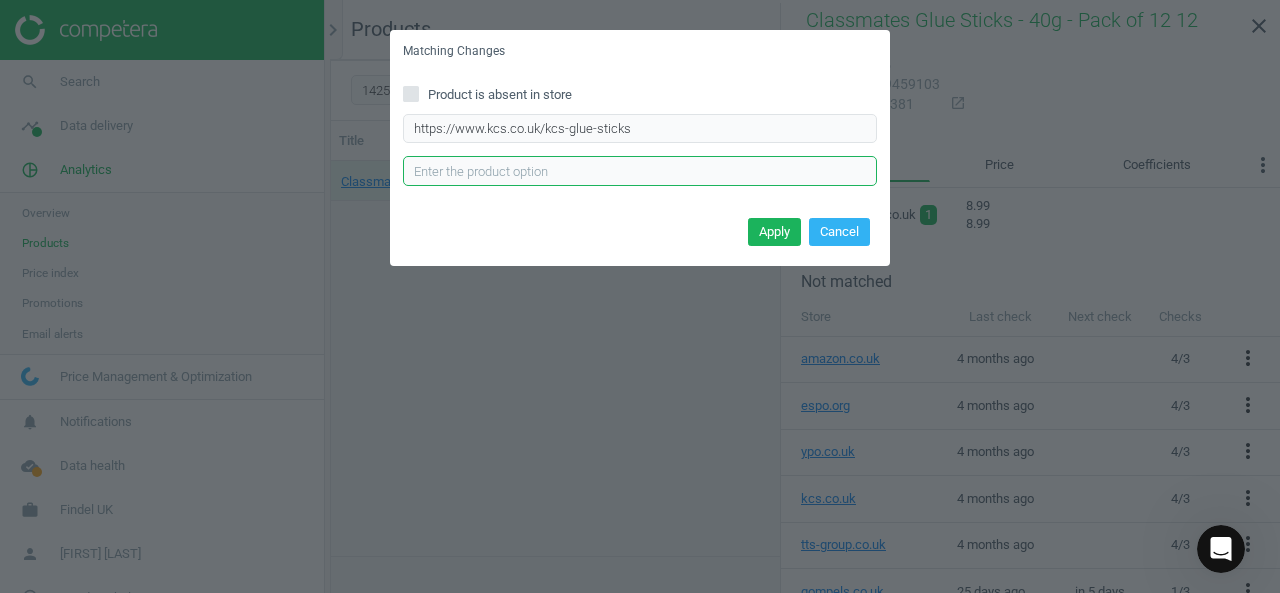 type on "1" 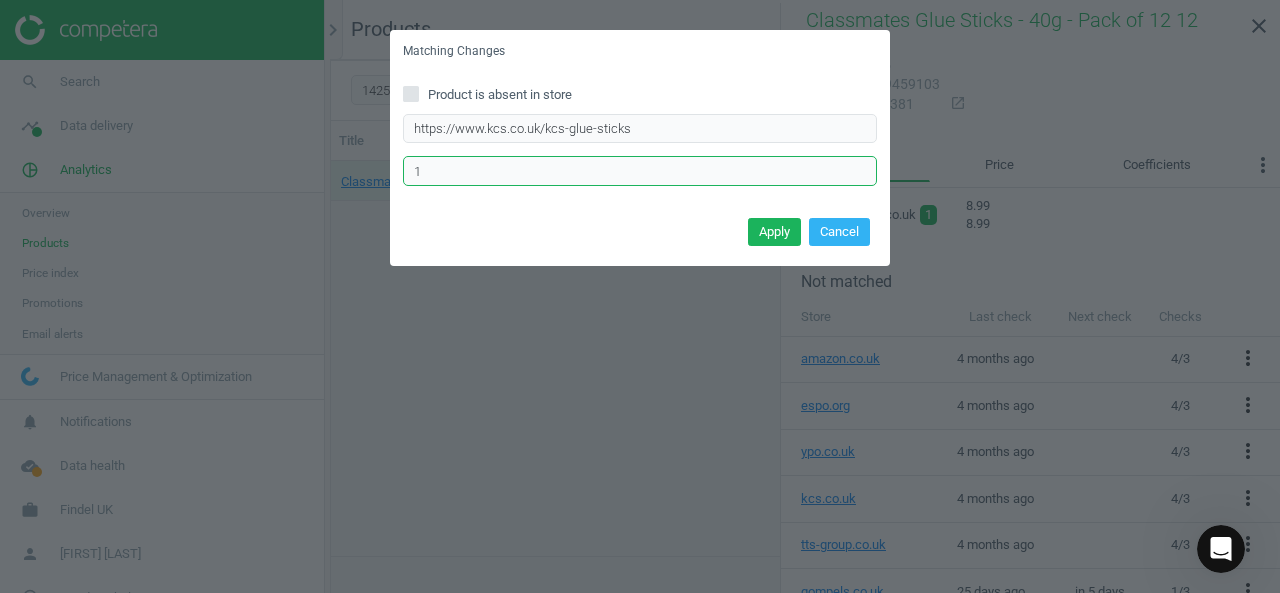type 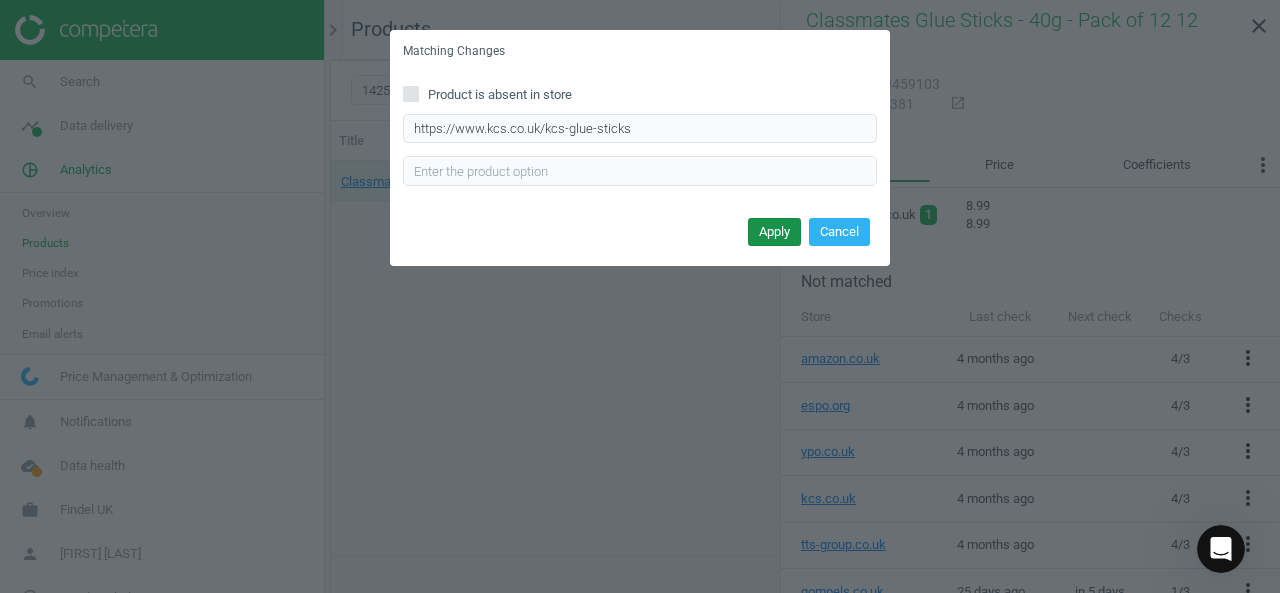 click on "Apply" at bounding box center [774, 232] 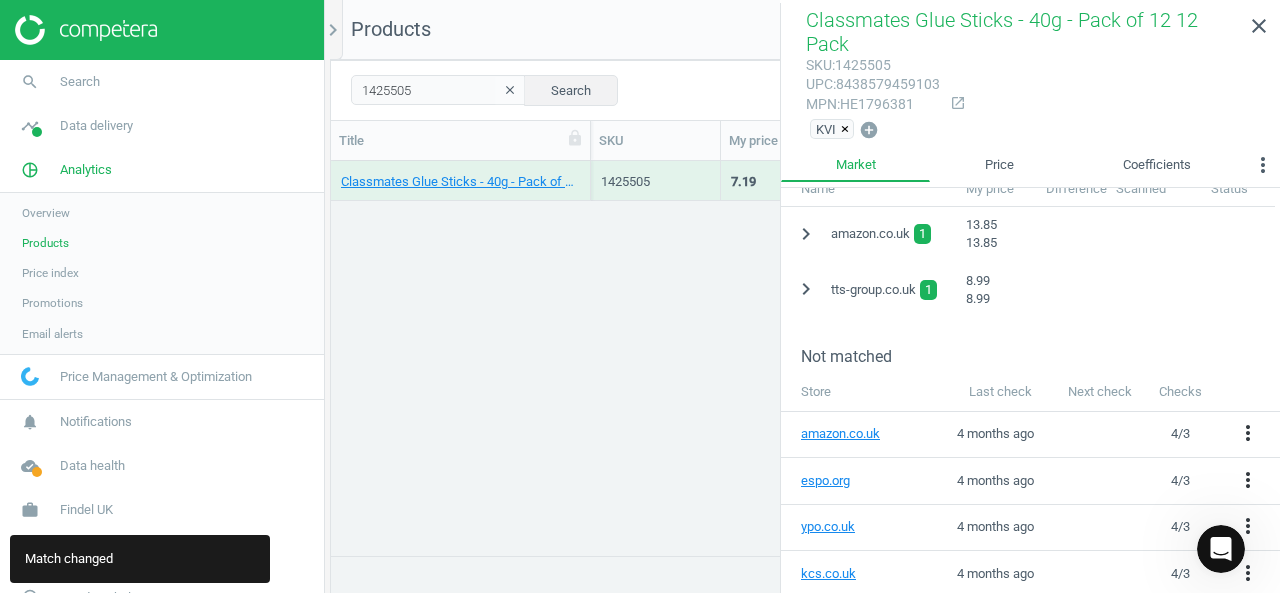 scroll, scrollTop: 568, scrollLeft: 0, axis: vertical 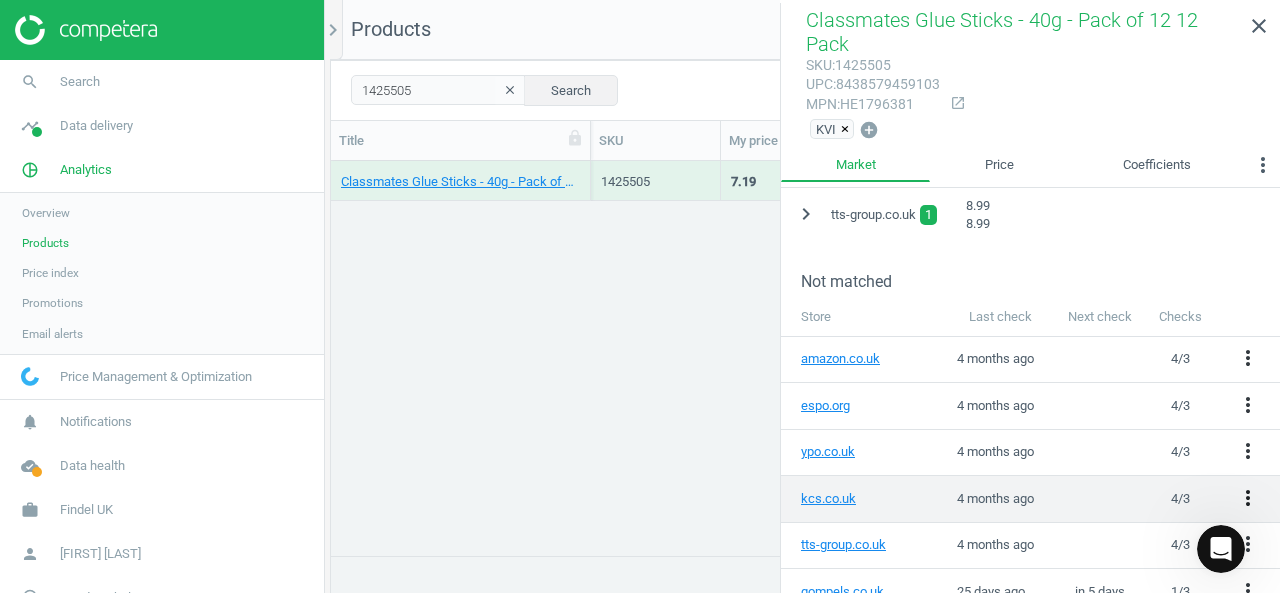 click on "more_vert" at bounding box center (1248, 498) 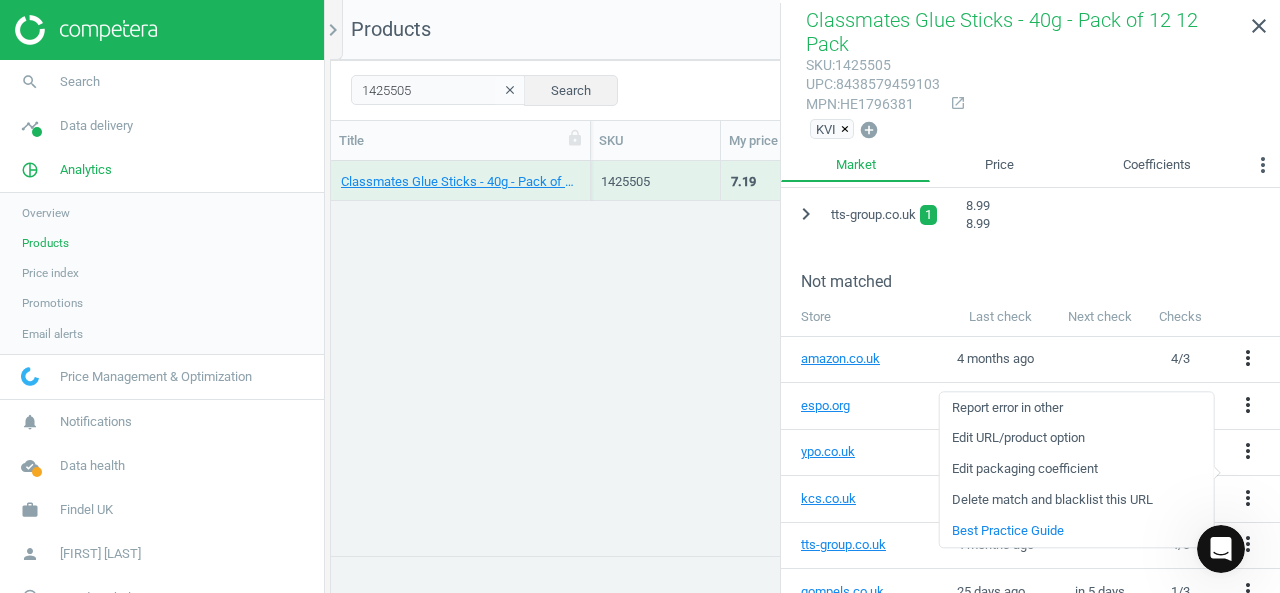 click on "Classmates Glue Sticks - 40g - Pack of 12 12 Pack 1425505 7.19 — 0 arrow_downward 0 arrow_upward 0 arrow_downward 2 arrow_upward 0 out of 6 0 on the market Own Brand 0.6 12 Pack .20 8 — — — — — — — — — — — — — — — — — — — — — — — — — — — — — — — — — — — — — — — — — — — — — — — — — — — — — — — — — — — — — — — — — — — — — — — — — — — — — — — — —" at bounding box center (805, 351) 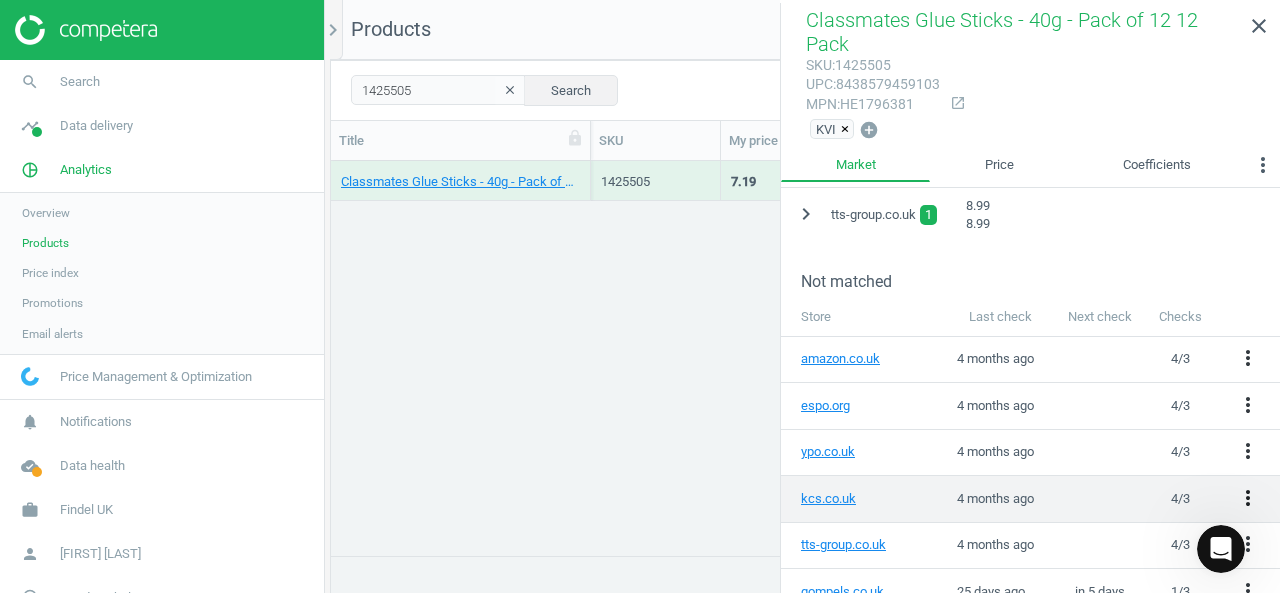 click on "more_vert" at bounding box center (1248, 498) 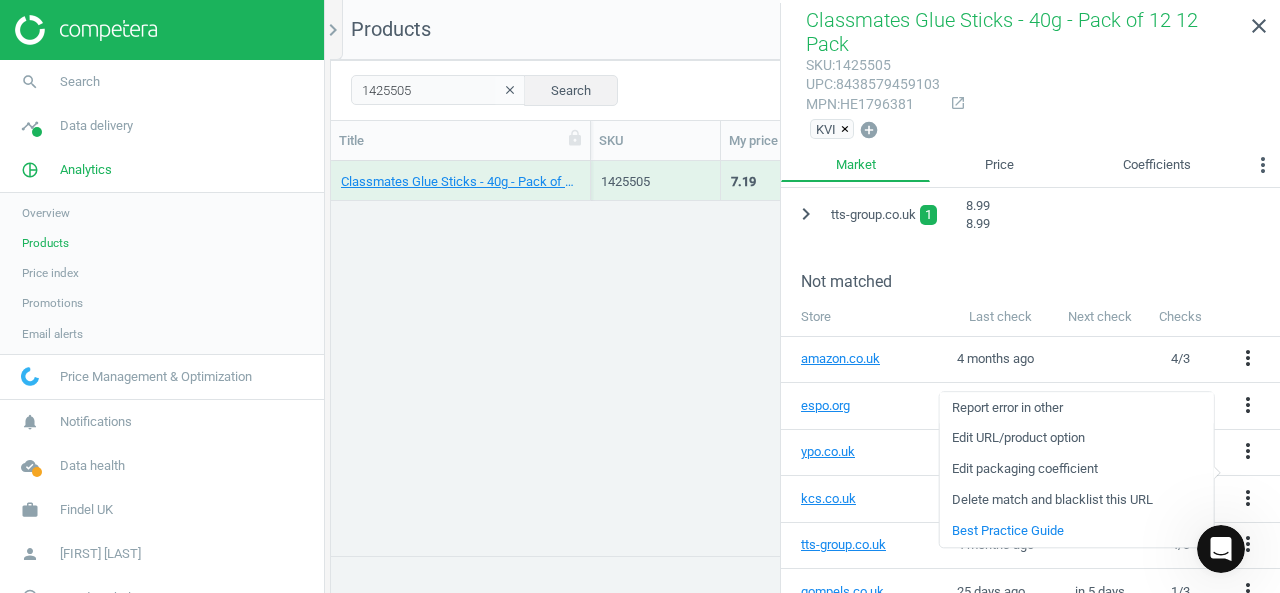click on "Report error in other" at bounding box center [1076, 407] 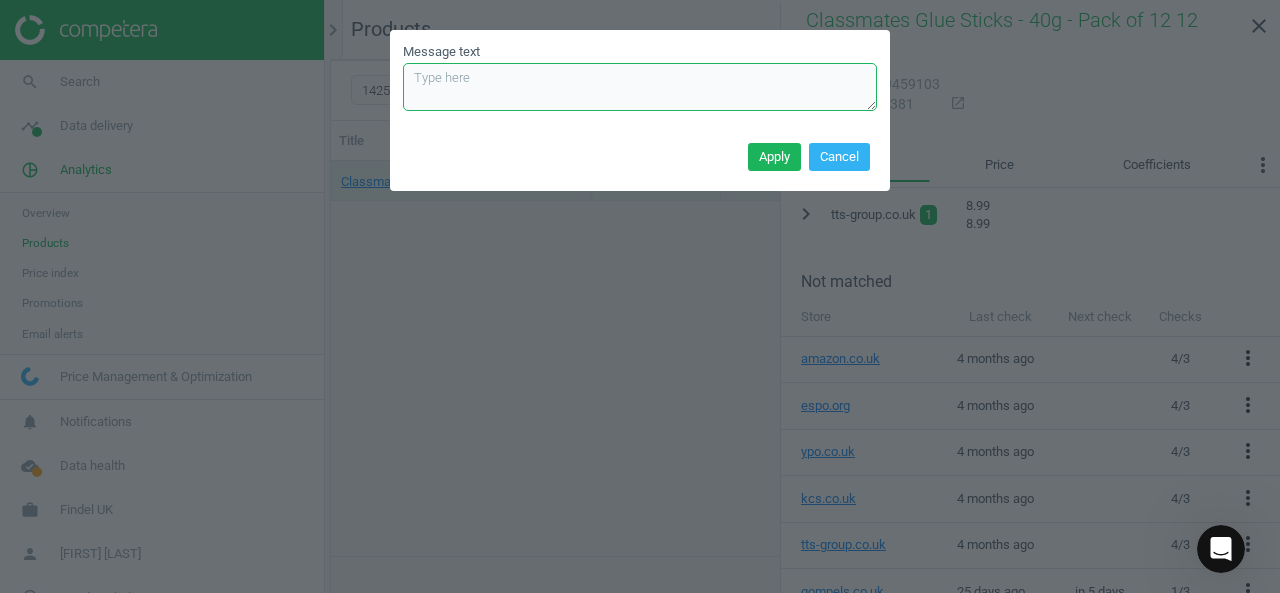 click on "Message text" at bounding box center [640, 87] 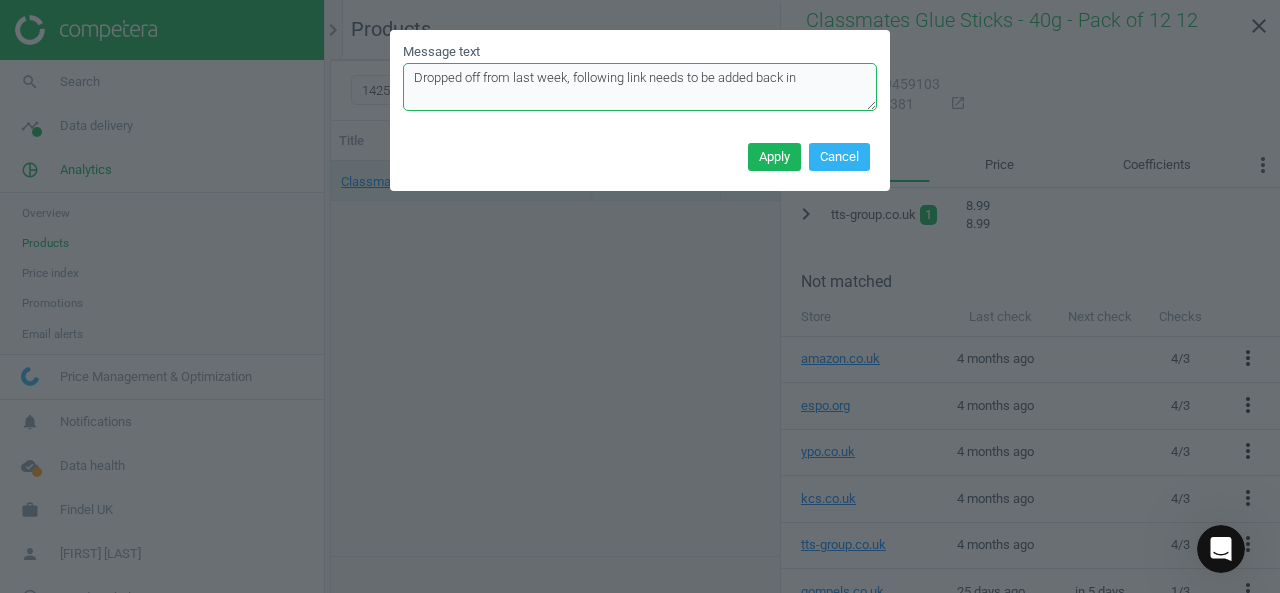 paste on "https://www.kcs.co.uk/kcs-glue-sticks" 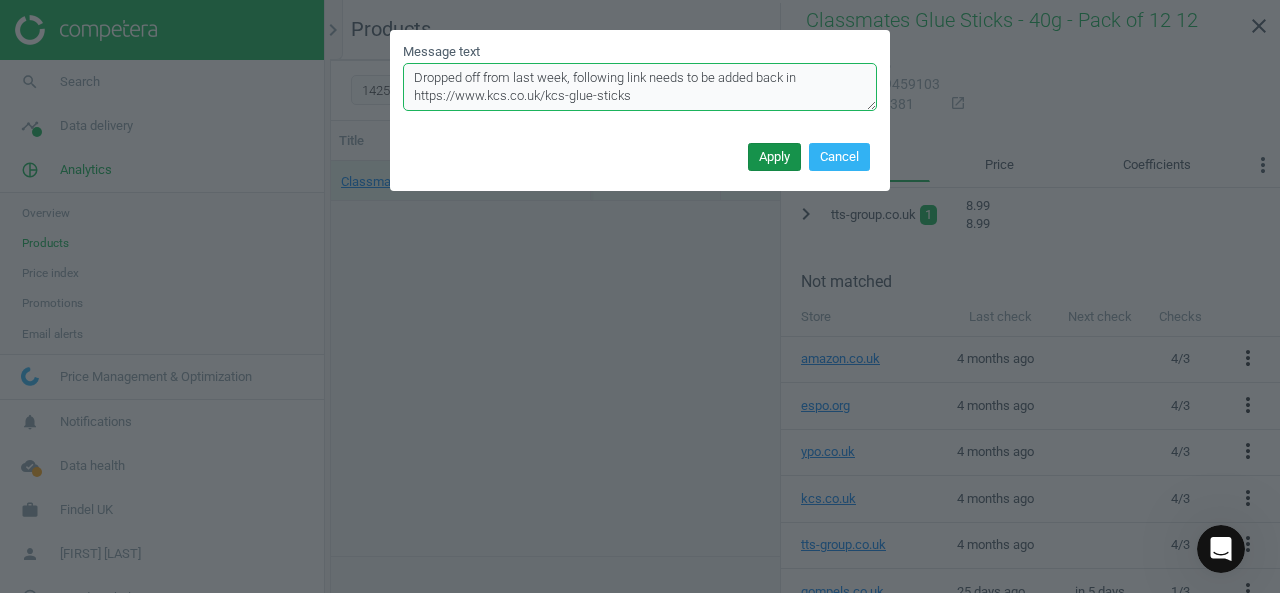 type on "Dropped off from last week, following link needs to be added back in https://www.kcs.co.uk/kcs-glue-sticks" 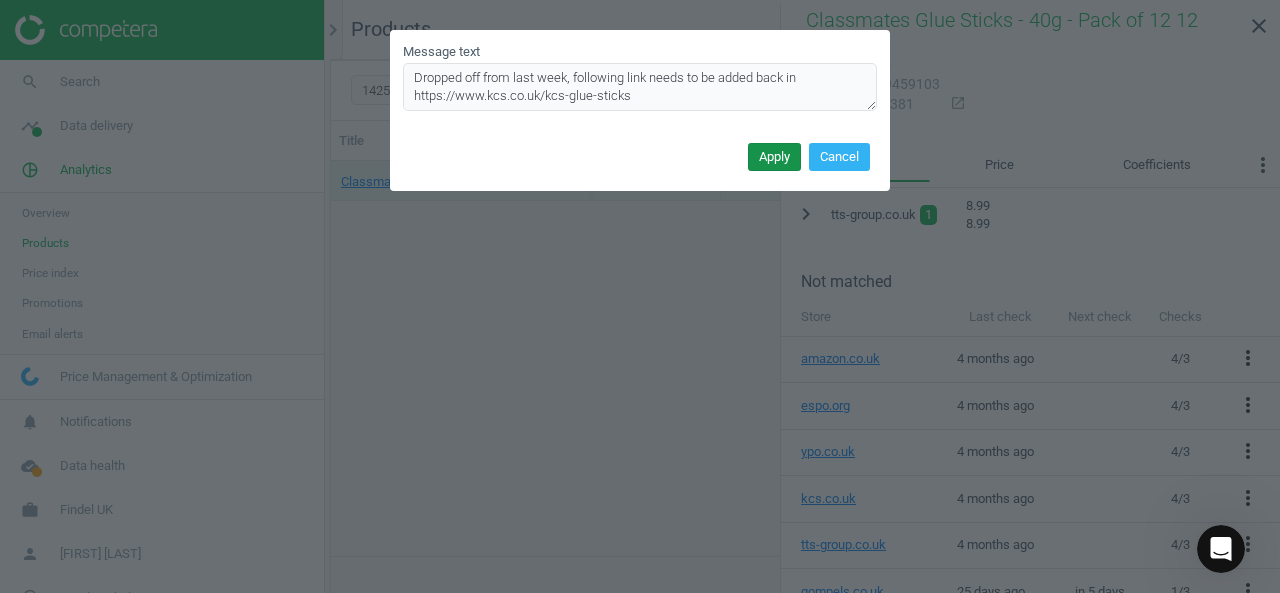 click on "Apply" at bounding box center [774, 157] 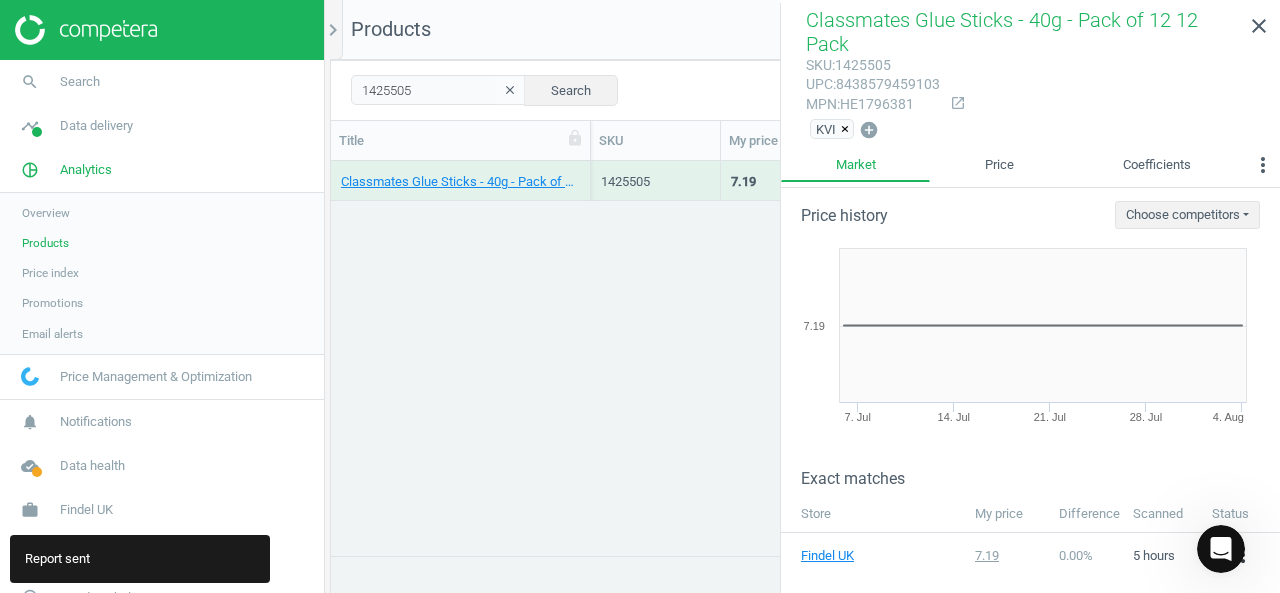 scroll, scrollTop: 0, scrollLeft: 0, axis: both 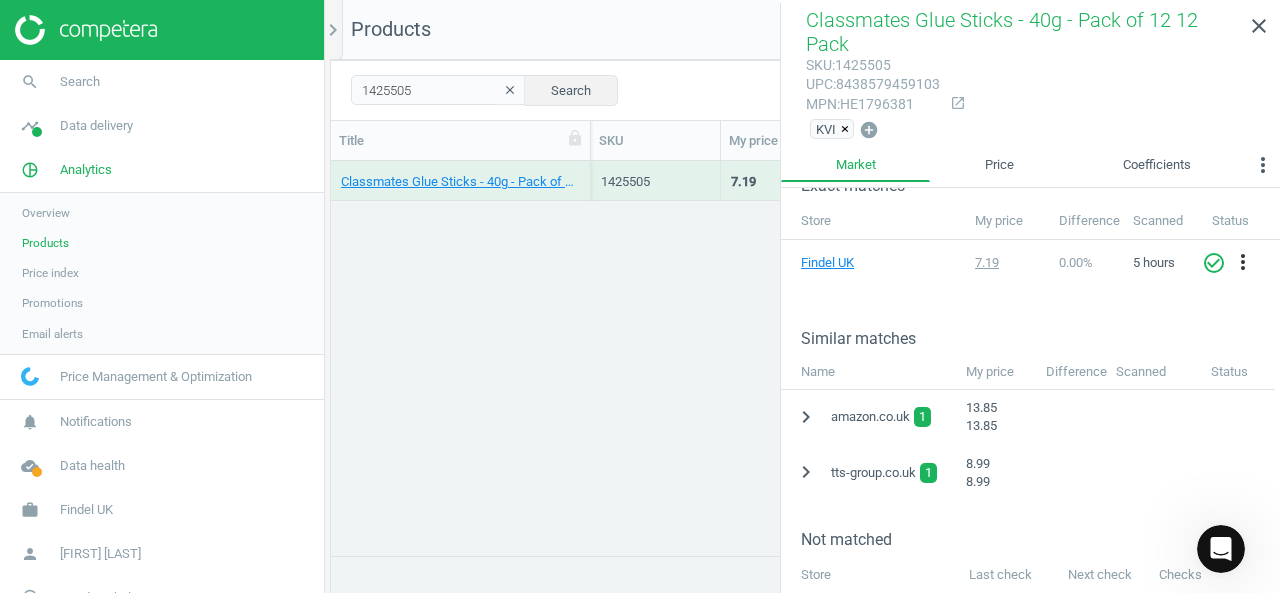 click on "Classmates Glue Sticks - 40g - Pack of 12 12 Pack 1425505 7.19 — 0 arrow_downward 0 arrow_upward 0 arrow_downward 2 arrow_upward 0 out of 6 0 on the market Own Brand 0.6 12 Pack .20 8 — — — — — — — — — — — — — — — — — — — — — — — — — — — — — — — — — — — — — — — — — — — — — — — — — — — — — — — — — — — — — — — — — — — — — — — — — — — — — — — — —" at bounding box center [805, 351] 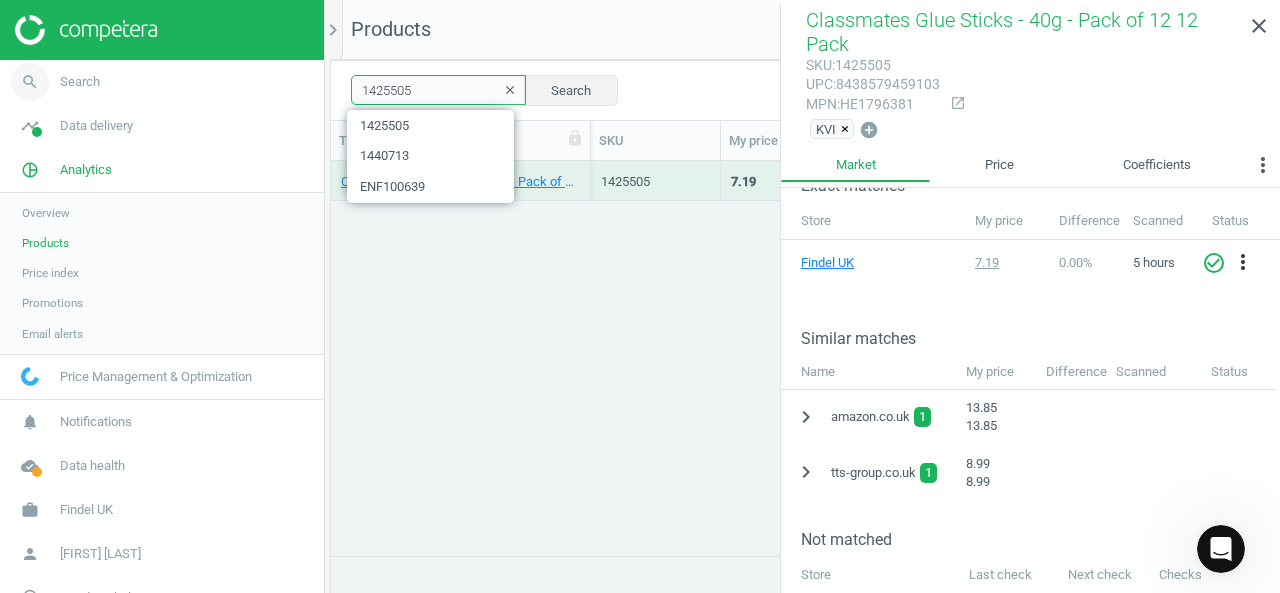 drag, startPoint x: 453, startPoint y: 95, endPoint x: 213, endPoint y: 94, distance: 240.00209 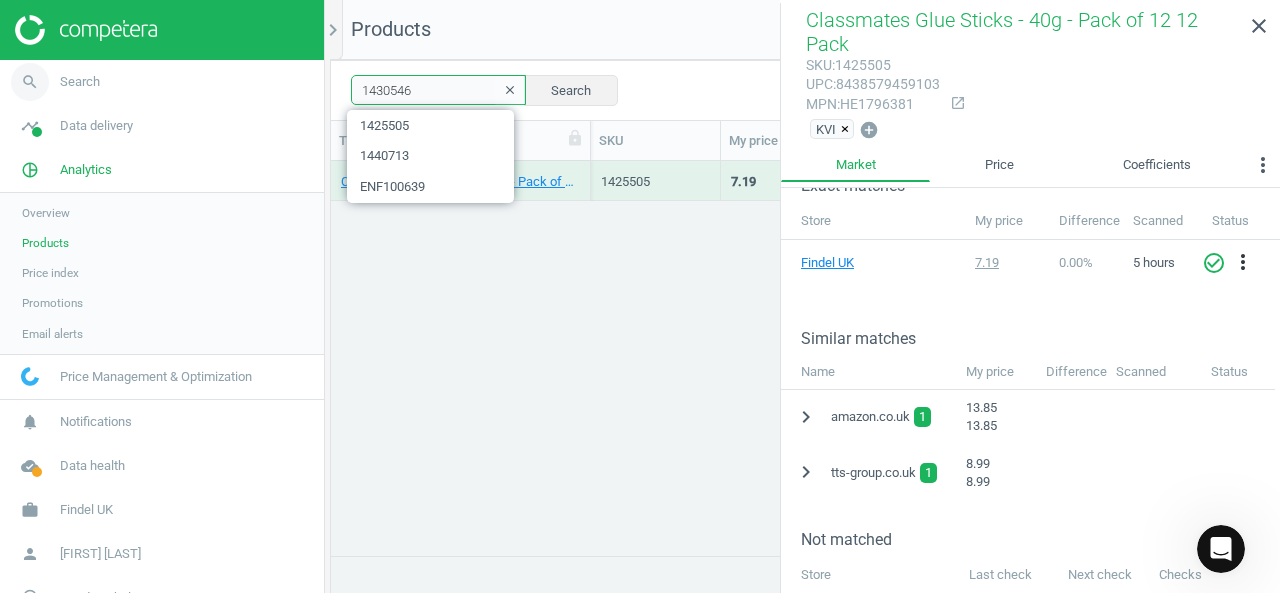 type on "1430546" 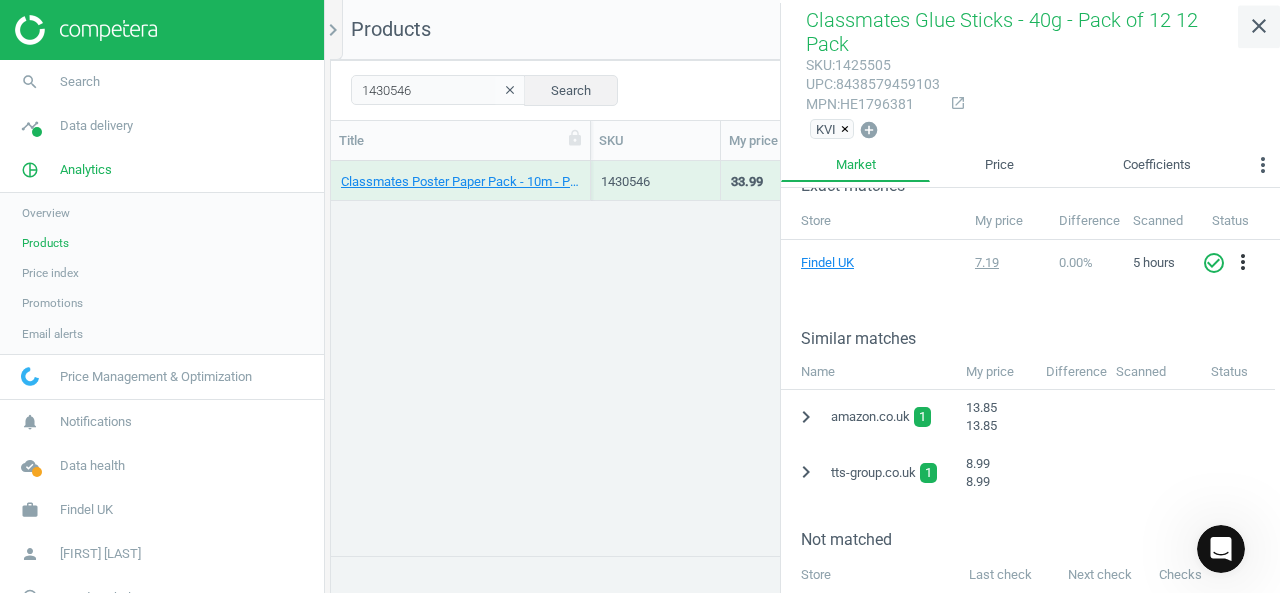 click on "close" at bounding box center (1259, 26) 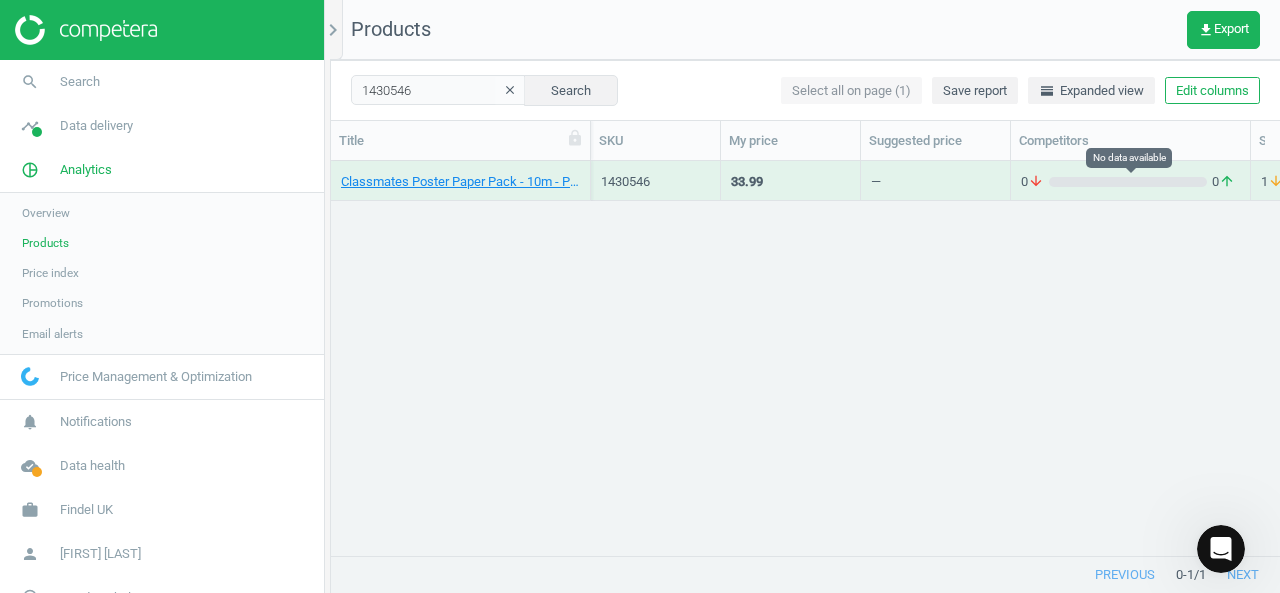 click at bounding box center [1128, 182] 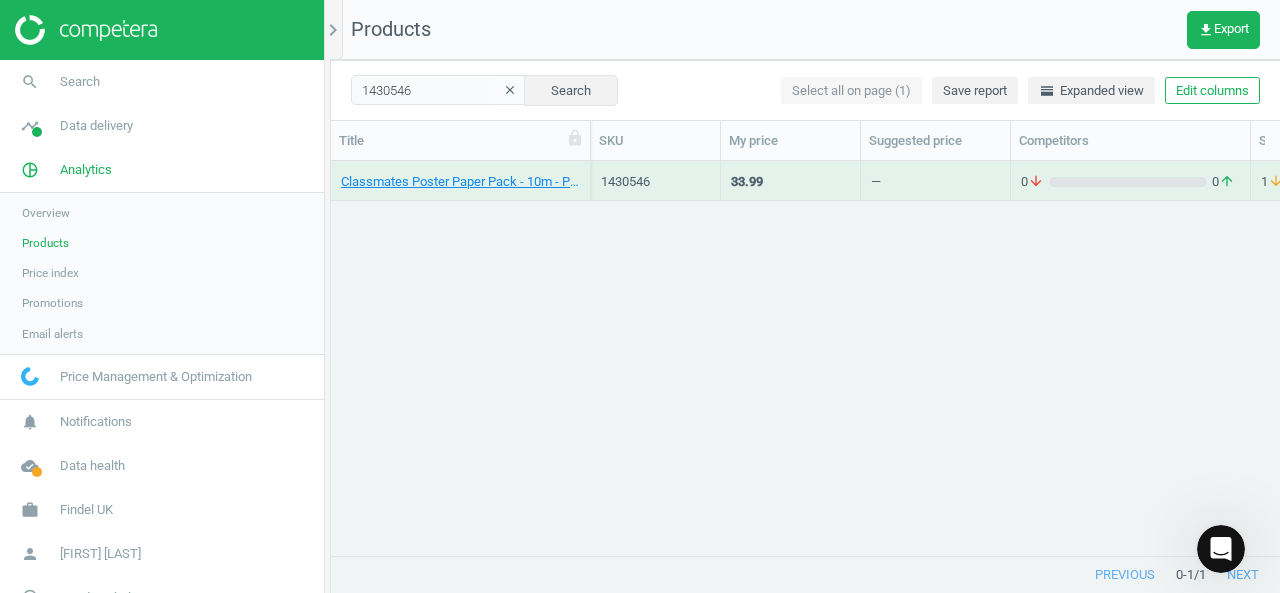 click at bounding box center (1128, 182) 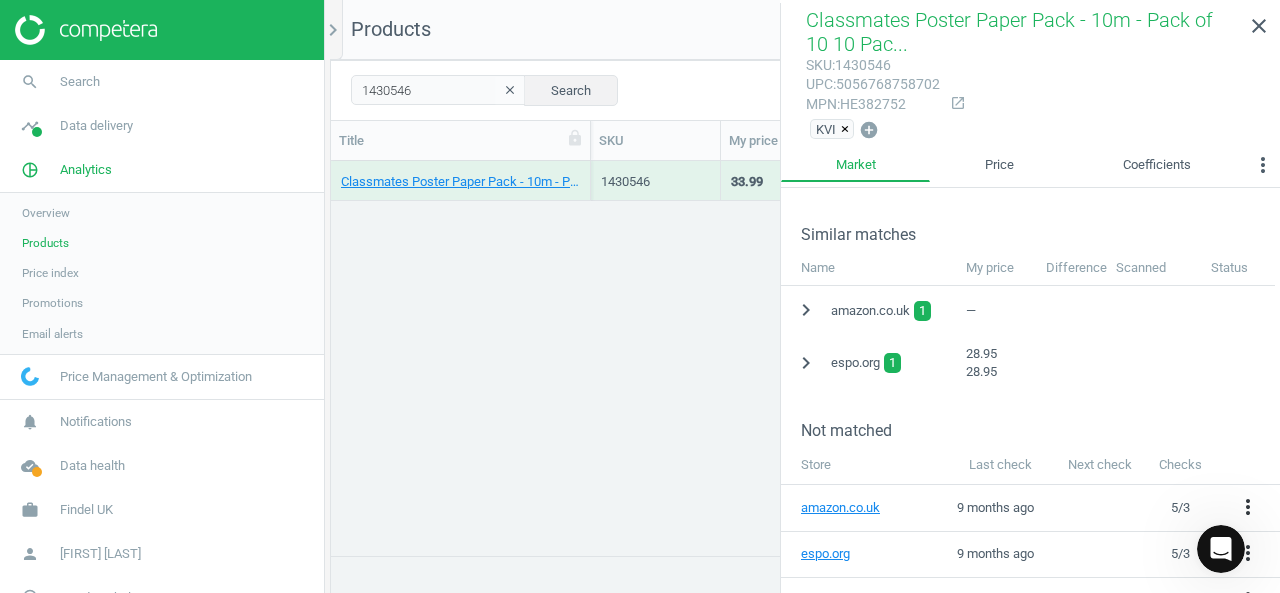 scroll, scrollTop: 415, scrollLeft: 0, axis: vertical 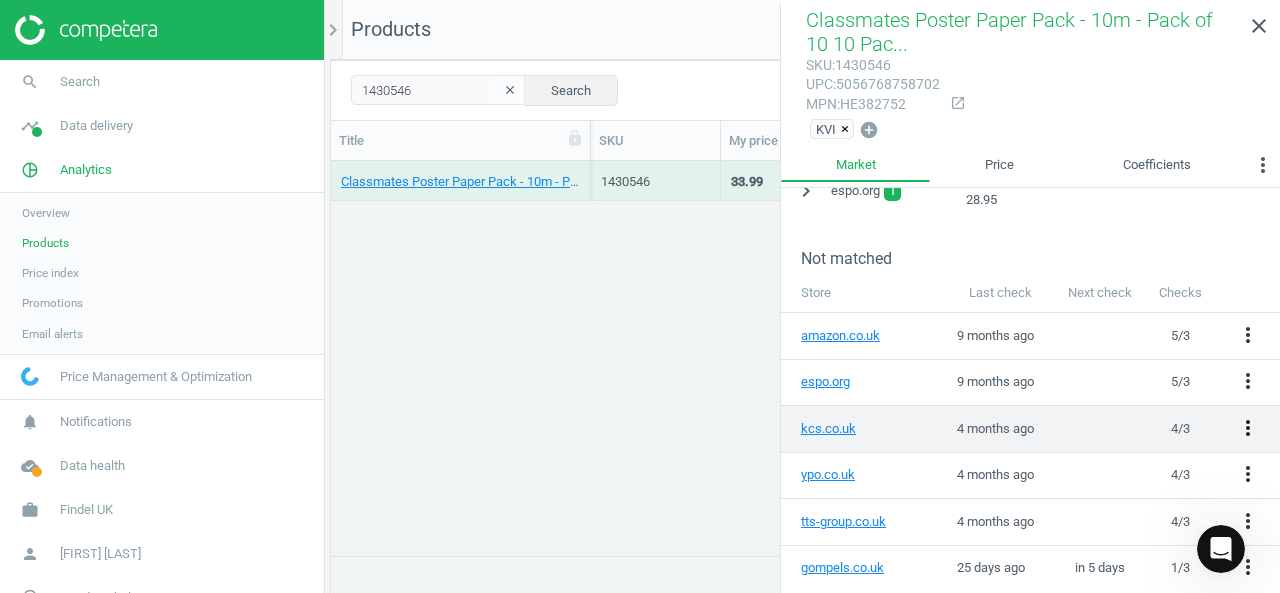 click on "more_vert" at bounding box center [1248, 428] 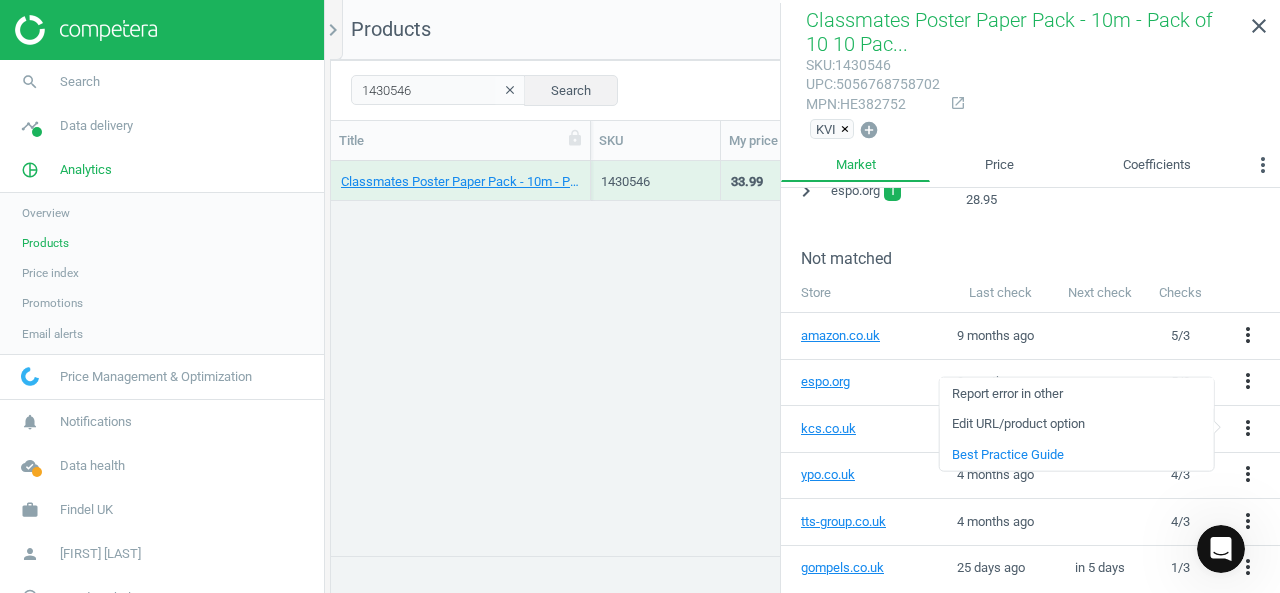click on "Report error in other" at bounding box center (1076, 393) 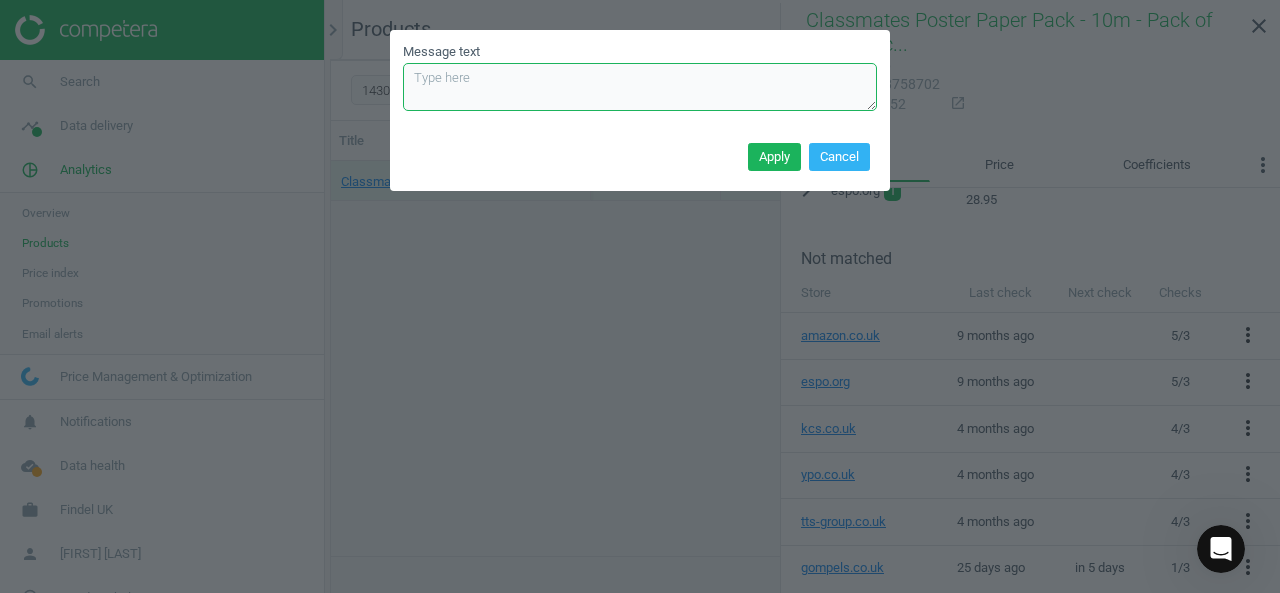 click on "Message text" at bounding box center (640, 87) 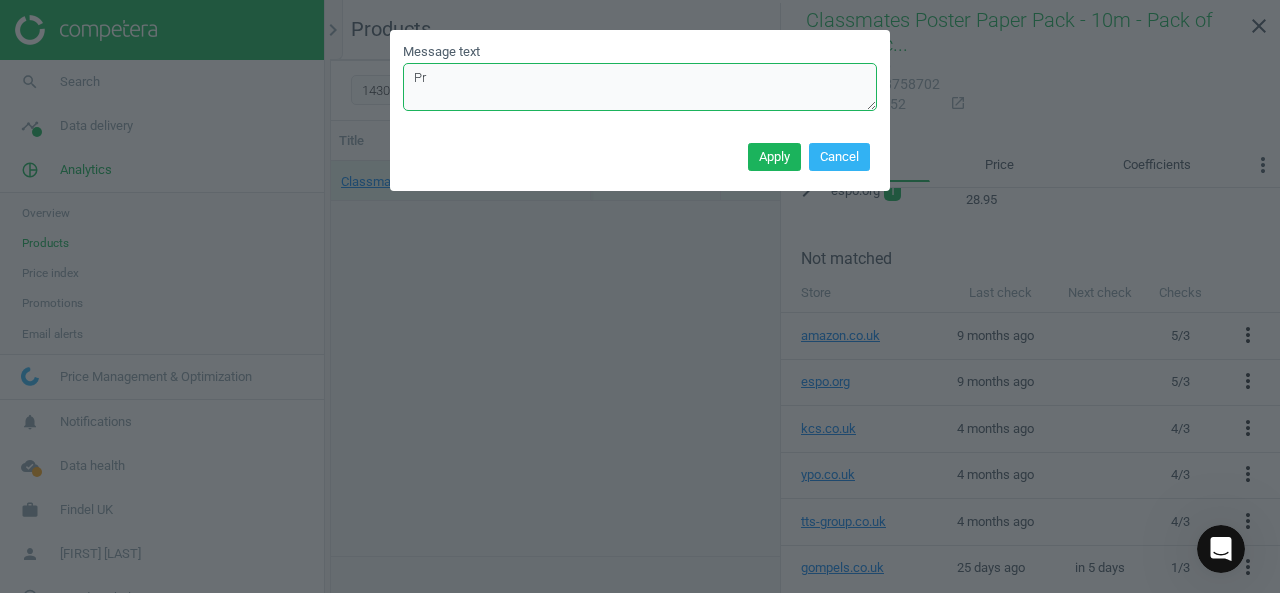 type on "P" 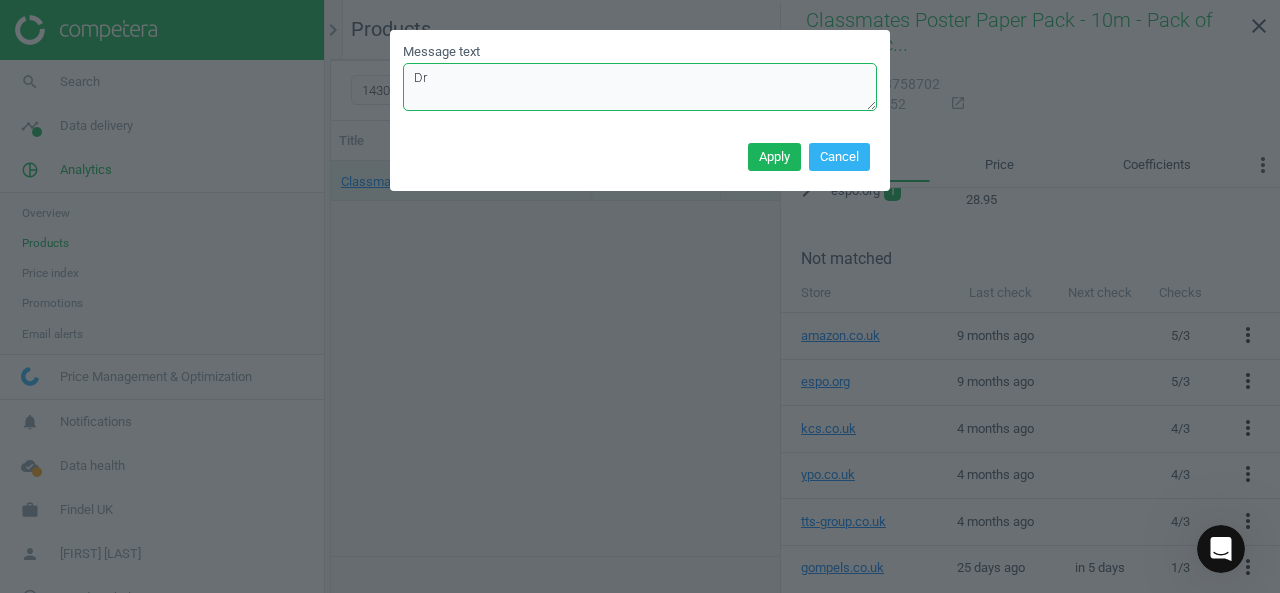 type on "D" 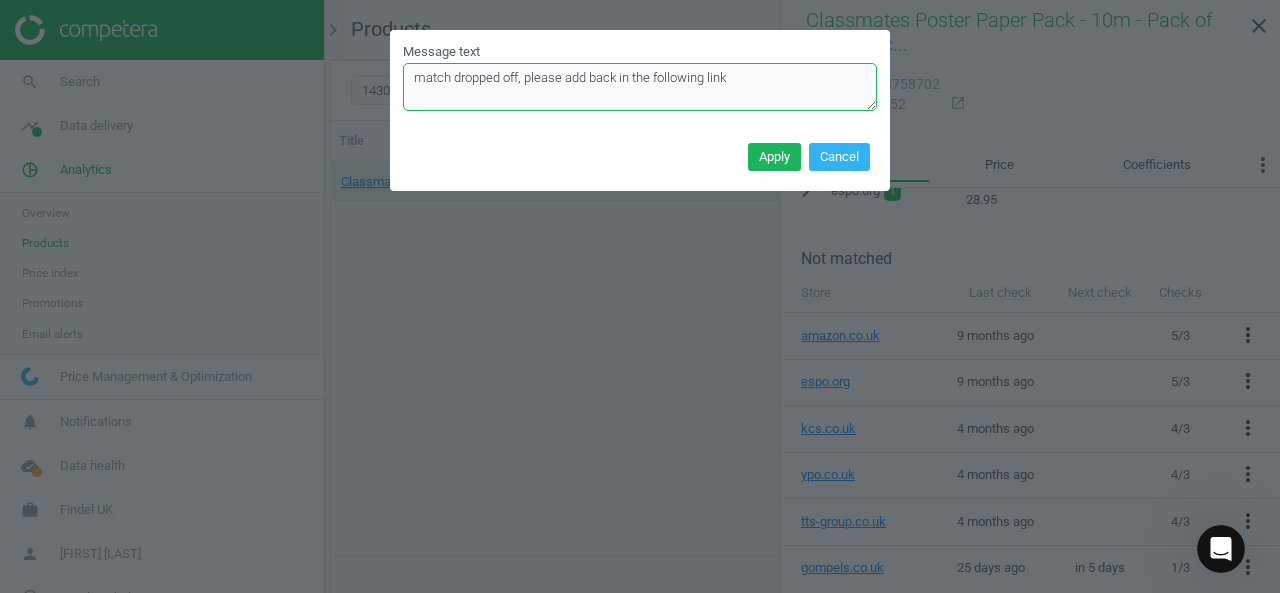 paste on "https://www.kcs.co.uk/you-poster-paper-rolls-assorted-pack-10" 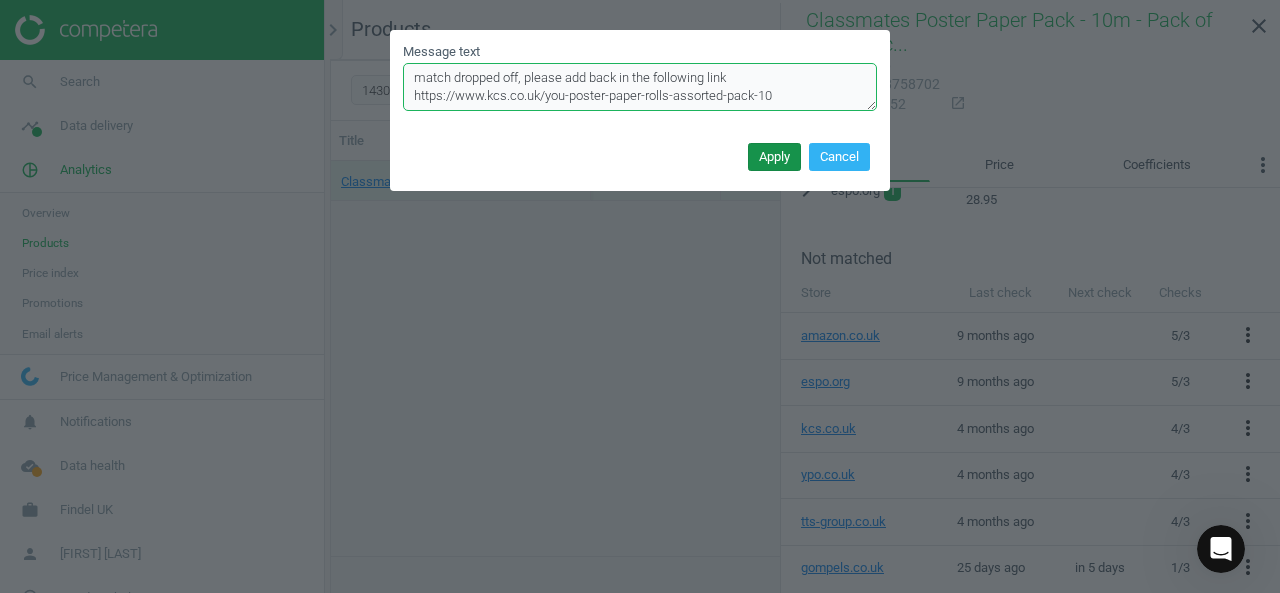type on "match dropped off, please add back in the following link https://www.kcs.co.uk/you-poster-paper-rolls-assorted-pack-10" 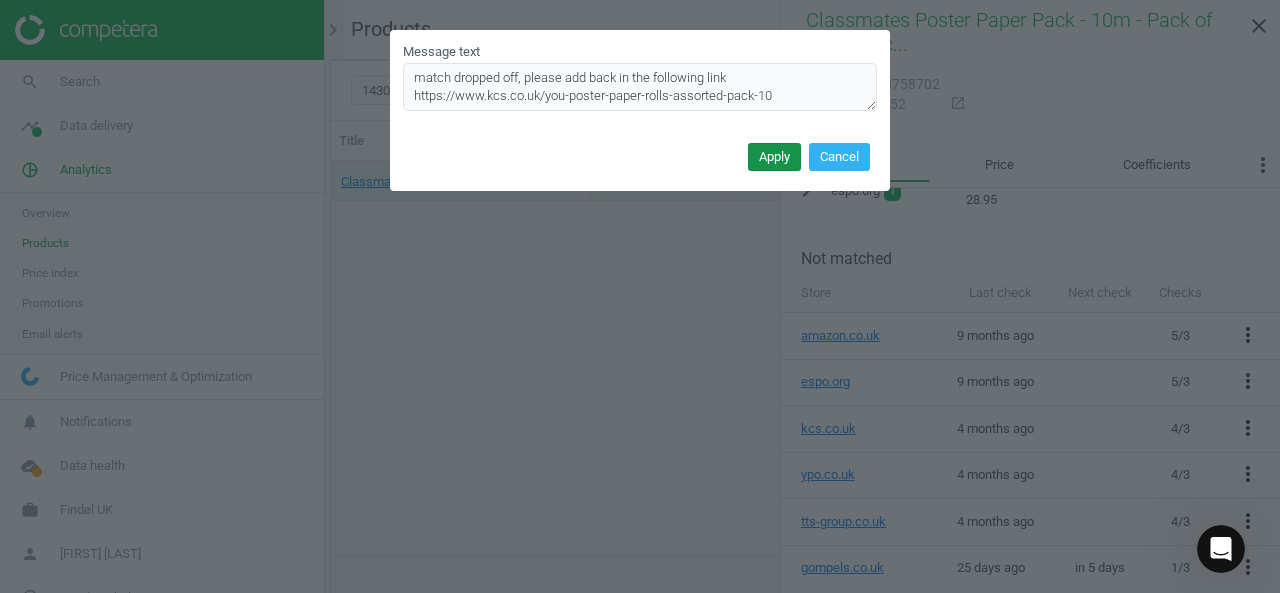 click on "Apply" at bounding box center (774, 157) 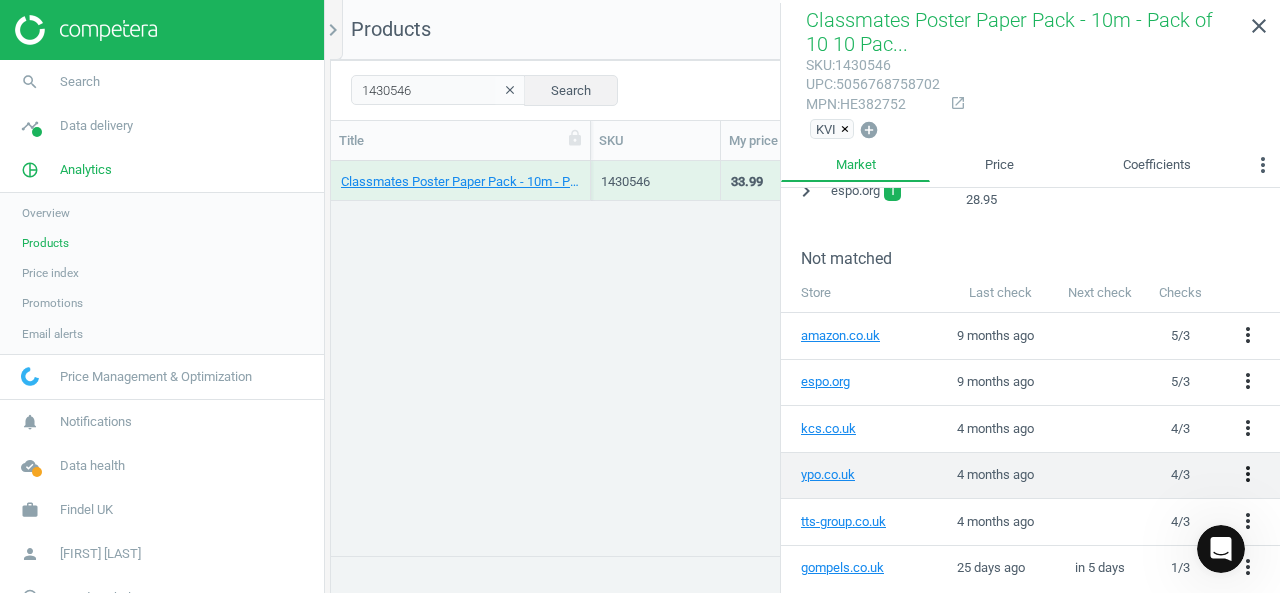 click on "more_vert" at bounding box center (1248, 474) 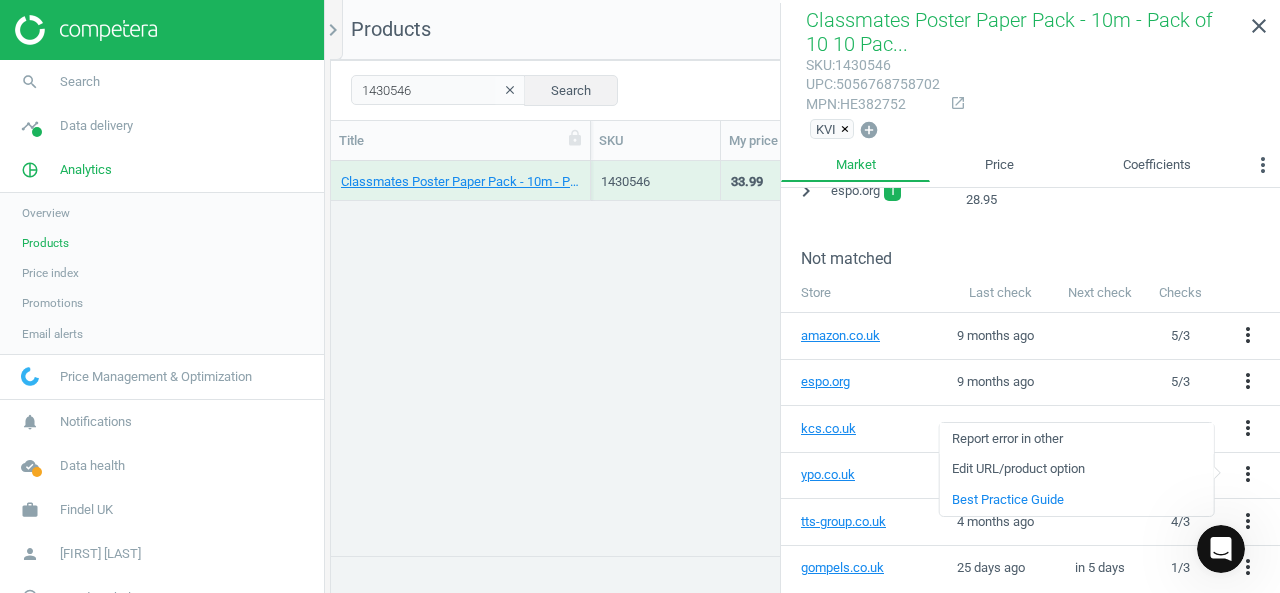 click on "Report error in other" at bounding box center (1076, 438) 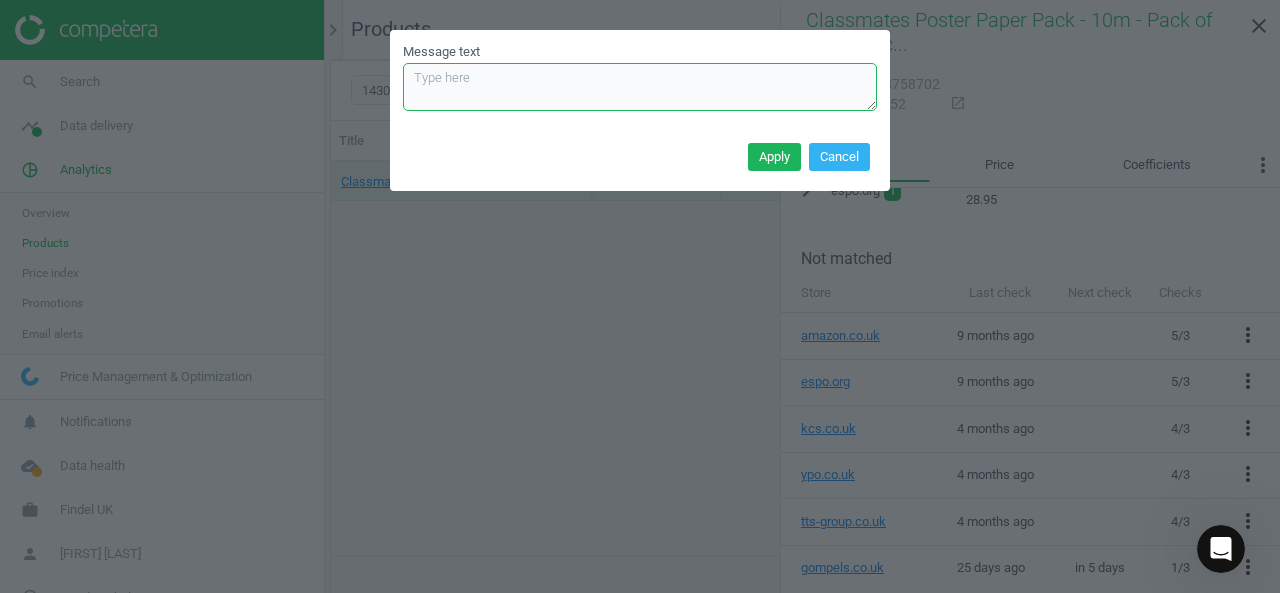 click on "Message text" at bounding box center [640, 87] 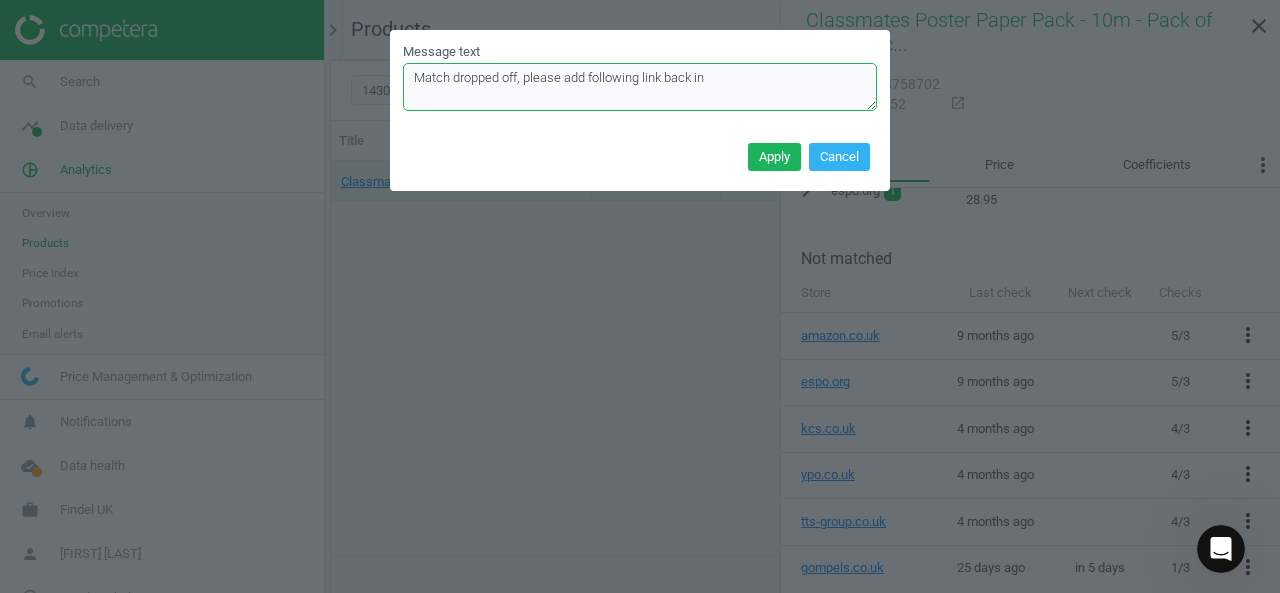 paste on "https://www.ypo.co.uk/product/detail/paper/art-papers/113557" 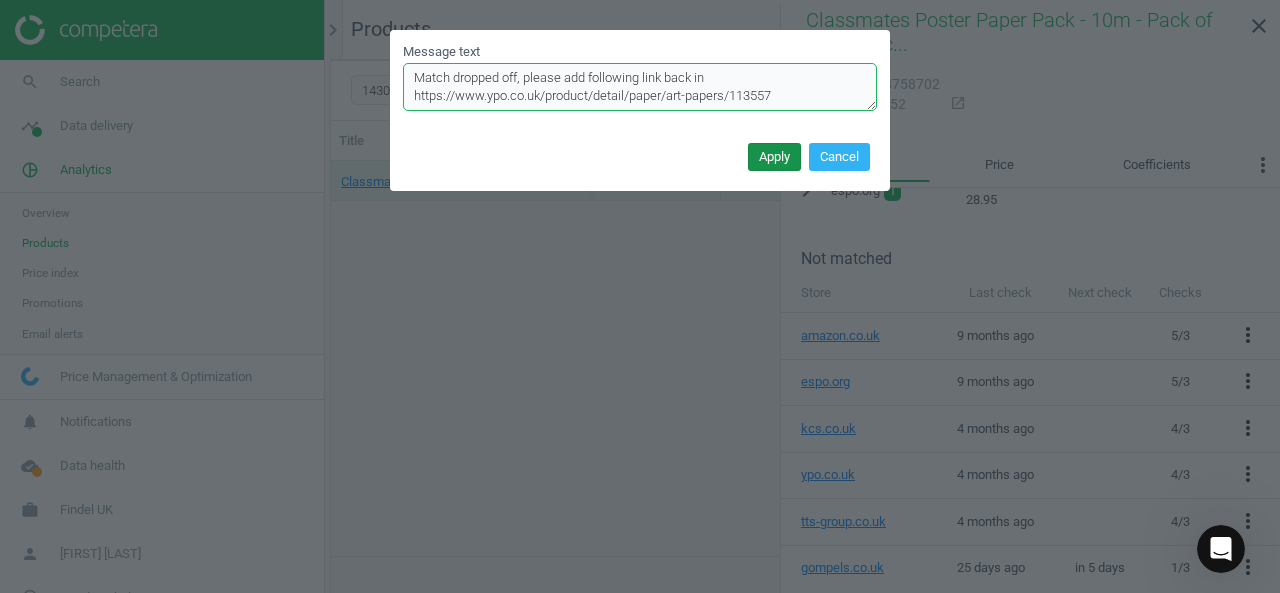 type on "Match dropped off, please add following link back in https://www.ypo.co.uk/product/detail/paper/art-papers/113557" 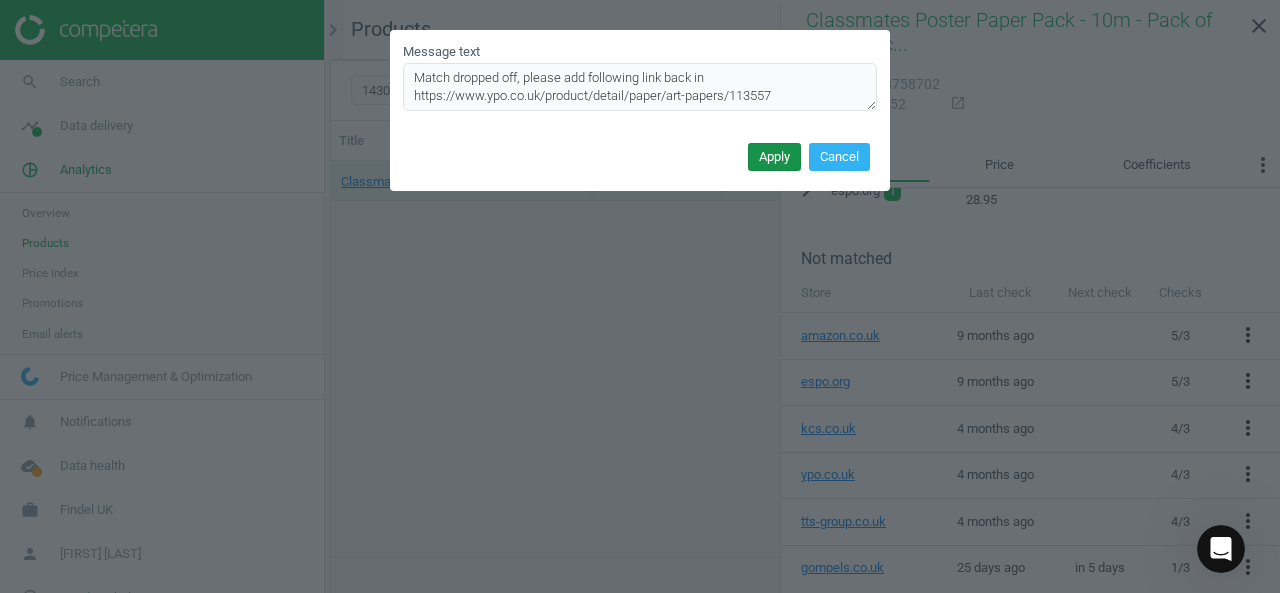 click on "Apply" at bounding box center (774, 157) 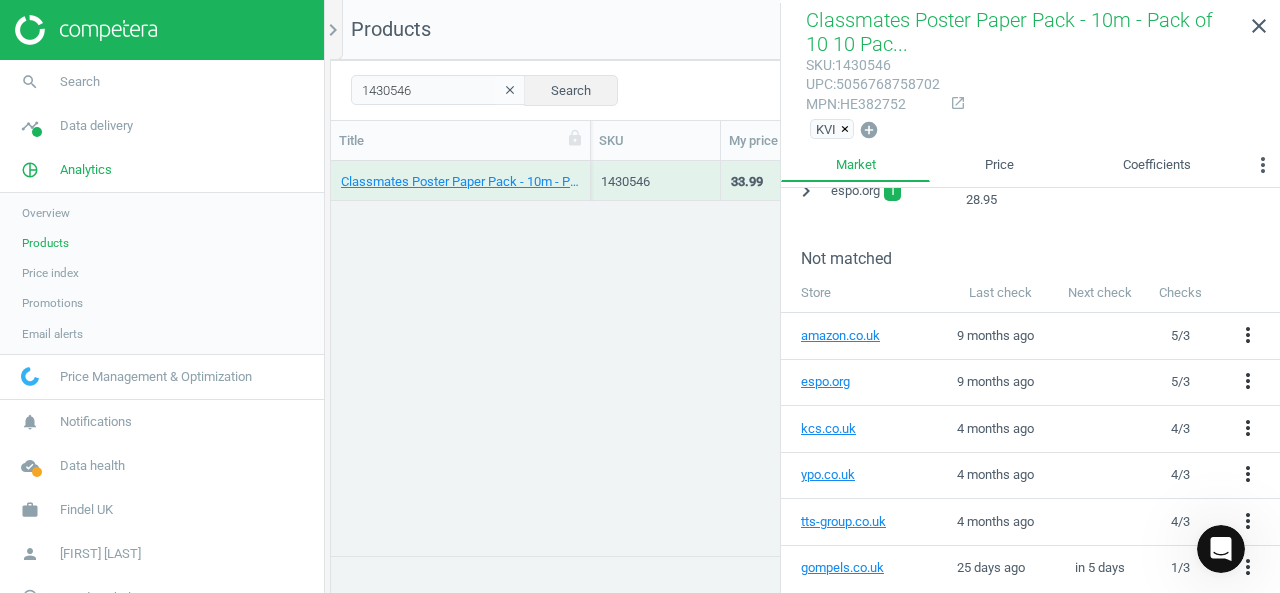 click on "Classmates Poster Paper Pack - 10m - Pack of 10 10 Pack 1430546 33.99 — 0 arrow_downward 0 arrow_upward 1 arrow_downward 0 arrow_upward 0 out of 6 0 on the market Own Brand 3.4 10 Pack .20 — — — — — — — — — — — — — — — — — — — — — — — — — — — — — — — — — — — — — — — — — — — — — — — — — — — — — — — — — — — — — — — — — — — — — — — — — — — — — — — — — —" at bounding box center [805, 351] 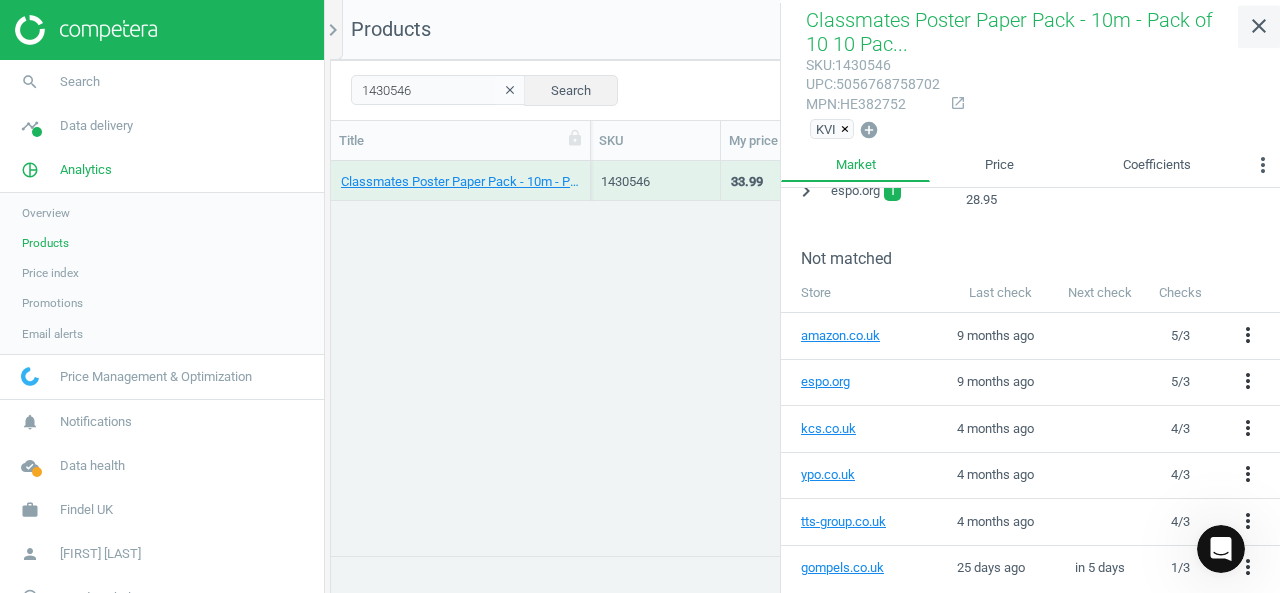 click on "close" at bounding box center (1259, 26) 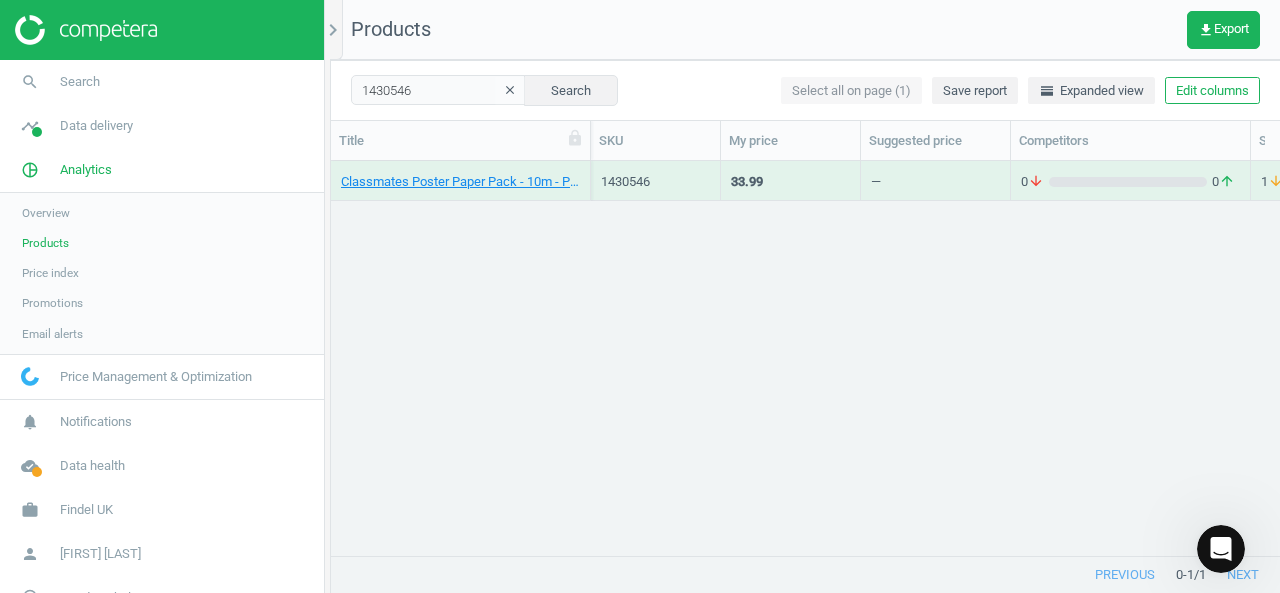 click on "Classmates Poster Paper Pack - 10m - Pack of 10 10 Pack 1430546 33.99 — 0 arrow_downward 0 arrow_upward 1 arrow_downward 0 arrow_upward 0 out of 6 0 on the market Own Brand 3.4 10 Pack .20 — — — — — — — — — — — — — — — — — — — — — — — — — — — — — — — — — — — — — — — — — — — — — — — — — — — — — — — — — — — — — — — — — — — — — — — — — — — — — — — — — —" at bounding box center [805, 351] 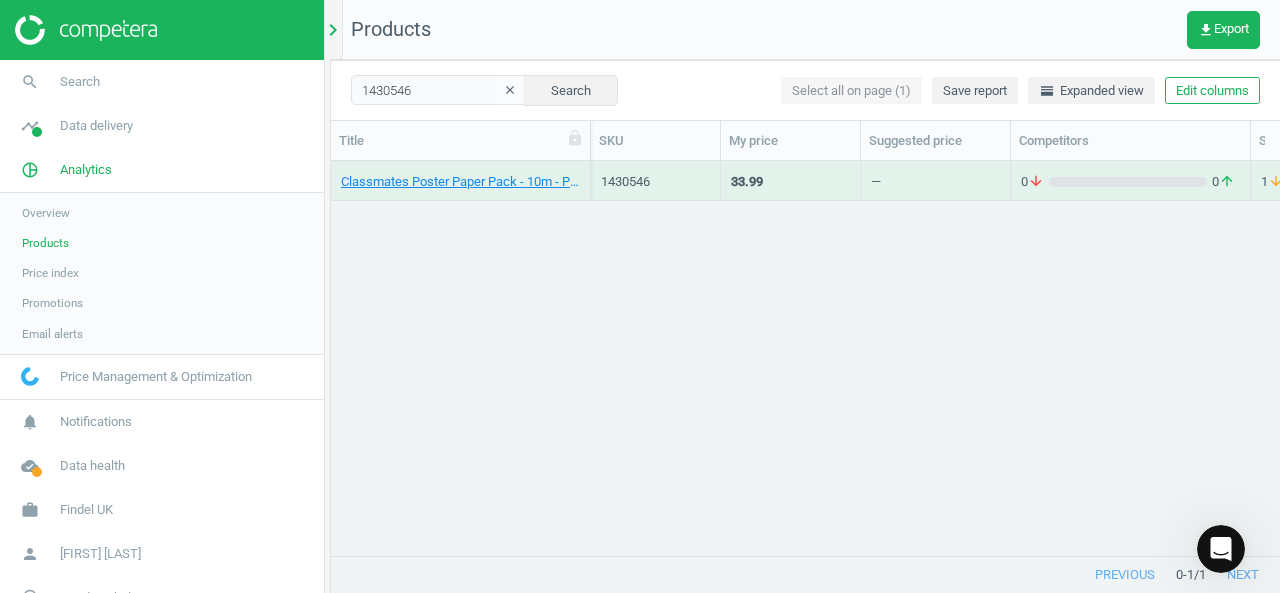 click on "chevron_right" at bounding box center [333, 30] 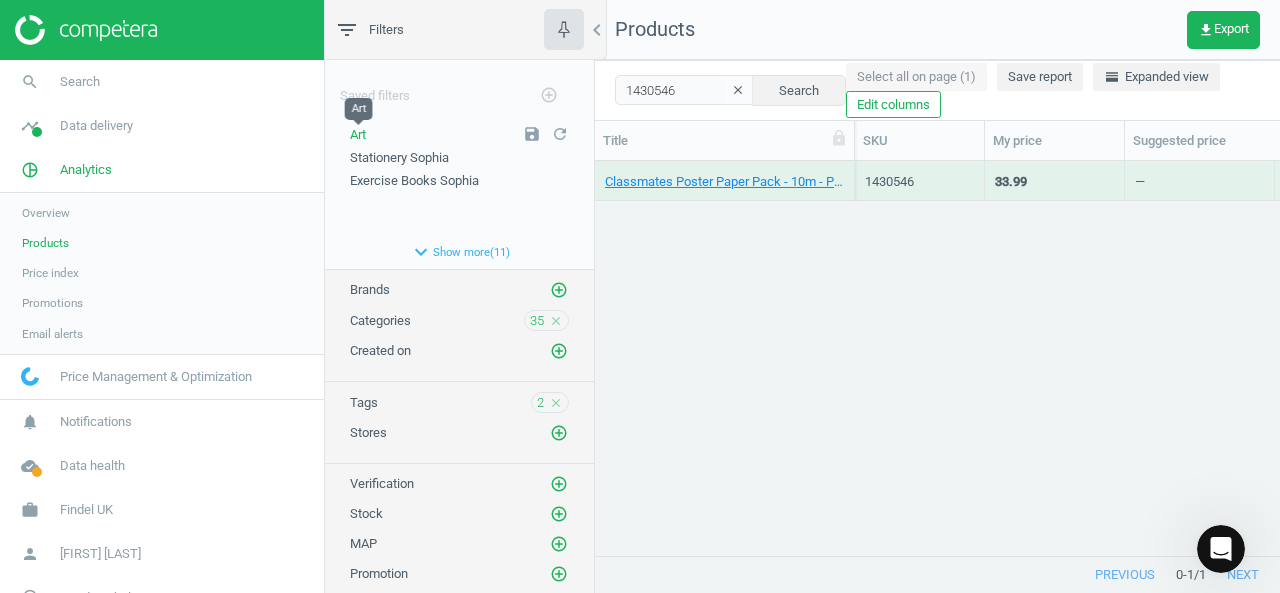 click on "Art" at bounding box center (358, 134) 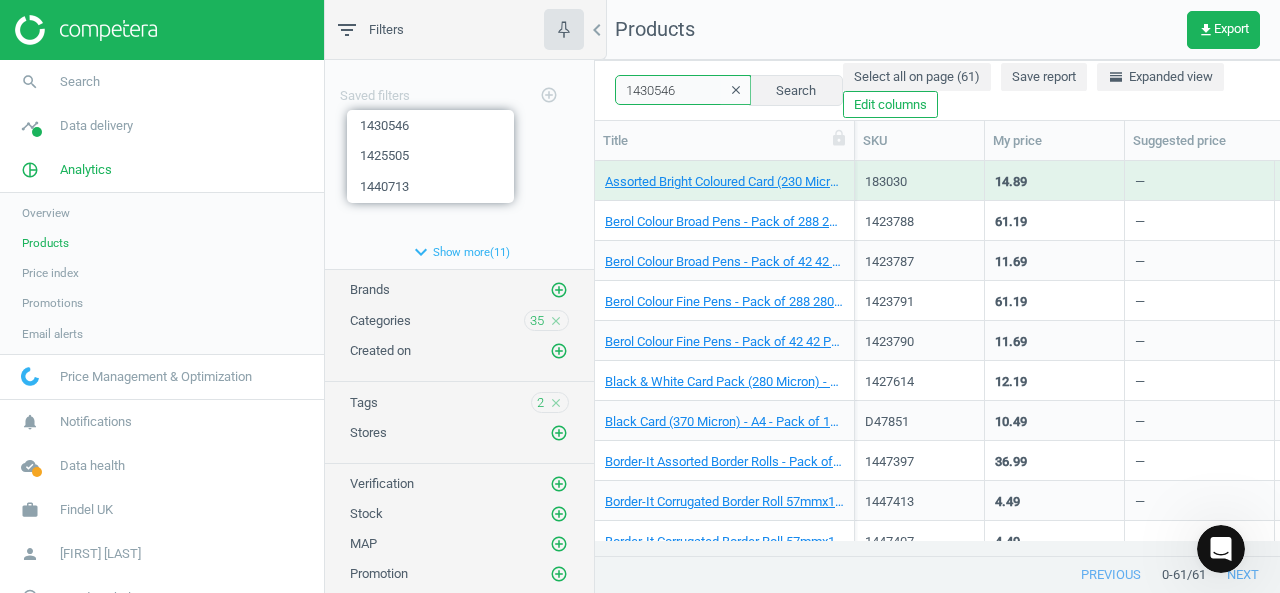 drag, startPoint x: 692, startPoint y: 93, endPoint x: 560, endPoint y: 55, distance: 137.36084 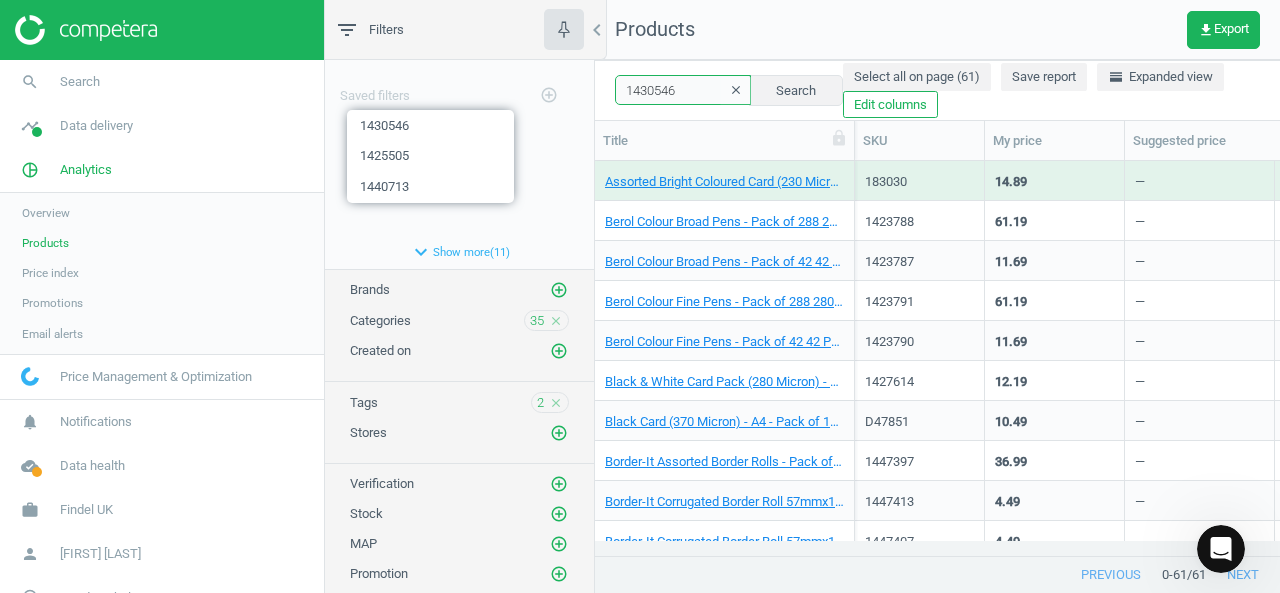 click on "filter_list Filters chevron_left Saved filters add_circle_outline Art edit delete Stationery Sophia edit delete Exercise Books Sophia edit delete Facilities edit delete EY - Barbara KVI's edit delete EY - Danielle KVI's edit delete EY - Emily KVIs edit delete EY Cat plus non KVI edit delete Early Years - Full Category edit delete Furniture edit delete New Stationery Sophia edit delete Old Categories edit delete Science edit delete Sport edit delete expand_more Show more ( 11 ) Brands add_circle_outline Categories 35 close Created on add_circle_outline Tags 2 close Stores add_circle_outline Verification add_circle_outline Stock add_circle_outline MAP add_circle_outline Promotion add_circle_outline Price add_circle_outline Markup add_circle_outline Opportunity add_circle_outline Price Position add_circle_outline Recency add_circle_outline Clear Apply Products get_app Export 1430546 clear Search Select all on page (61) Save report horizontal_split Expanded view Edit columns Title" at bounding box center [802, 351] 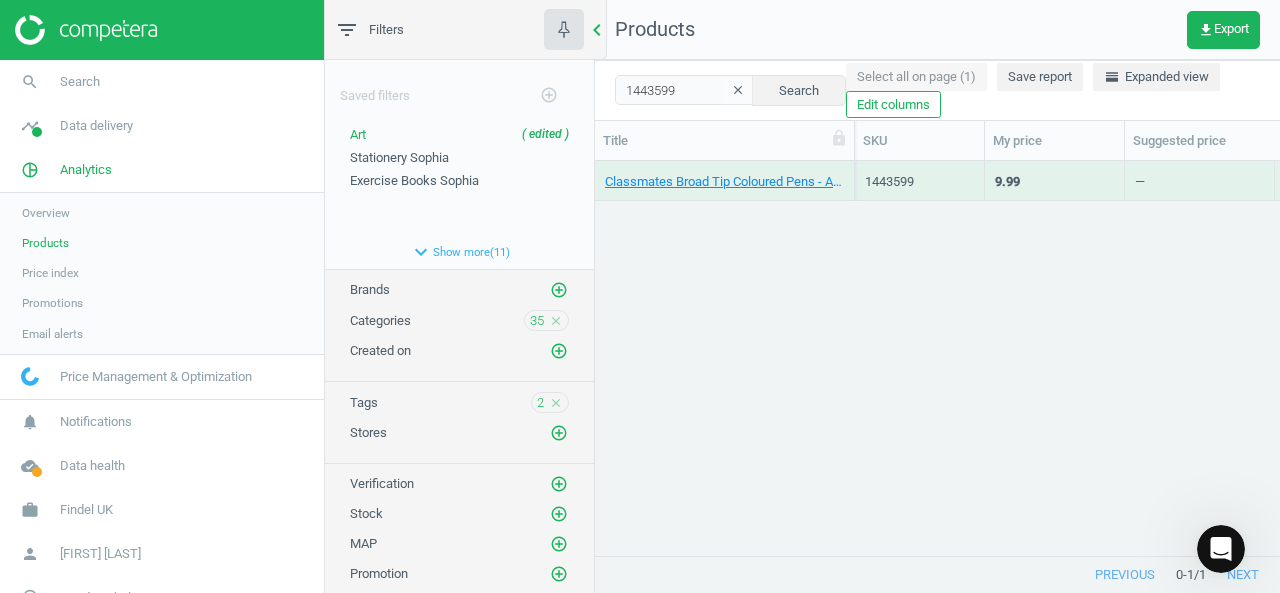 click on "chevron_left" at bounding box center (597, 30) 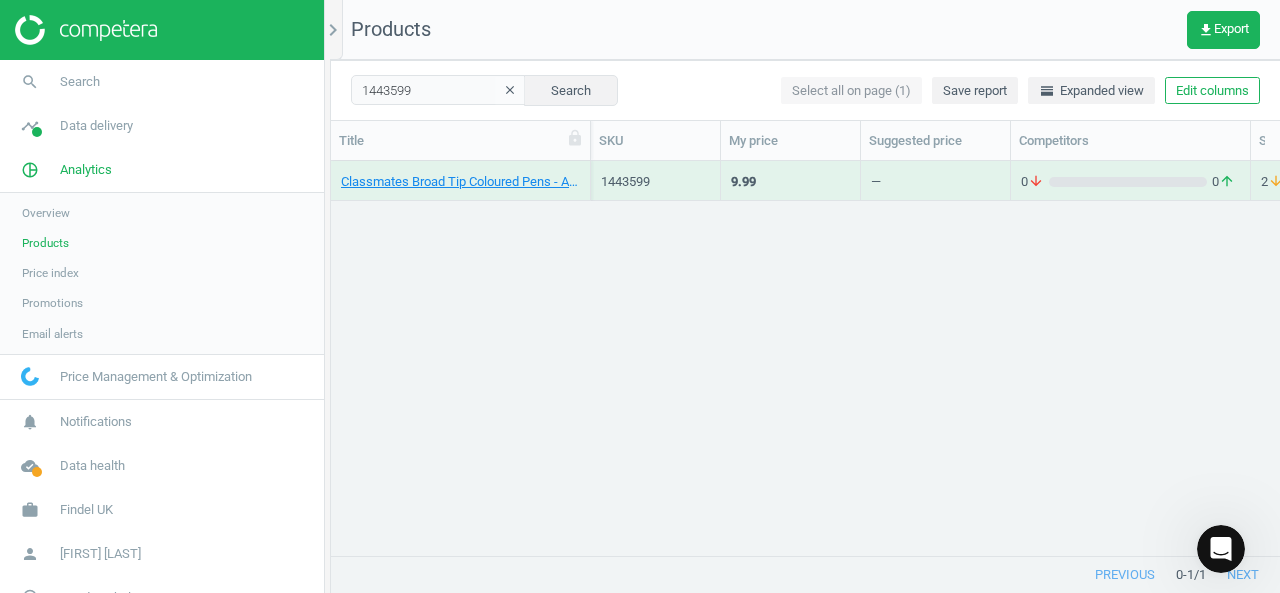 click on "0 arrow_downward 0 arrow_upward" at bounding box center (1130, 185) 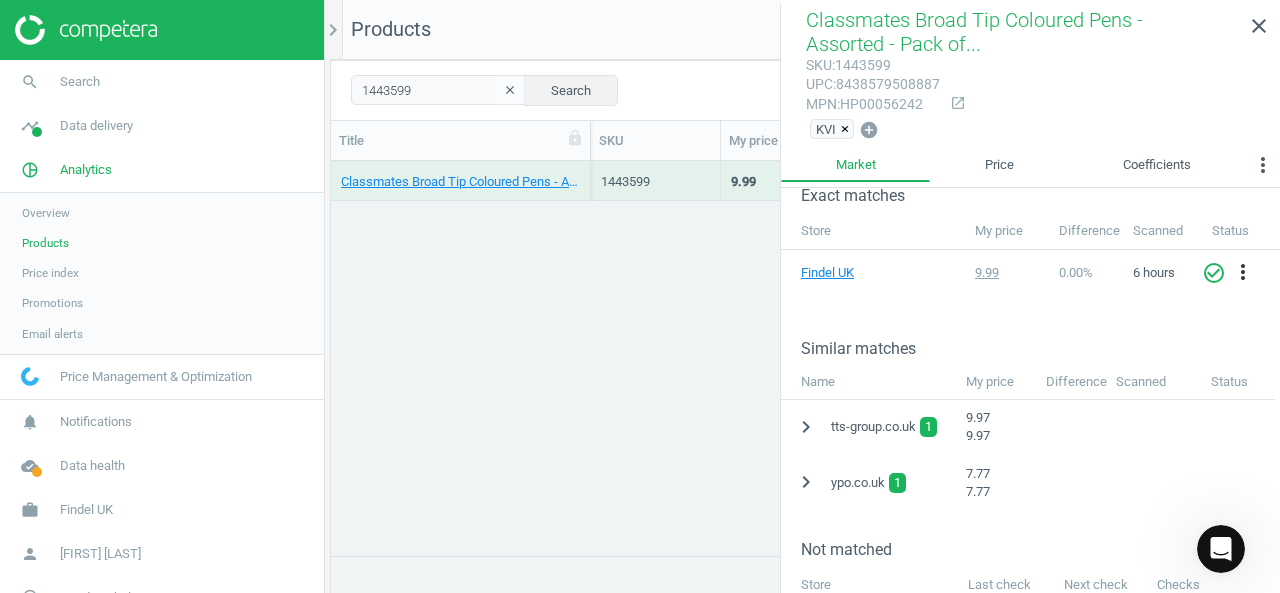 scroll, scrollTop: 298, scrollLeft: 0, axis: vertical 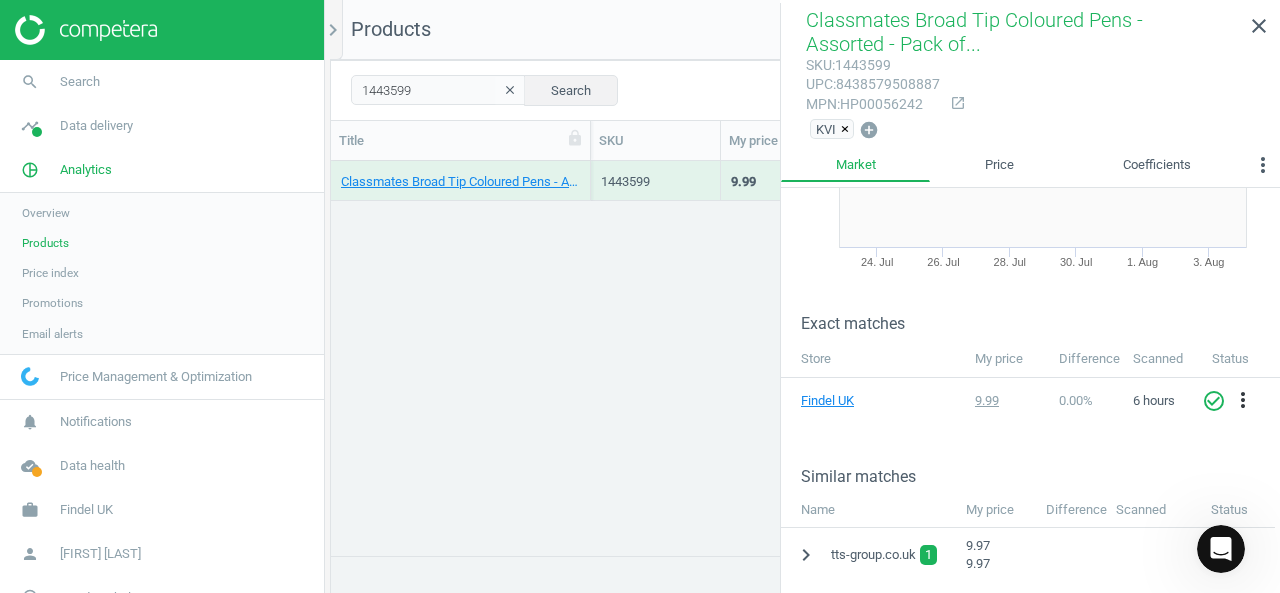 click on "Classmates Broad Tip Coloured Pens - Assorted - Pack of 40 40 Pack 1443599 9.99 — 0 arrow_downward 0 arrow_upward 2 arrow_downward 0 arrow_upward 0 out of 6 0 on the market Own Brand 0.25 40 Pack .20 — — — — — — — — — — — — — — — — — — — — — — — — — — — — — — — — — — — — — — — — — — — — — — — — — — — — — — — — — — — — — — — — — — — — — — — — — — — — — — — — — —" at bounding box center [805, 351] 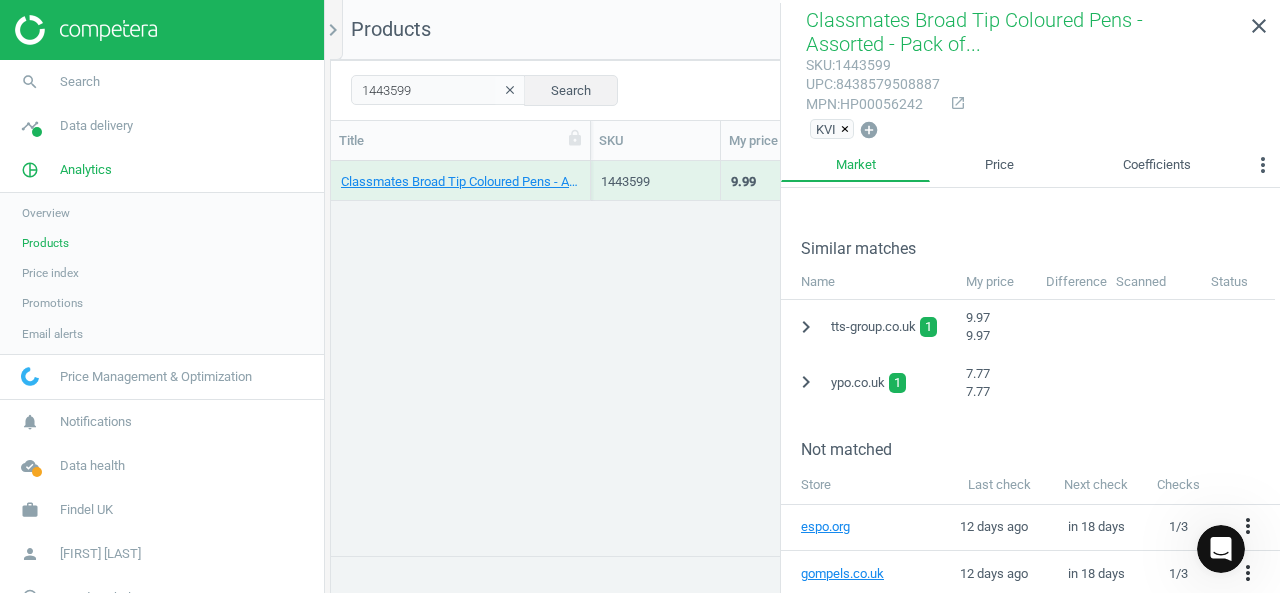 scroll, scrollTop: 423, scrollLeft: 0, axis: vertical 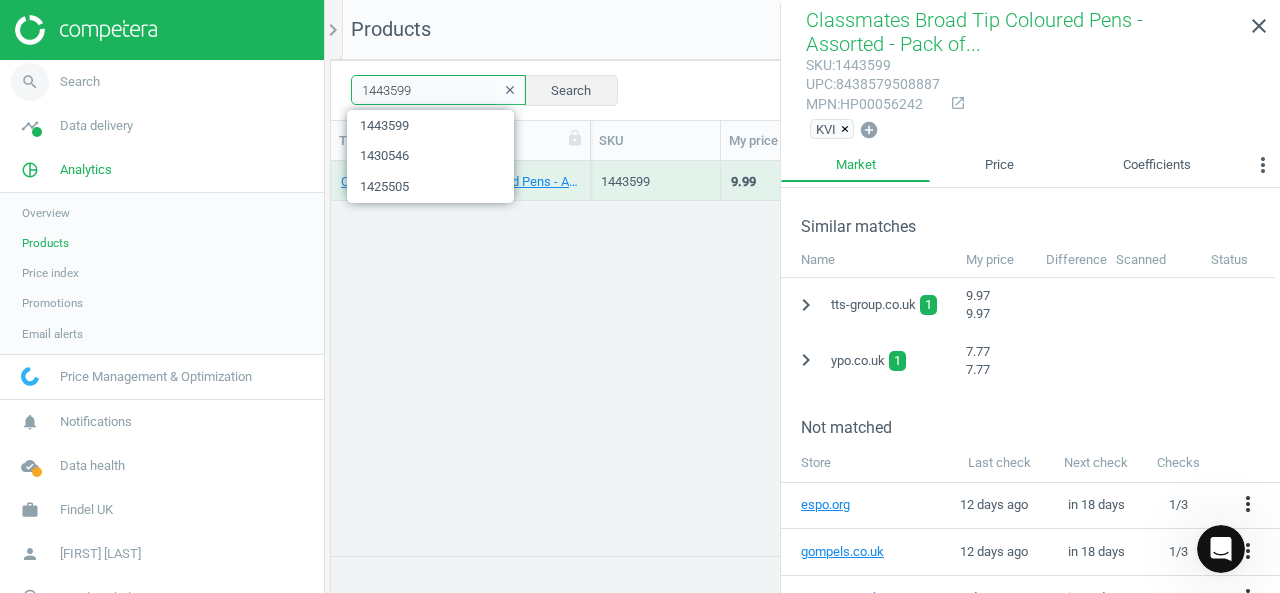 drag, startPoint x: 438, startPoint y: 85, endPoint x: 161, endPoint y: 67, distance: 277.58423 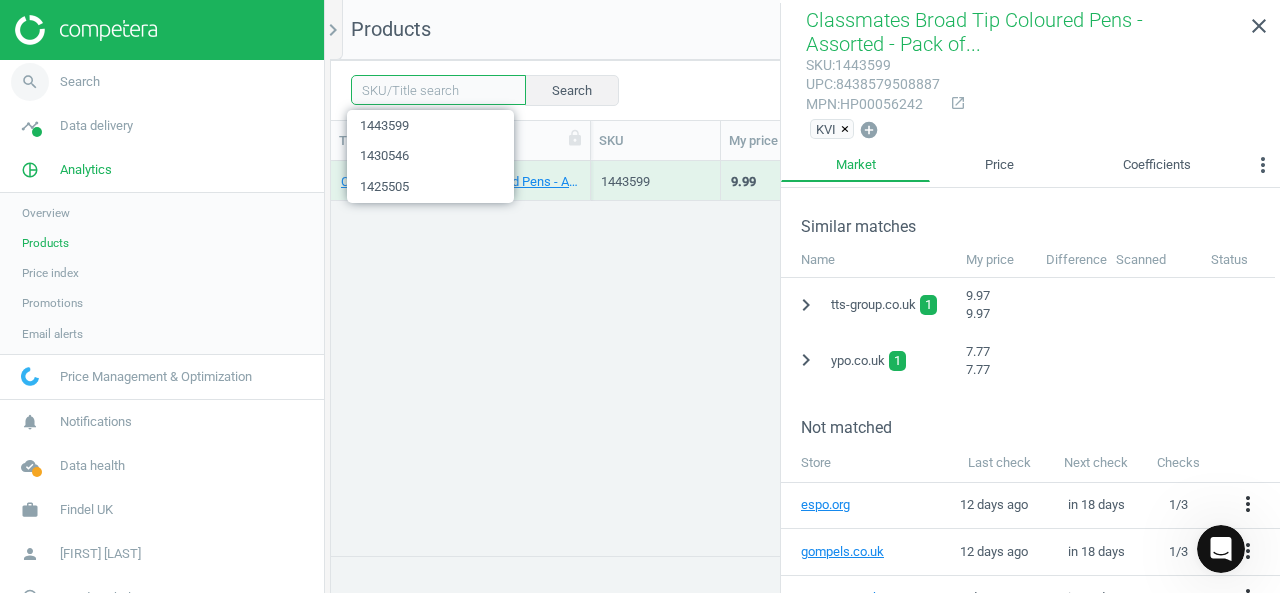 paste on "1444143" 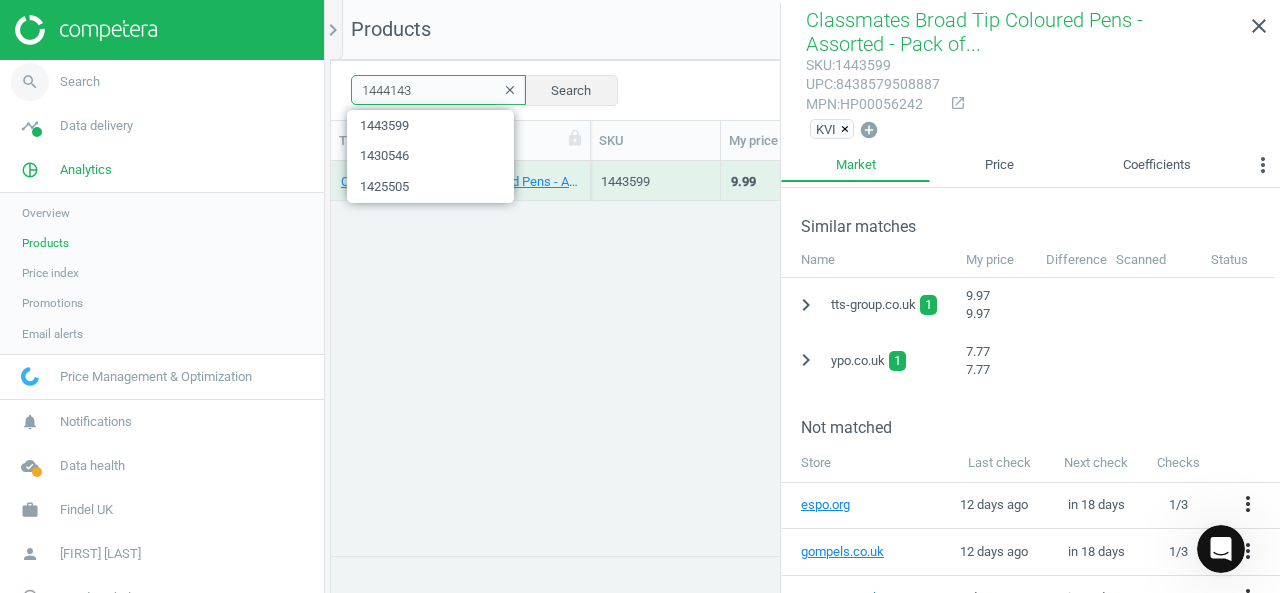 type on "1444143" 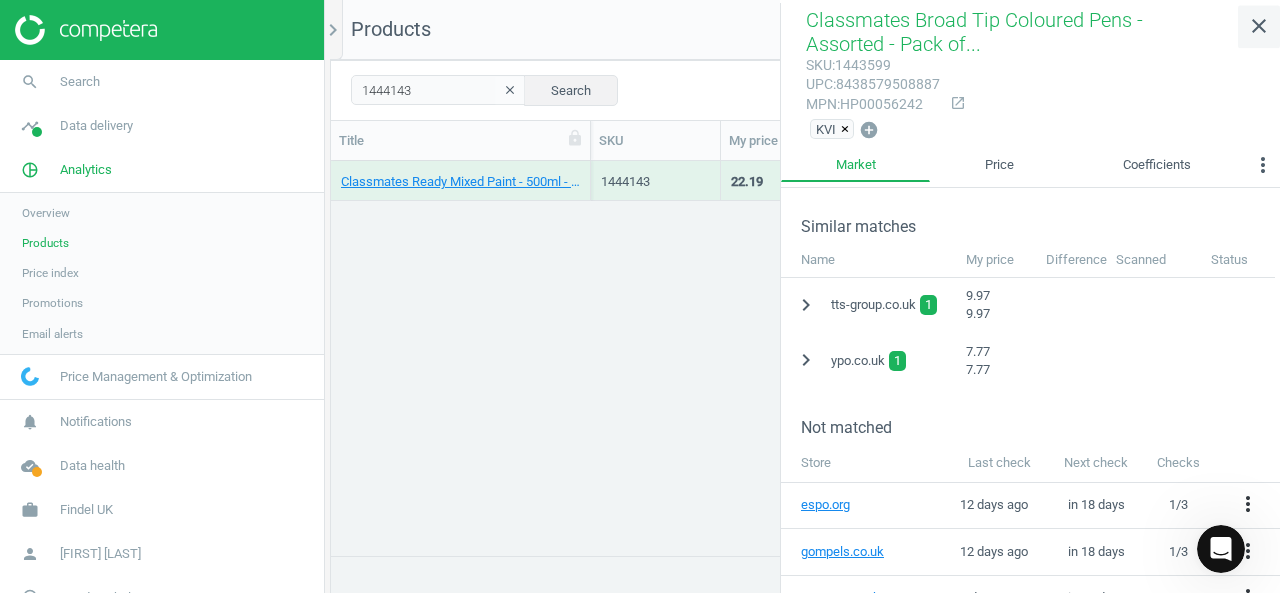 click on "close" at bounding box center (1259, 26) 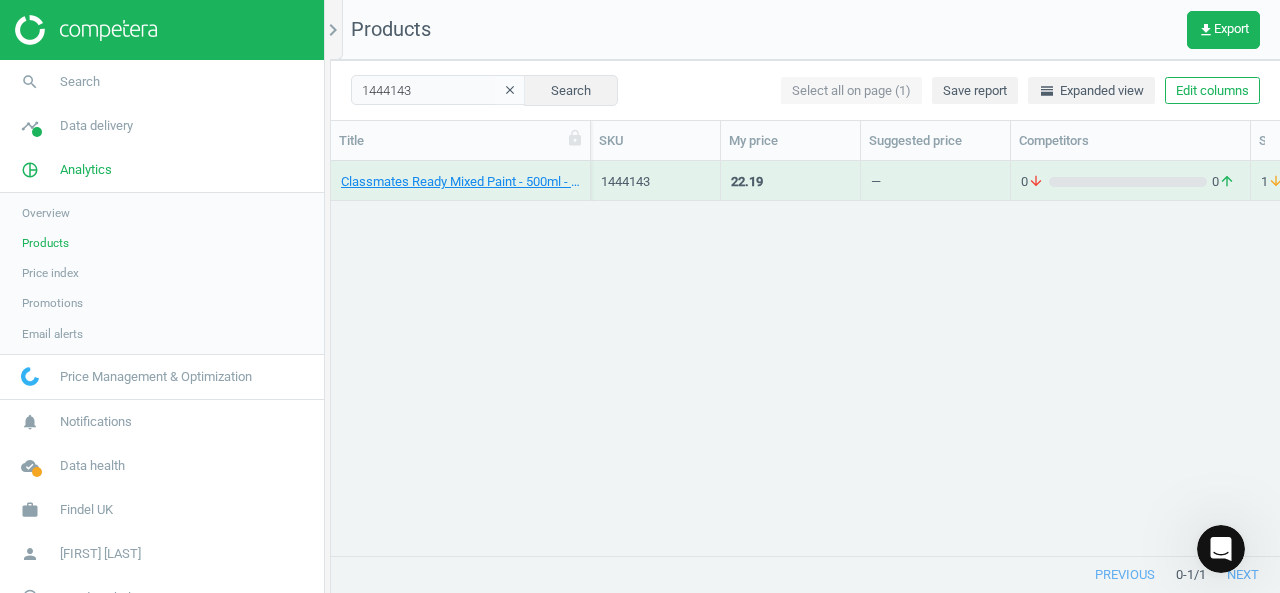 click on "0 arrow_downward 0 arrow_upward" at bounding box center [1130, 185] 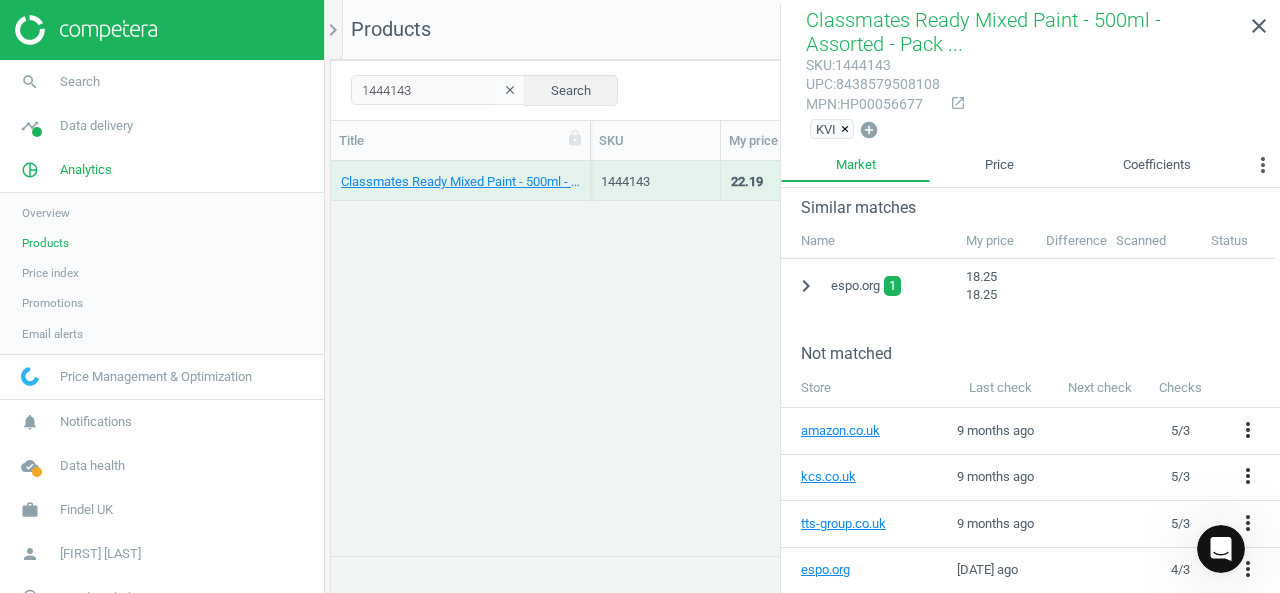 scroll, scrollTop: 446, scrollLeft: 0, axis: vertical 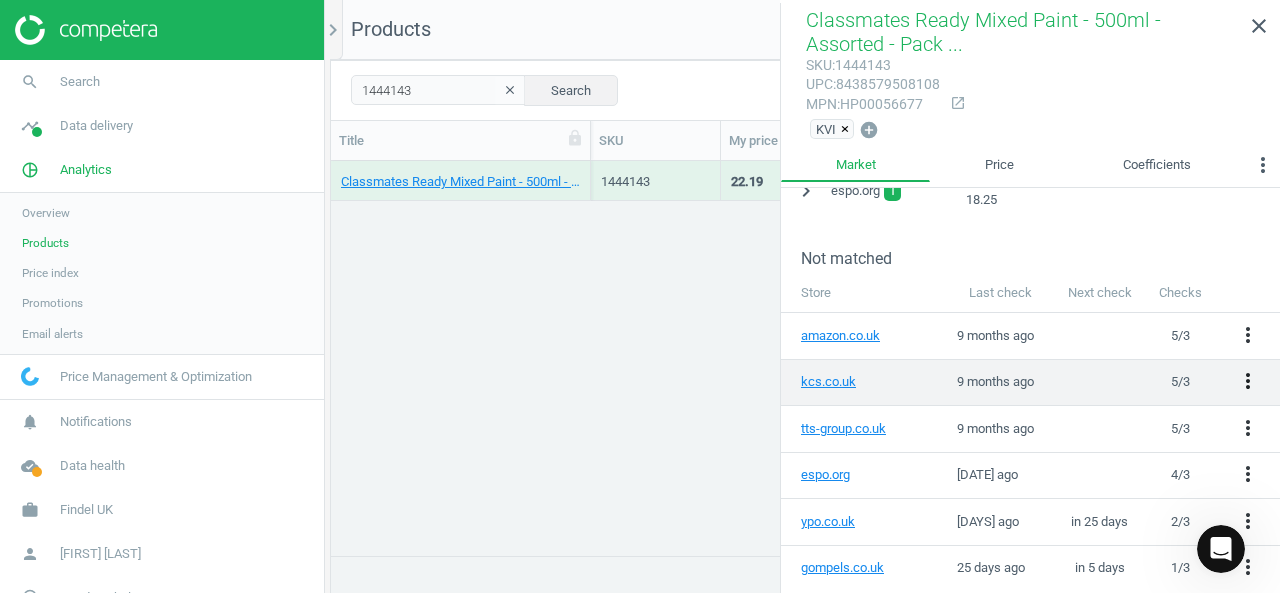 click on "more_vert" at bounding box center [1248, 381] 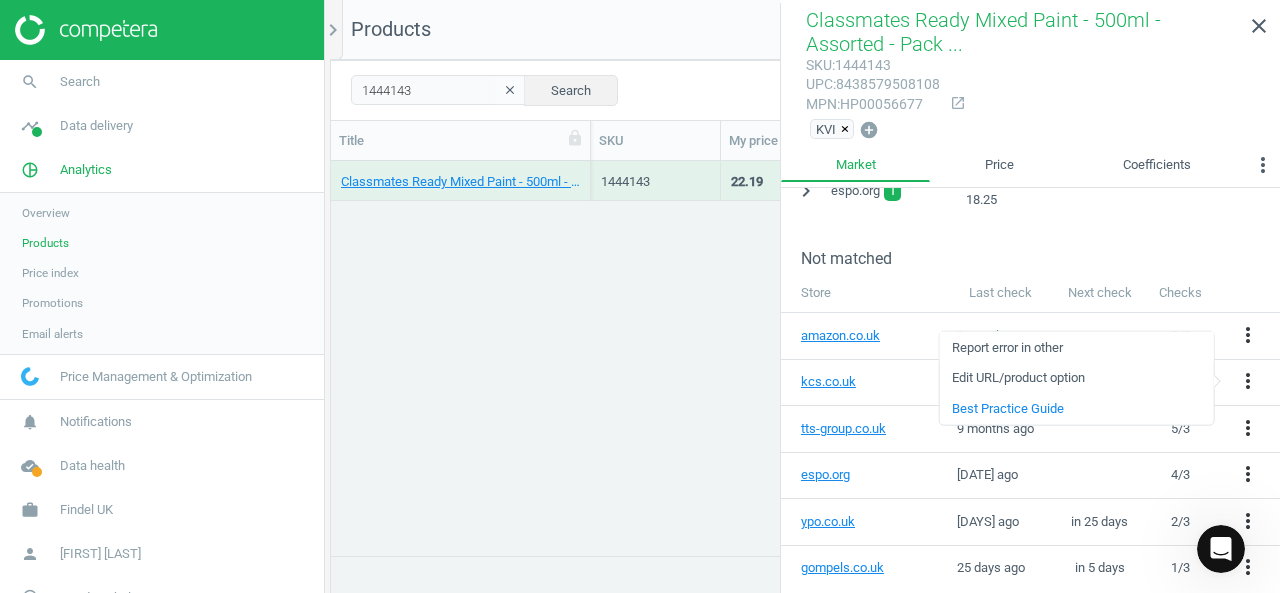 click on "Report error in other" at bounding box center (1076, 347) 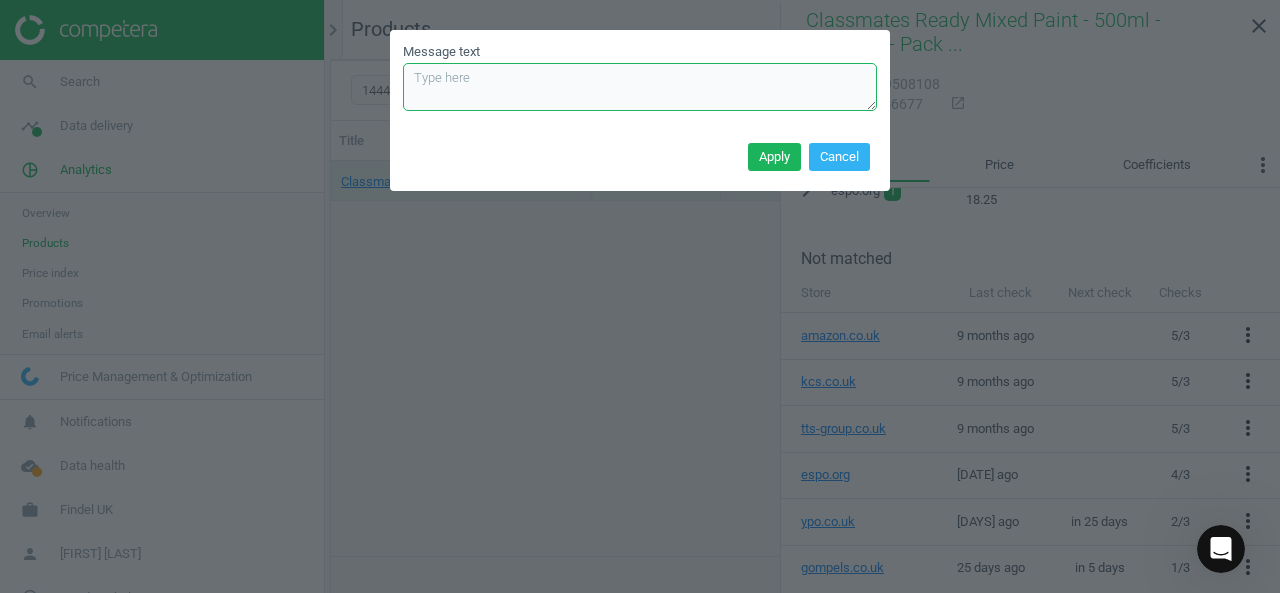 click on "Message text" at bounding box center [640, 87] 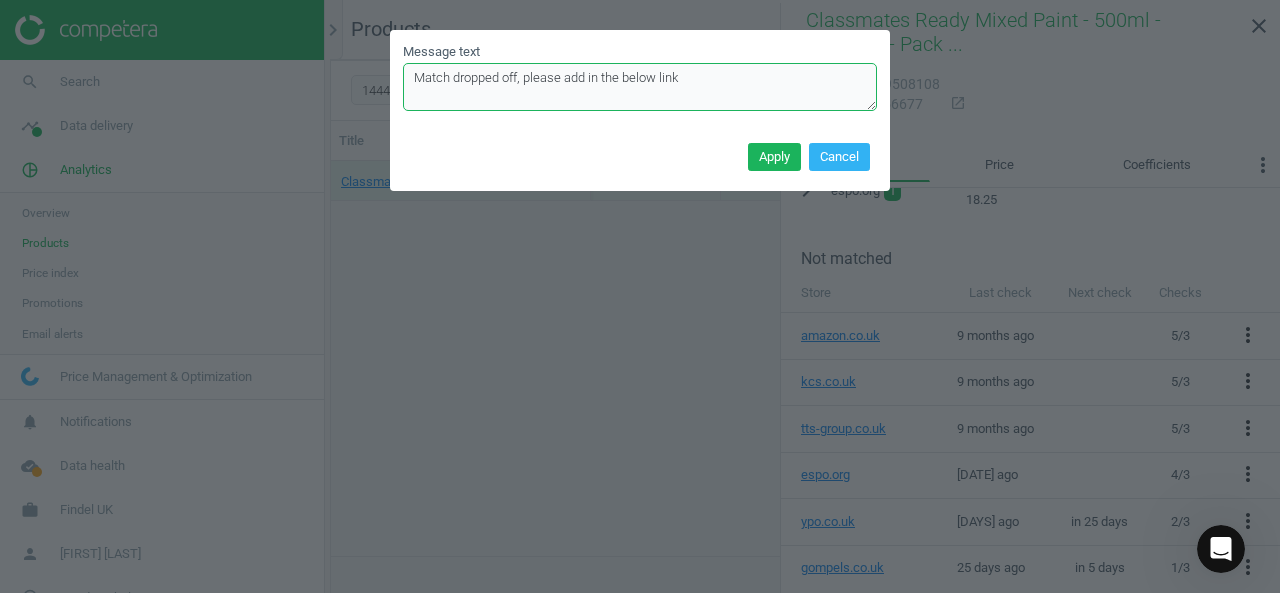 paste on "https://www.kcs.co.uk/kcs-ready-mixed-paint-600ml-pack-of-20" 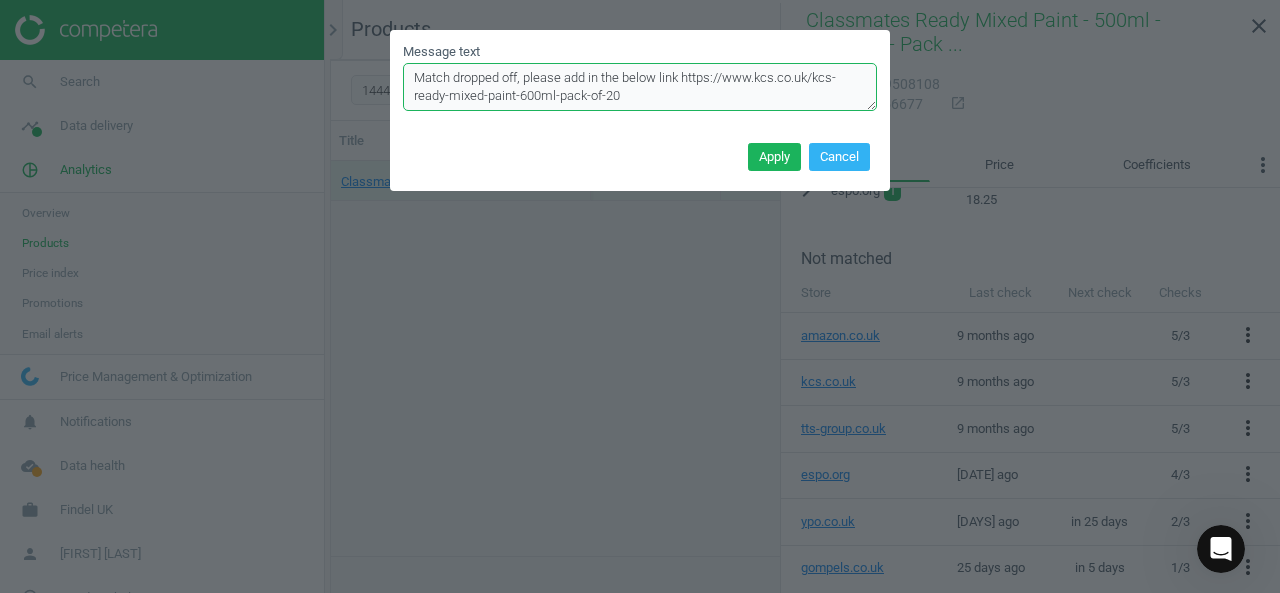click on "Match dropped off, please add in the below link https://www.kcs.co.uk/kcs-ready-mixed-paint-600ml-pack-of-20" at bounding box center [640, 87] 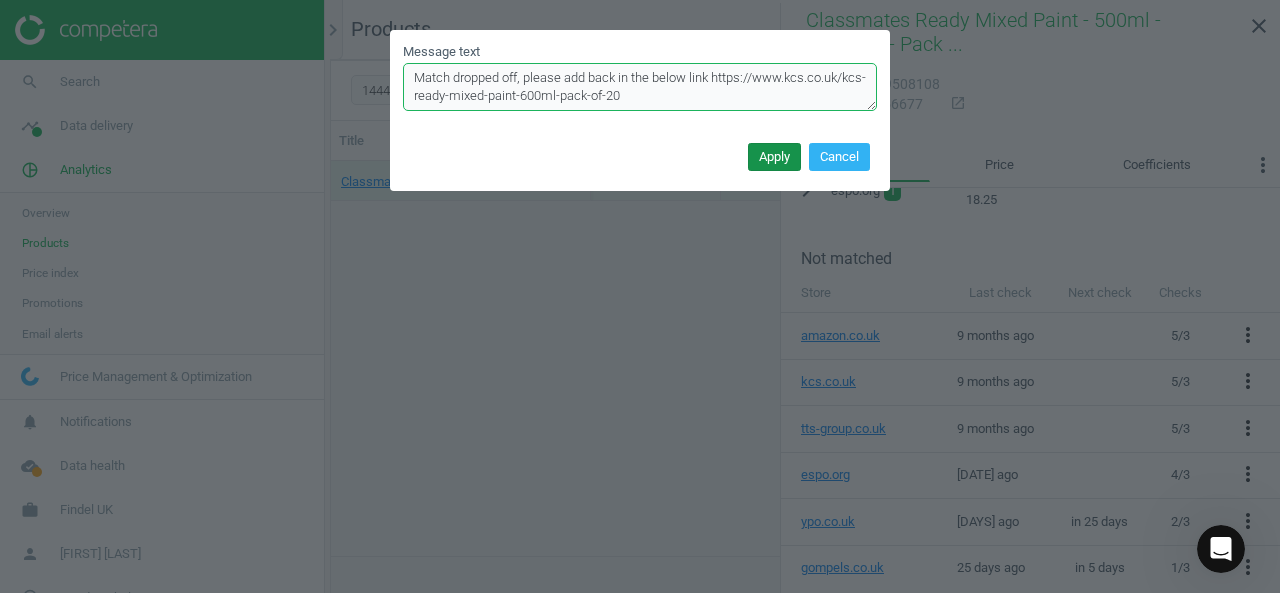 type on "Match dropped off, please add back in the below link https://www.kcs.co.uk/kcs-ready-mixed-paint-600ml-pack-of-20" 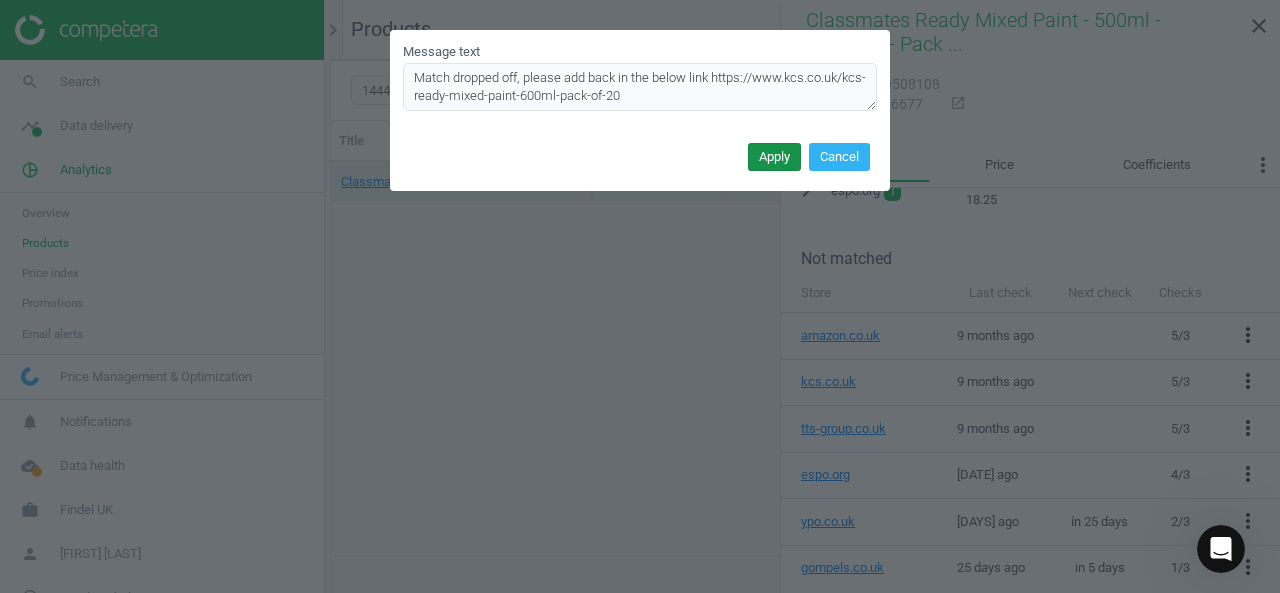 click on "Apply" at bounding box center [774, 157] 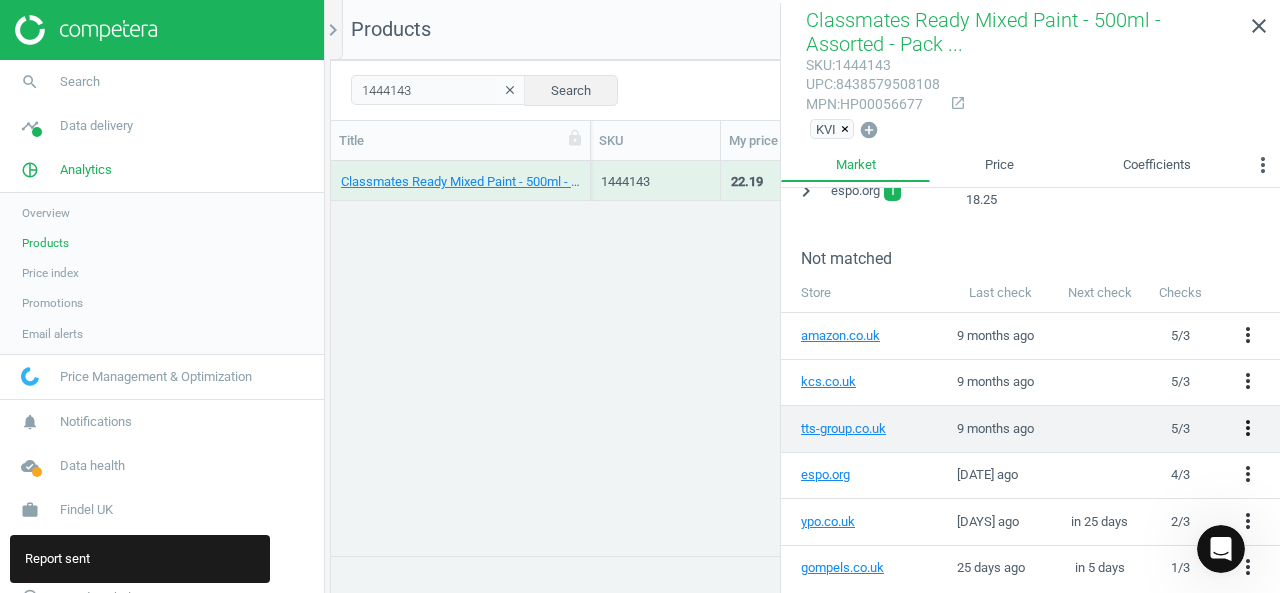 click on "more_vert" at bounding box center [1248, 428] 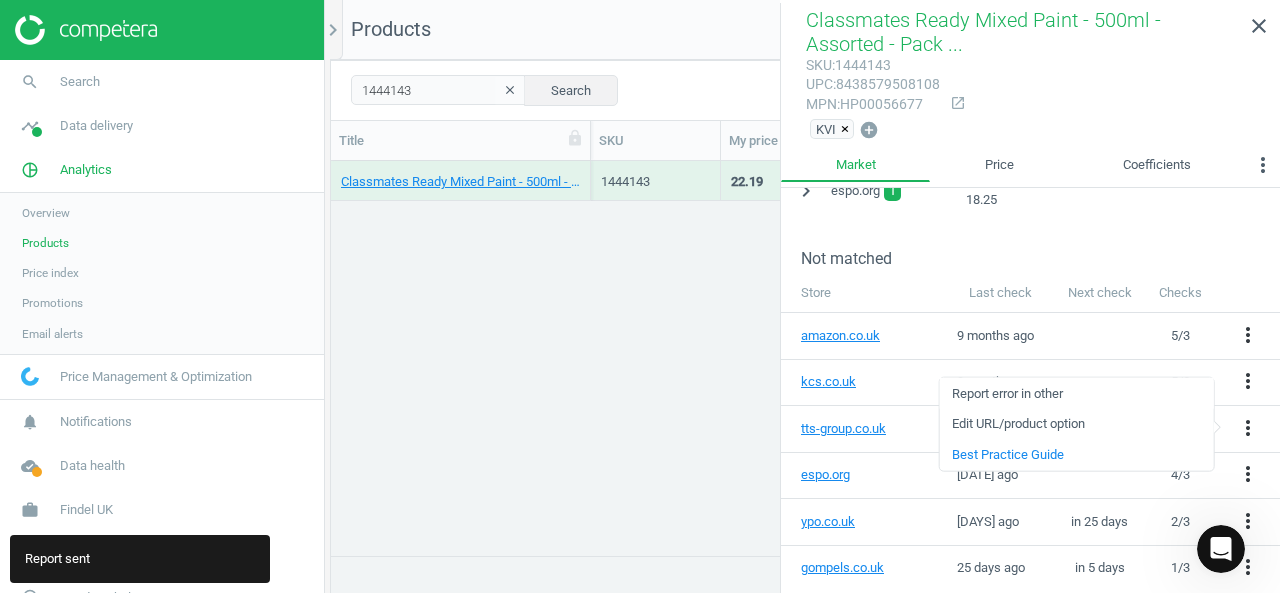 click on "Report error in other" at bounding box center [1076, 393] 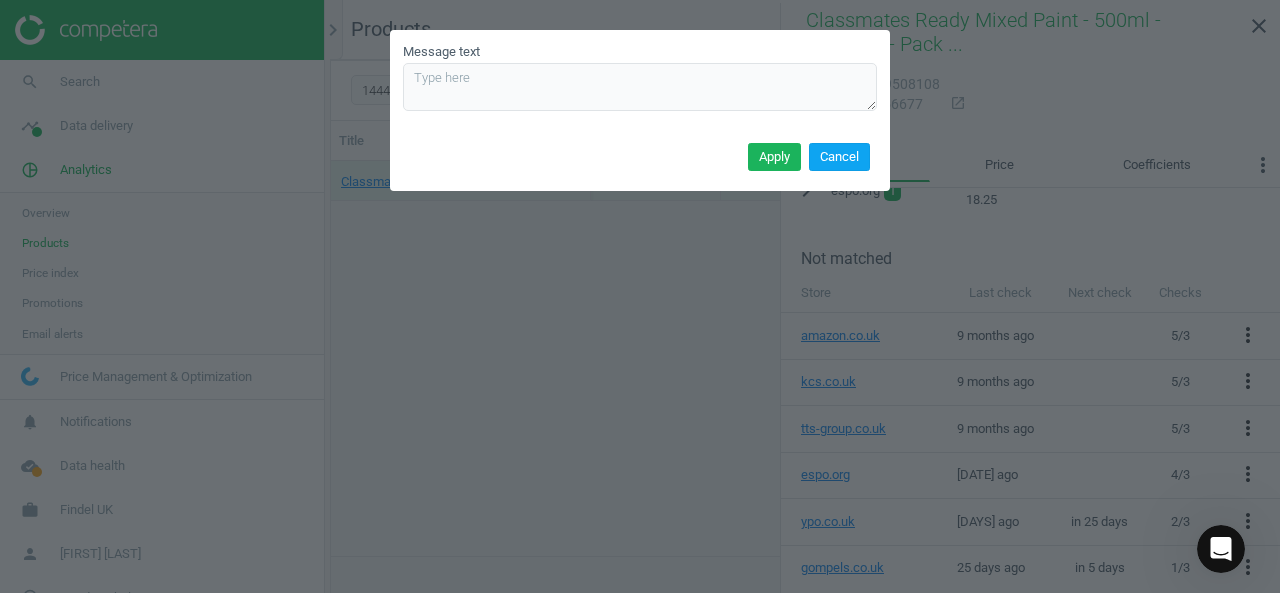click on "Cancel" at bounding box center [839, 157] 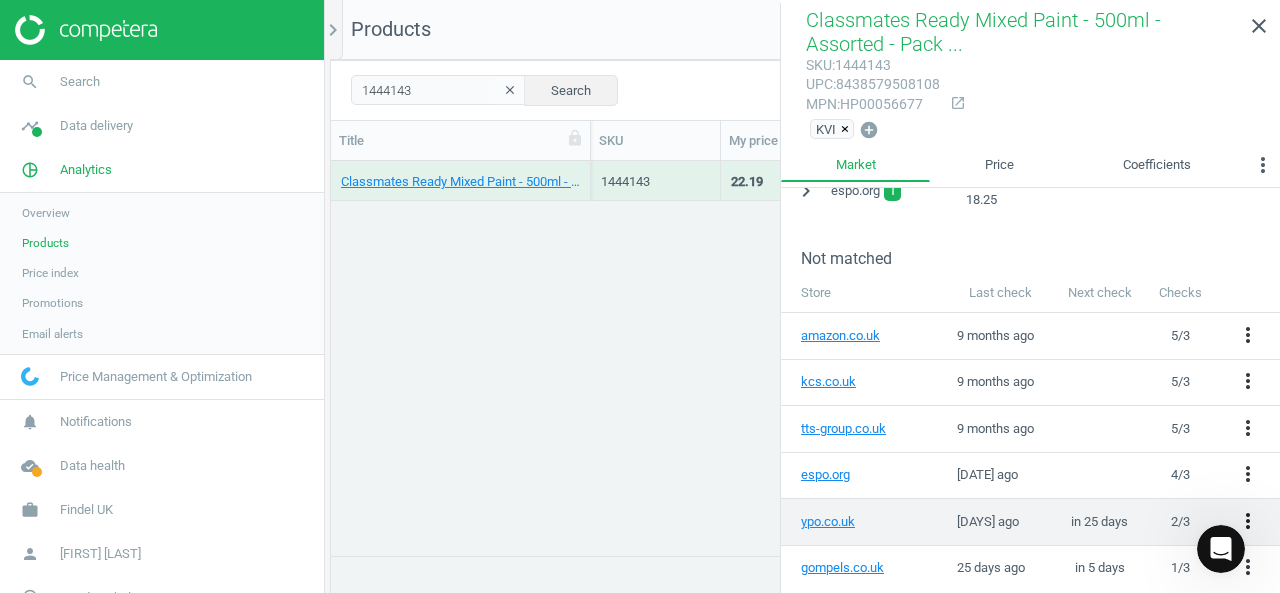 click on "more_vert" at bounding box center (1248, 521) 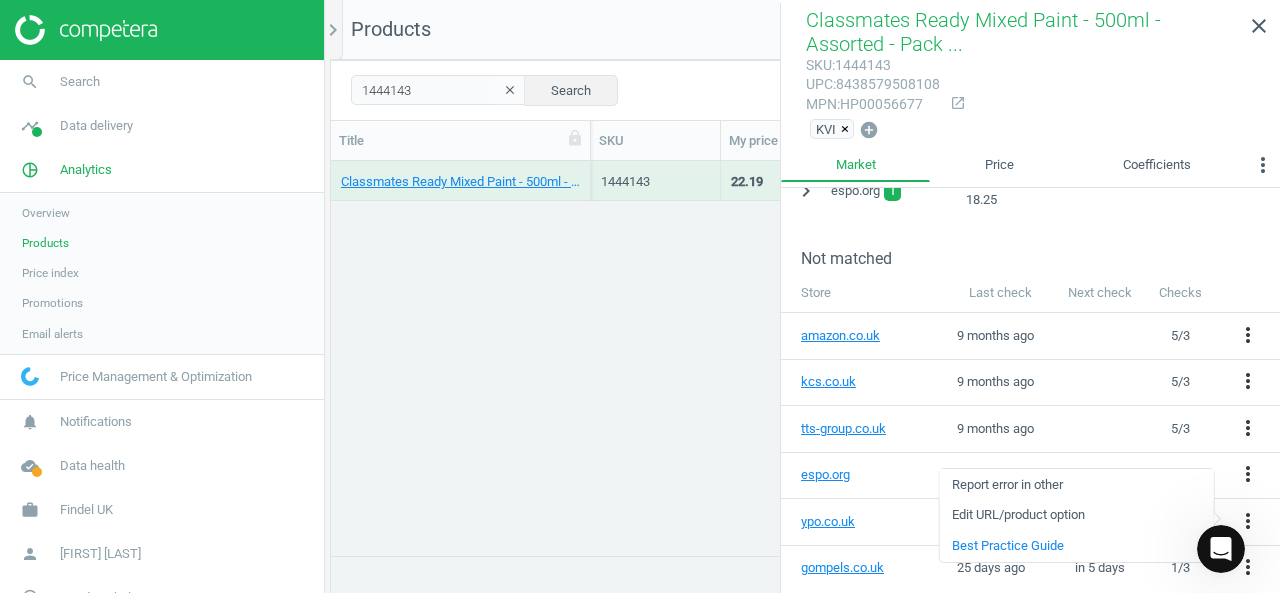 click on "Report error in other" at bounding box center (1076, 484) 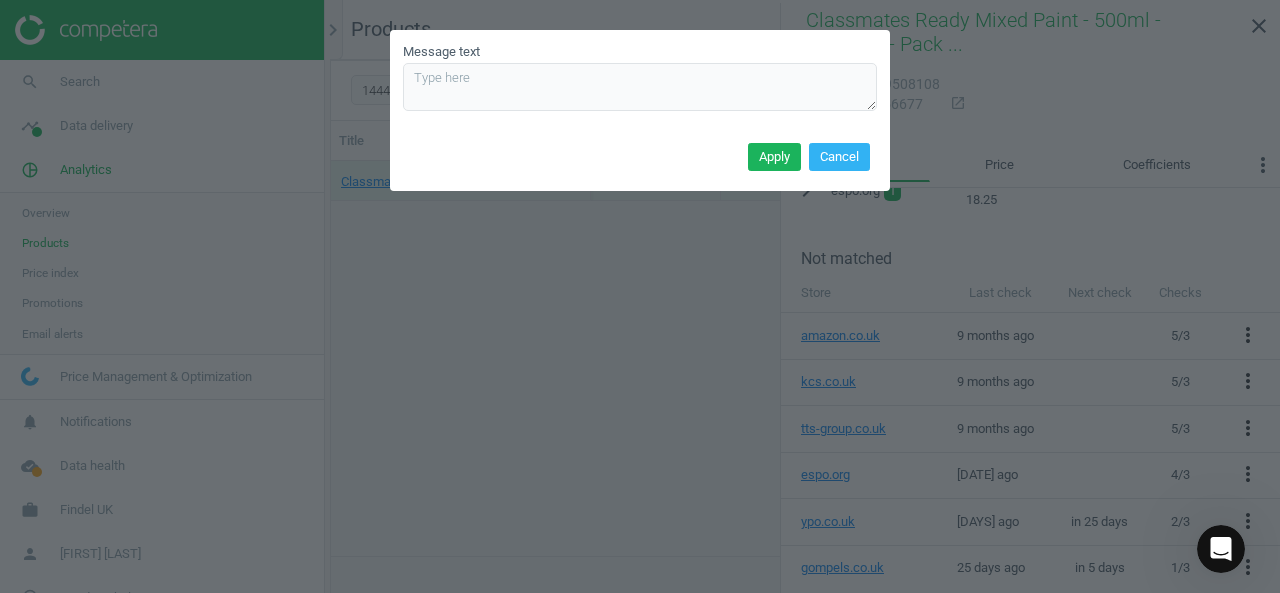 click on "Message text" at bounding box center (640, 83) 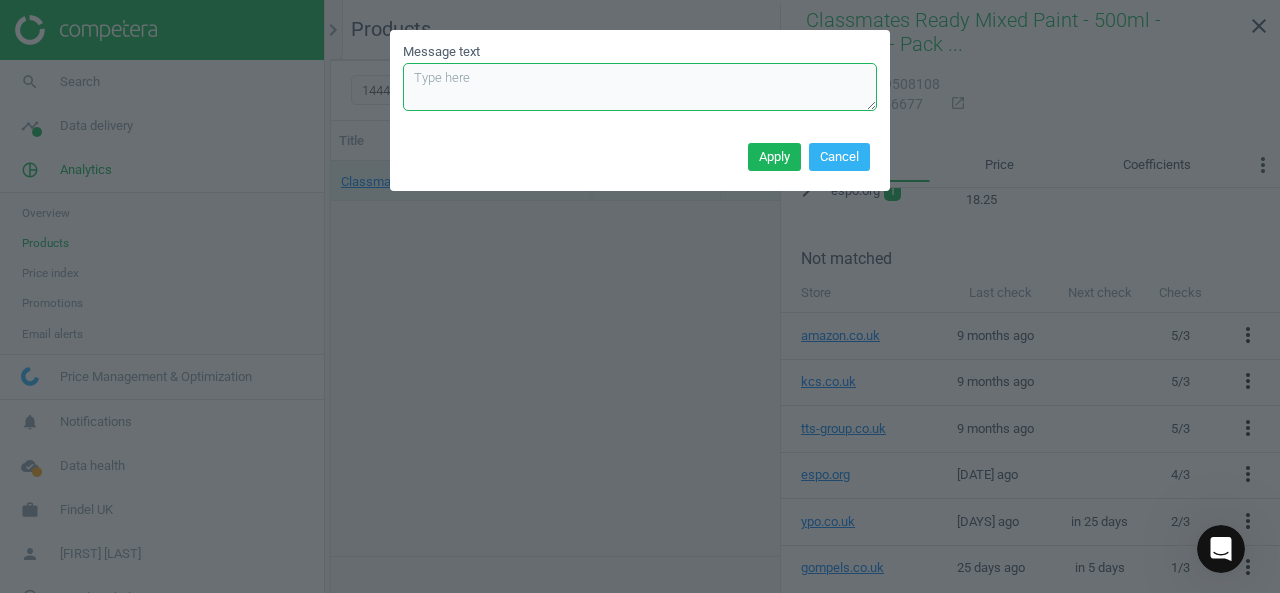 click on "Message text" at bounding box center [640, 87] 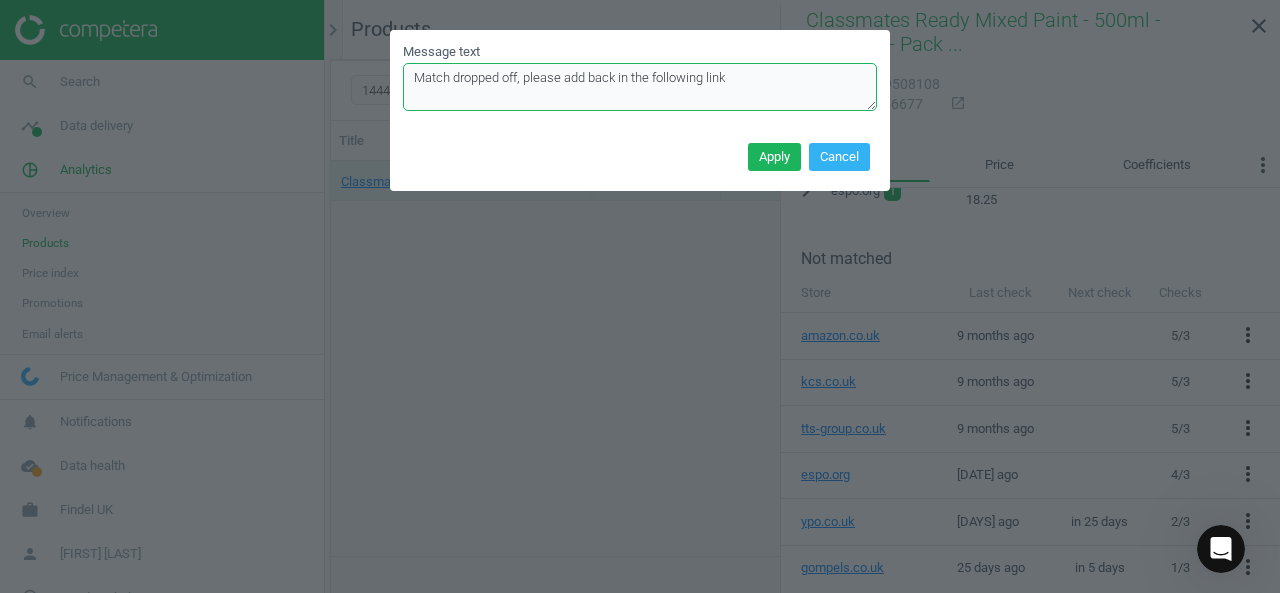 paste on "https://www.ypo.co.uk/product/detail/art-supplies/paint/307414" 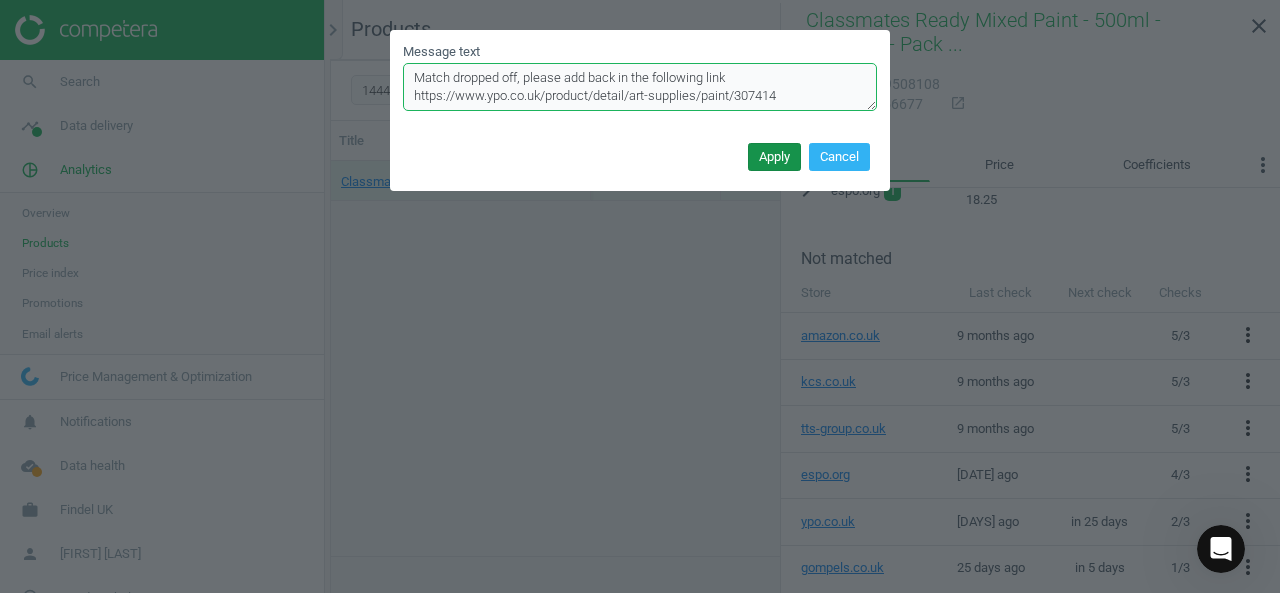 type on "Match dropped off, please add back in the following link https://www.ypo.co.uk/product/detail/art-supplies/paint/307414" 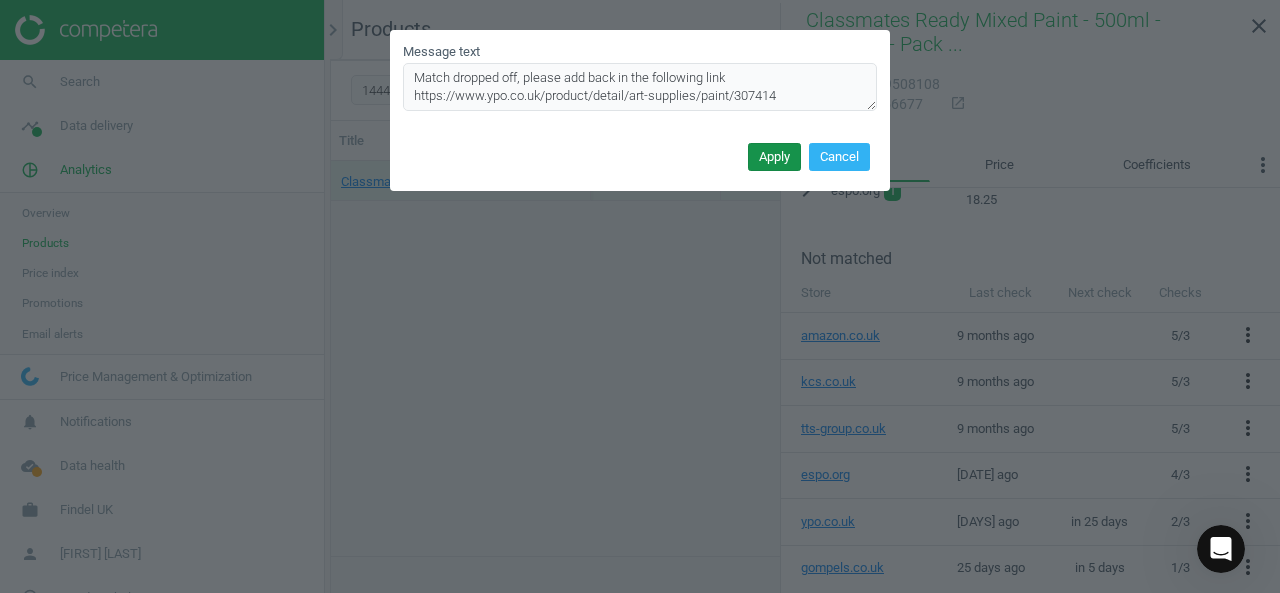 click on "Apply" at bounding box center [774, 157] 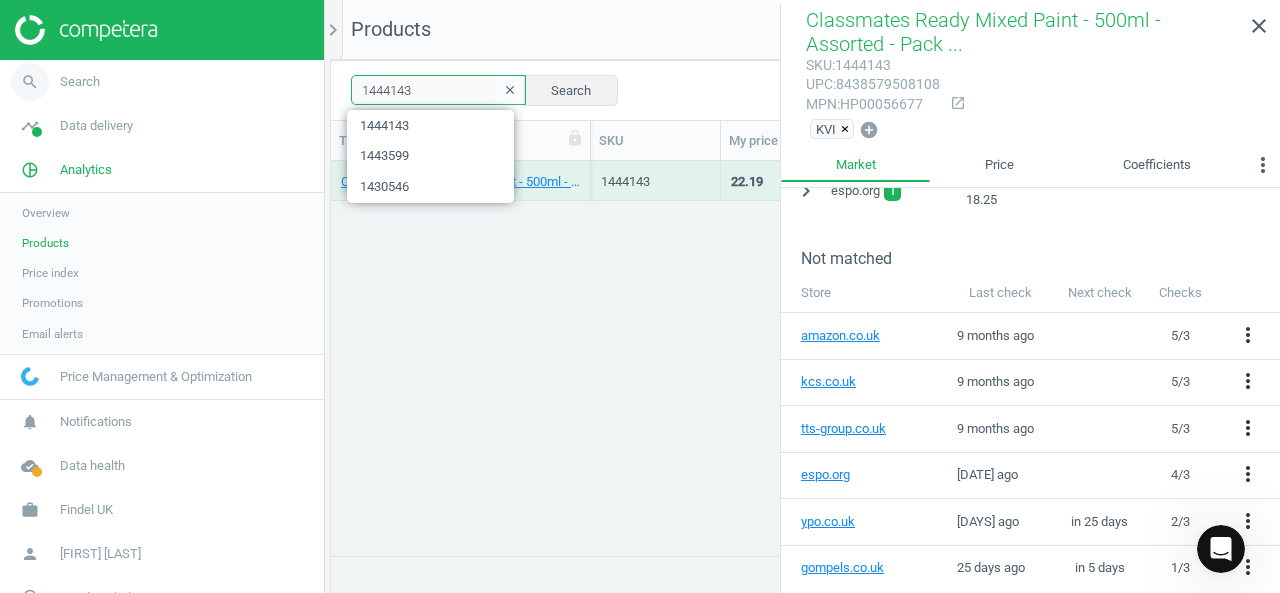 drag, startPoint x: 430, startPoint y: 87, endPoint x: 188, endPoint y: 91, distance: 242.03305 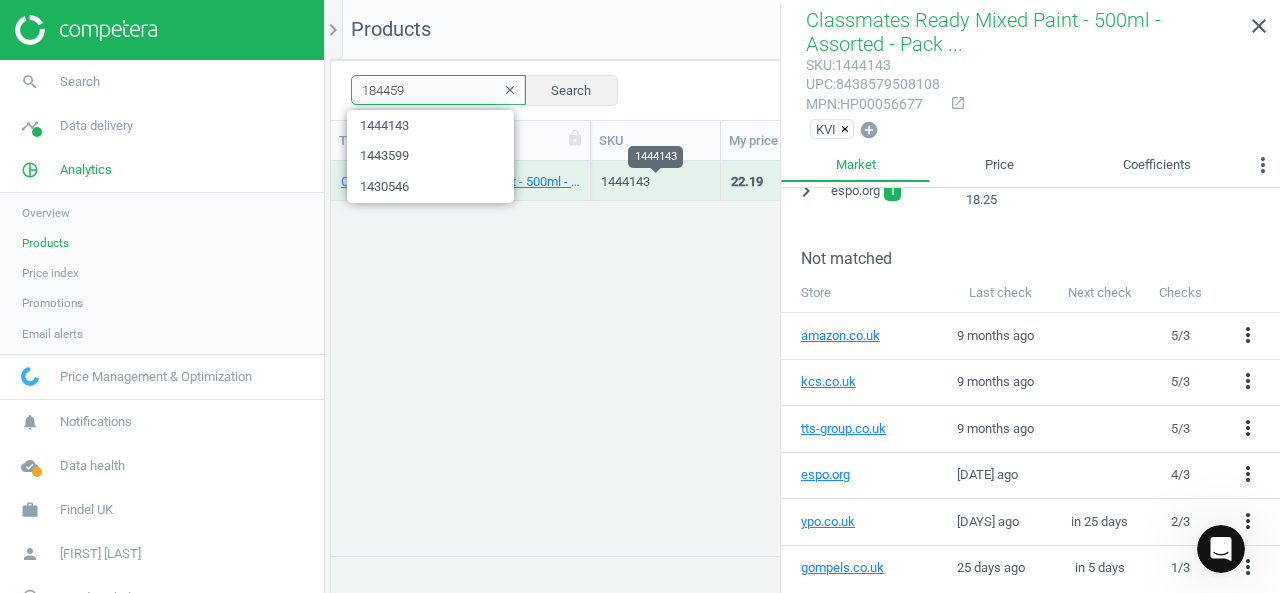 type on "184459" 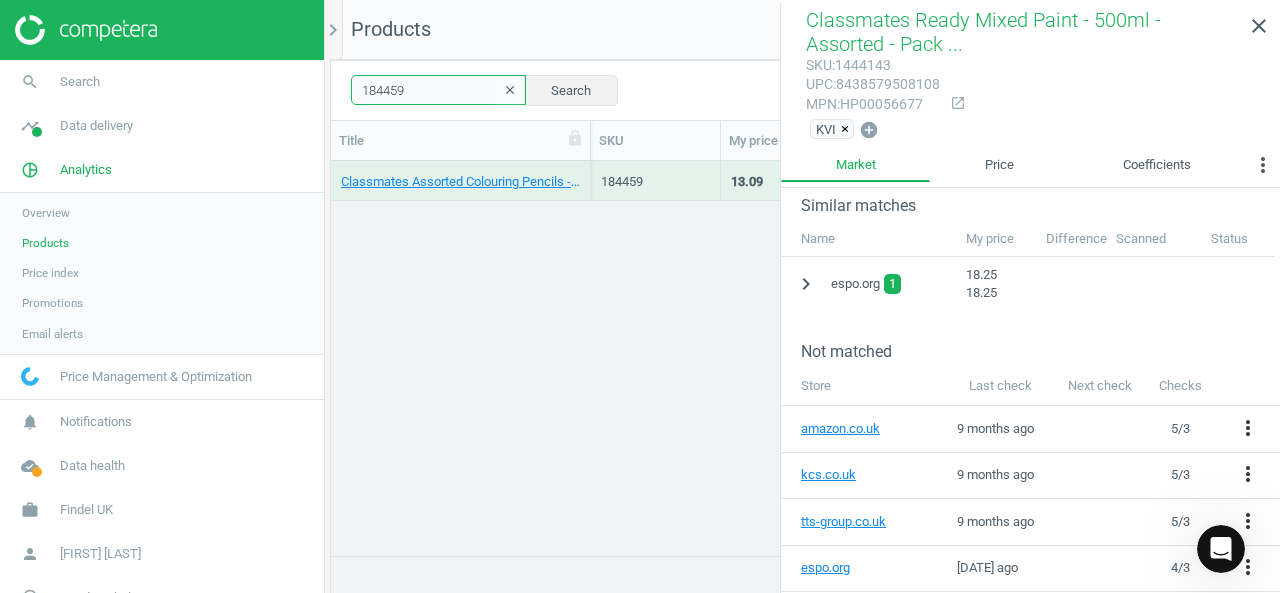 scroll, scrollTop: 454, scrollLeft: 0, axis: vertical 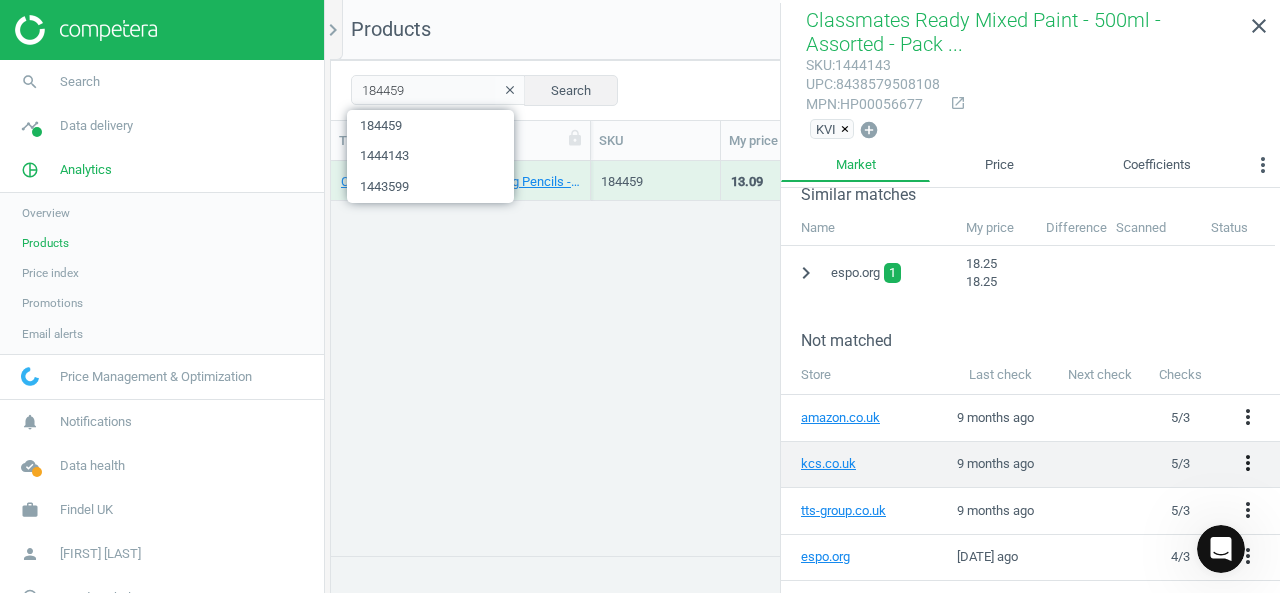 click on "more_vert" at bounding box center [1248, 463] 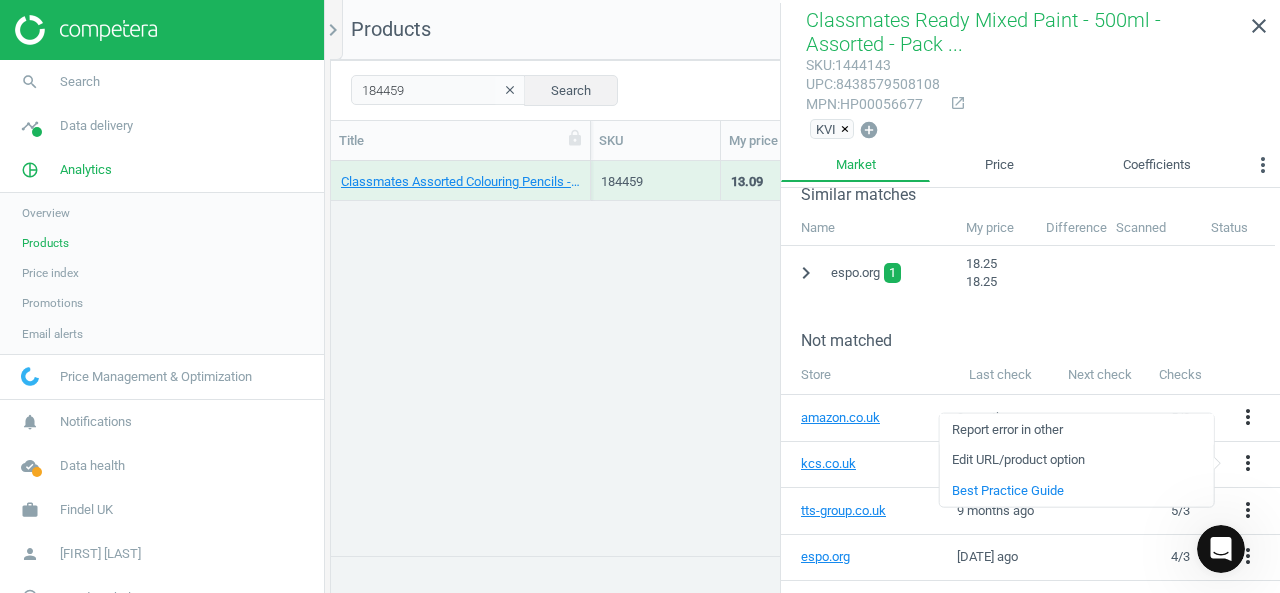 click on "Report error in other" at bounding box center (1076, 429) 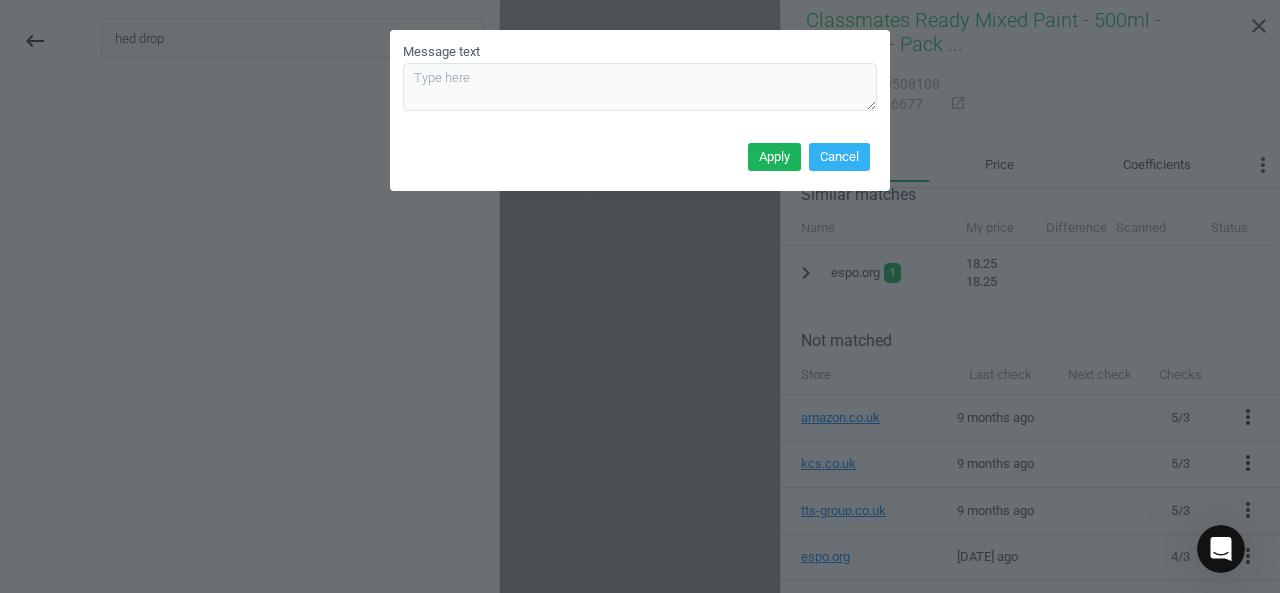 type on "hed drop" 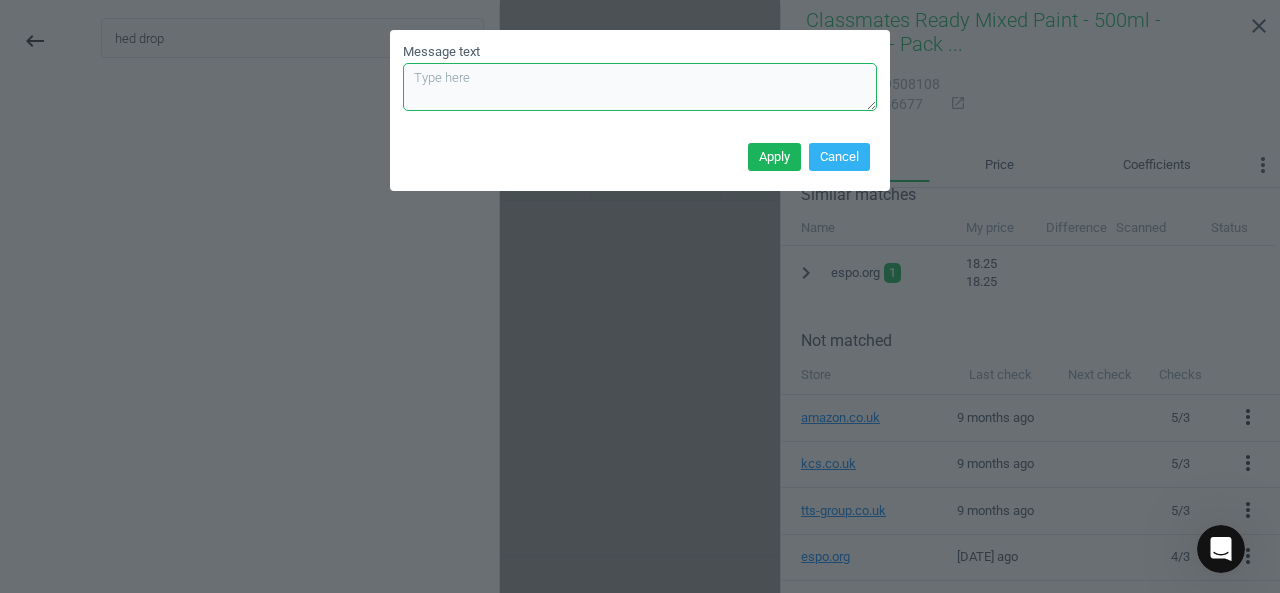 click on "Message text" at bounding box center [640, 87] 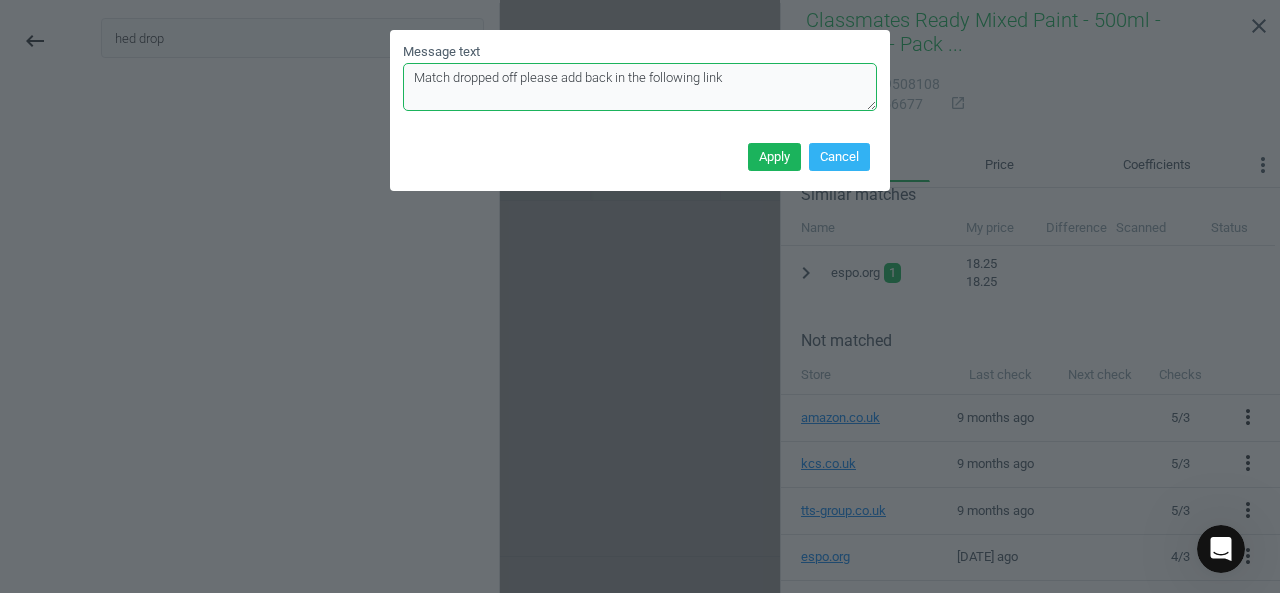 paste on "https://www.kcs.co.uk/kcs-giant-triangular-coloured-pencils-assorted-pack-of-144" 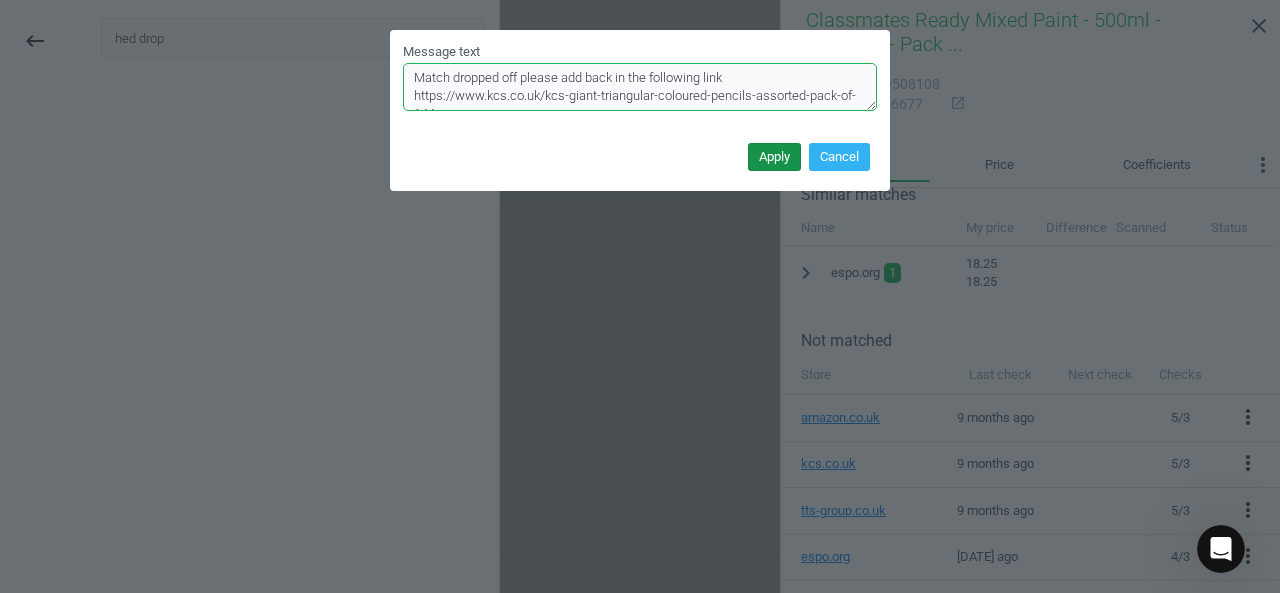 type on "Match dropped off please add back in the following link https://www.kcs.co.uk/kcs-giant-triangular-coloured-pencils-assorted-pack-of-144" 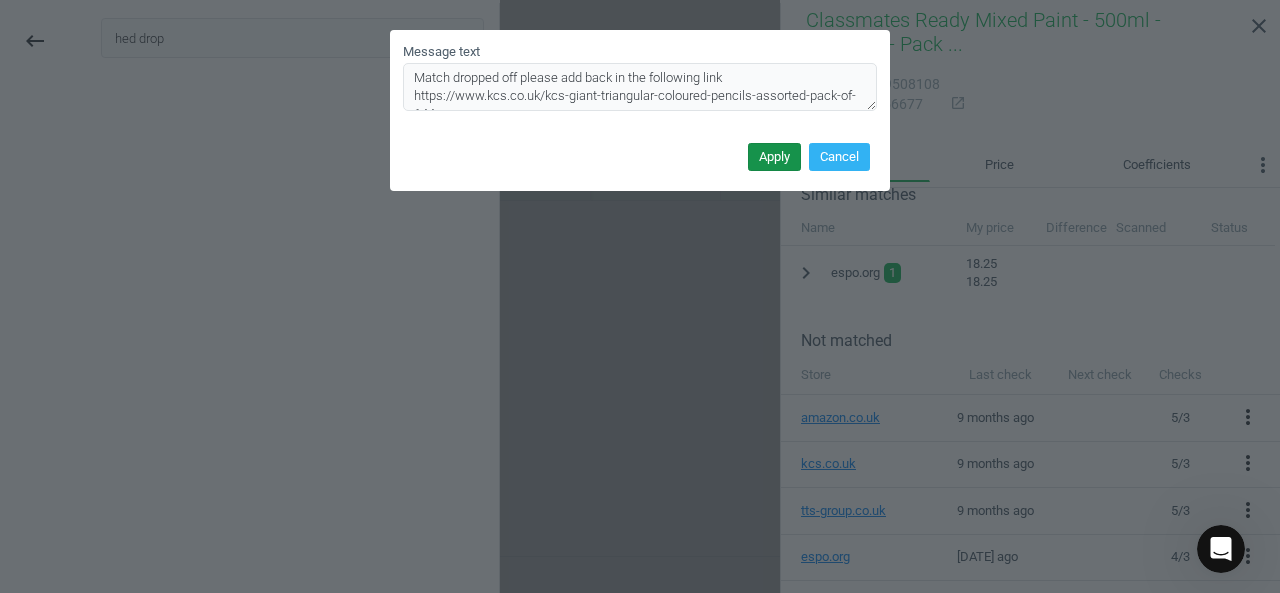 click on "Apply" at bounding box center (774, 157) 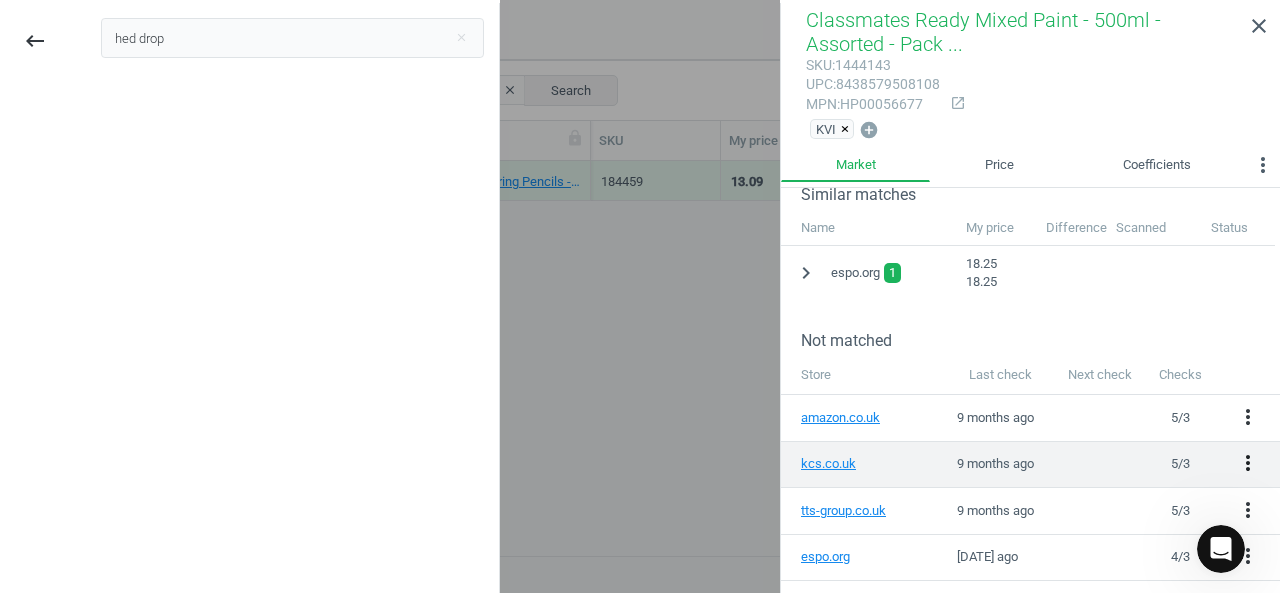 click on "more_vert" at bounding box center [1248, 463] 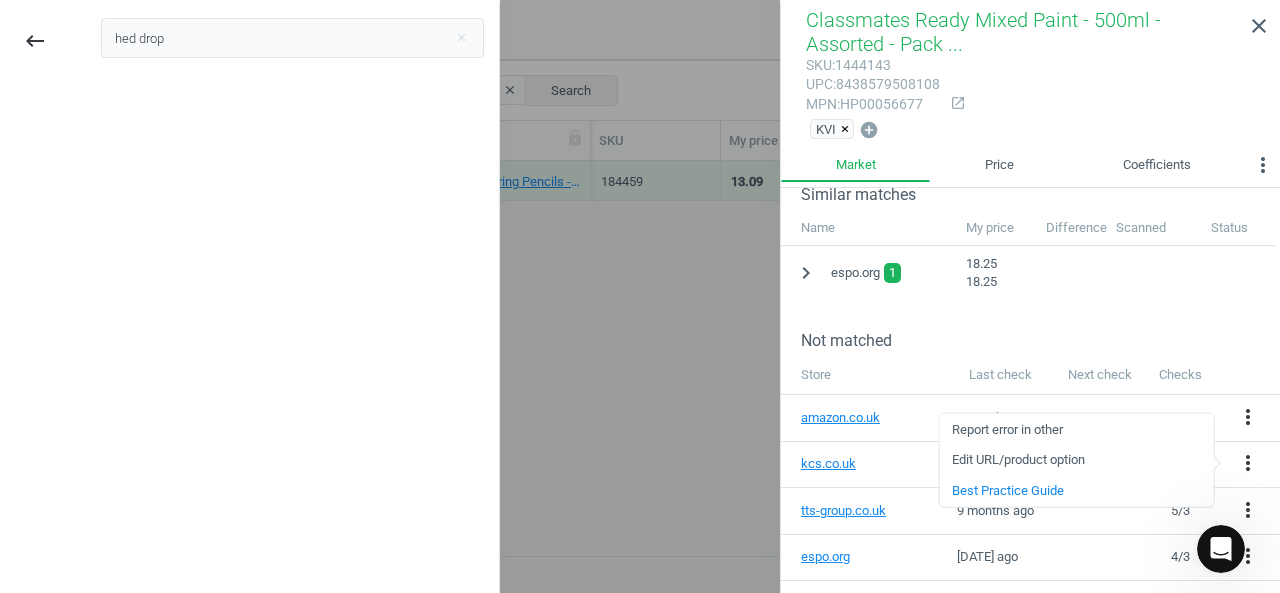 click on "Report error in other" at bounding box center [1076, 429] 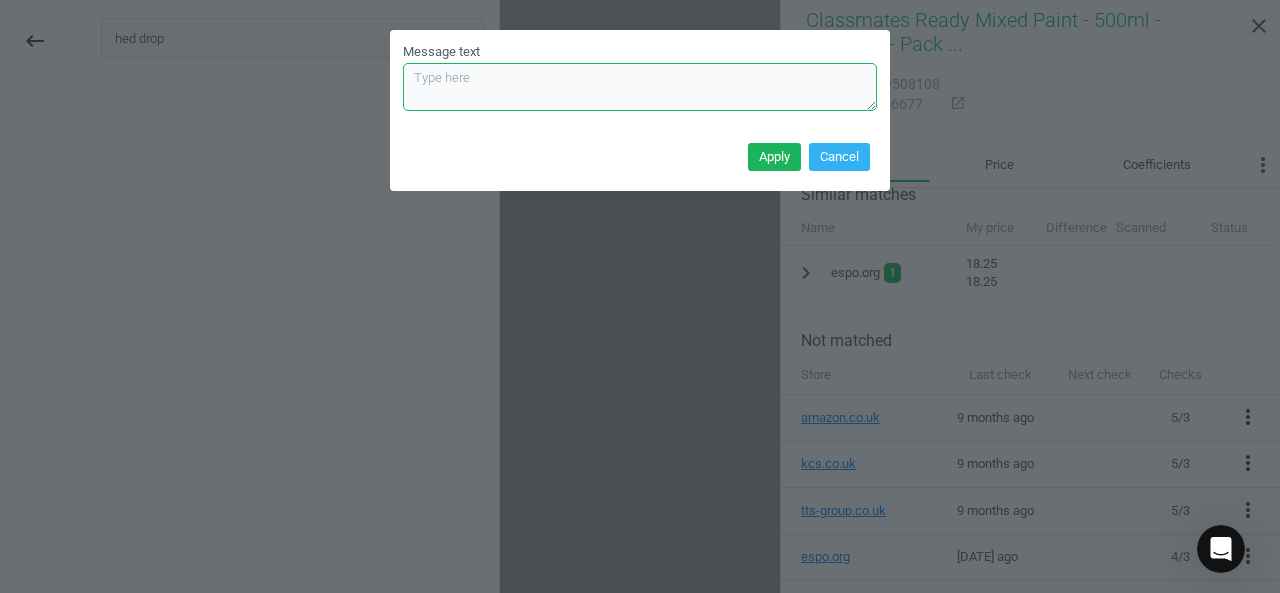 click on "Message text" at bounding box center (640, 87) 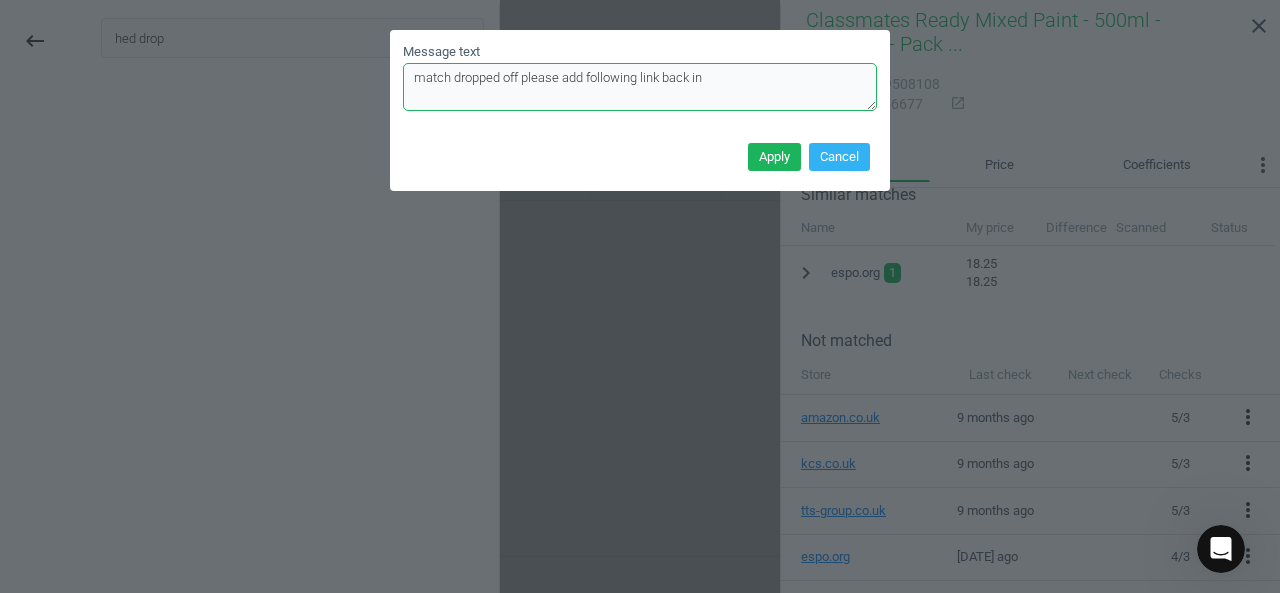 paste on "https://www.kcs.co.uk/kcs-hexagonal-colouring-pencils-pack-of-288" 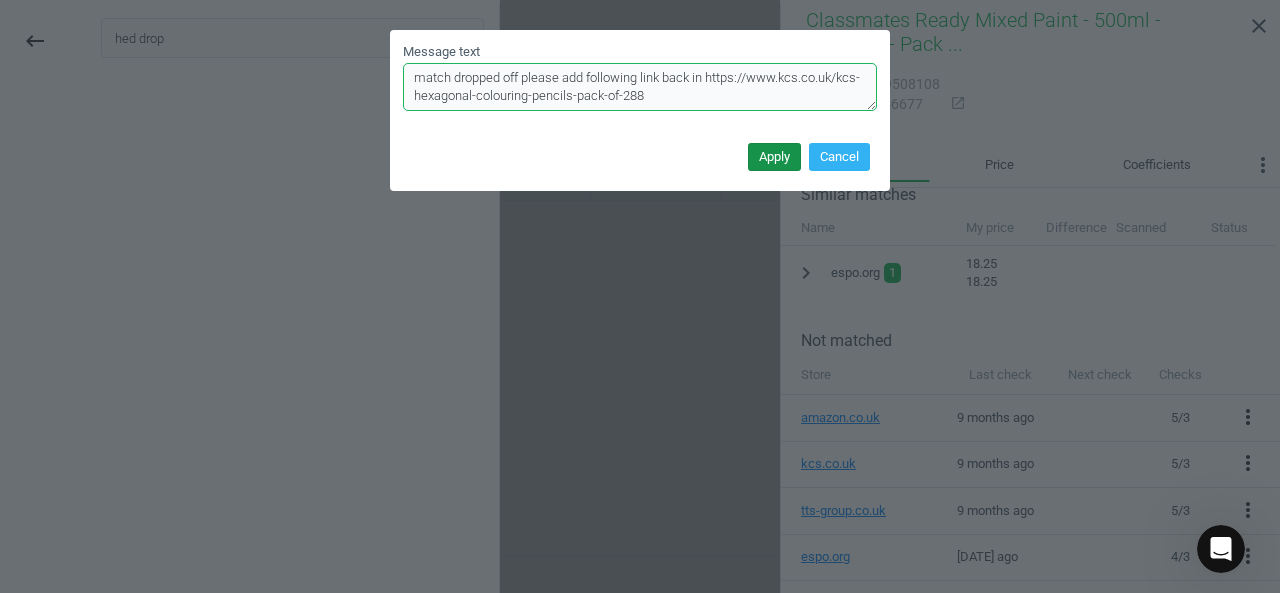 type on "match dropped off please add following link back in https://www.kcs.co.uk/kcs-hexagonal-colouring-pencils-pack-of-288" 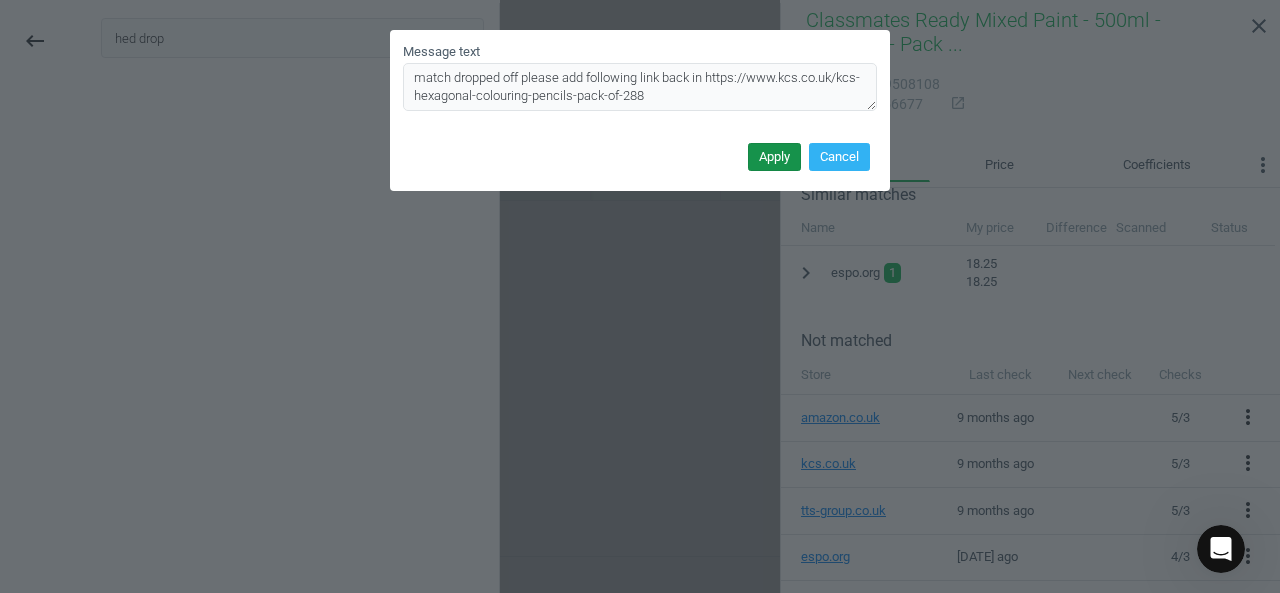 click on "Apply" at bounding box center (774, 157) 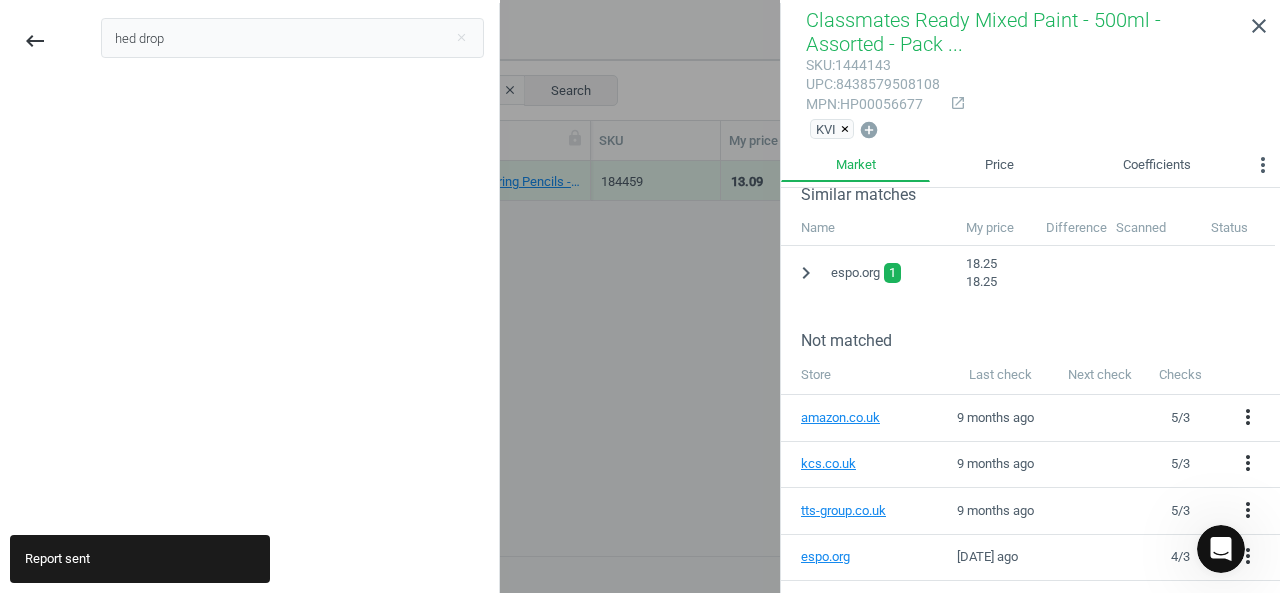 click at bounding box center [640, 296] 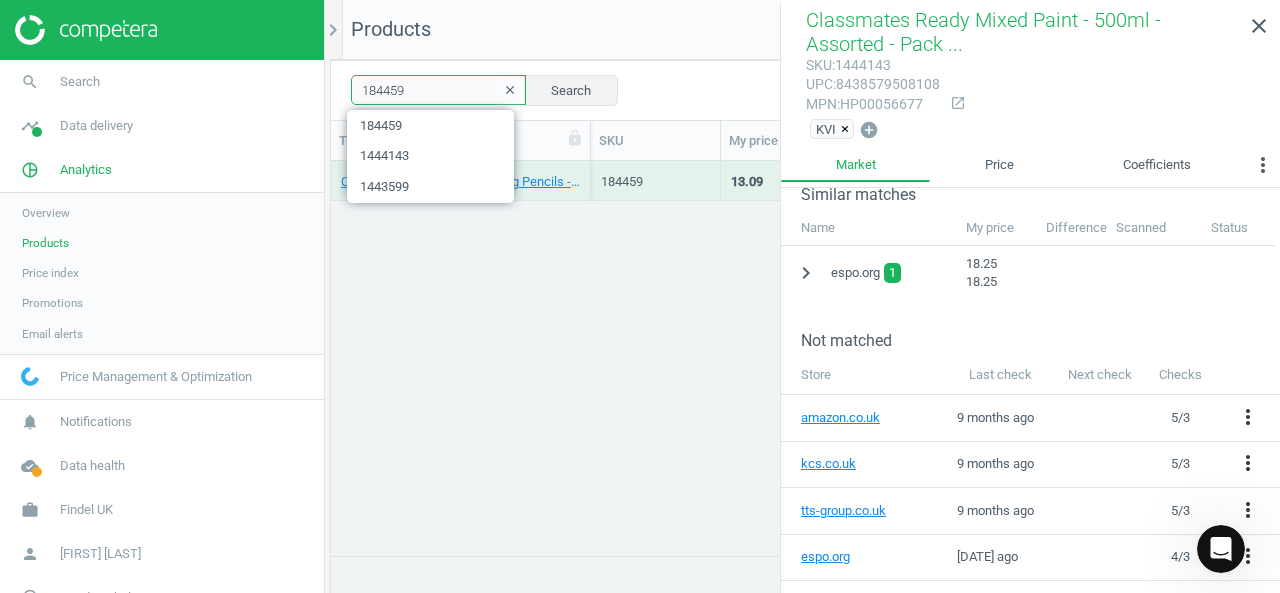 drag, startPoint x: 428, startPoint y: 96, endPoint x: 252, endPoint y: 42, distance: 184.0978 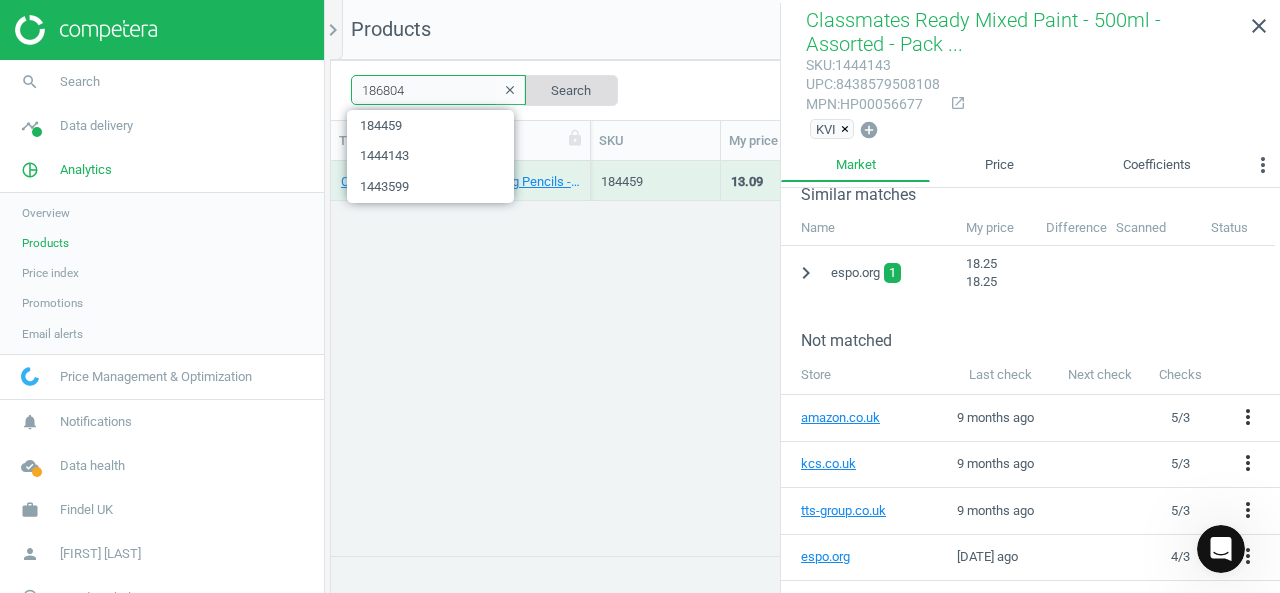 type on "186804" 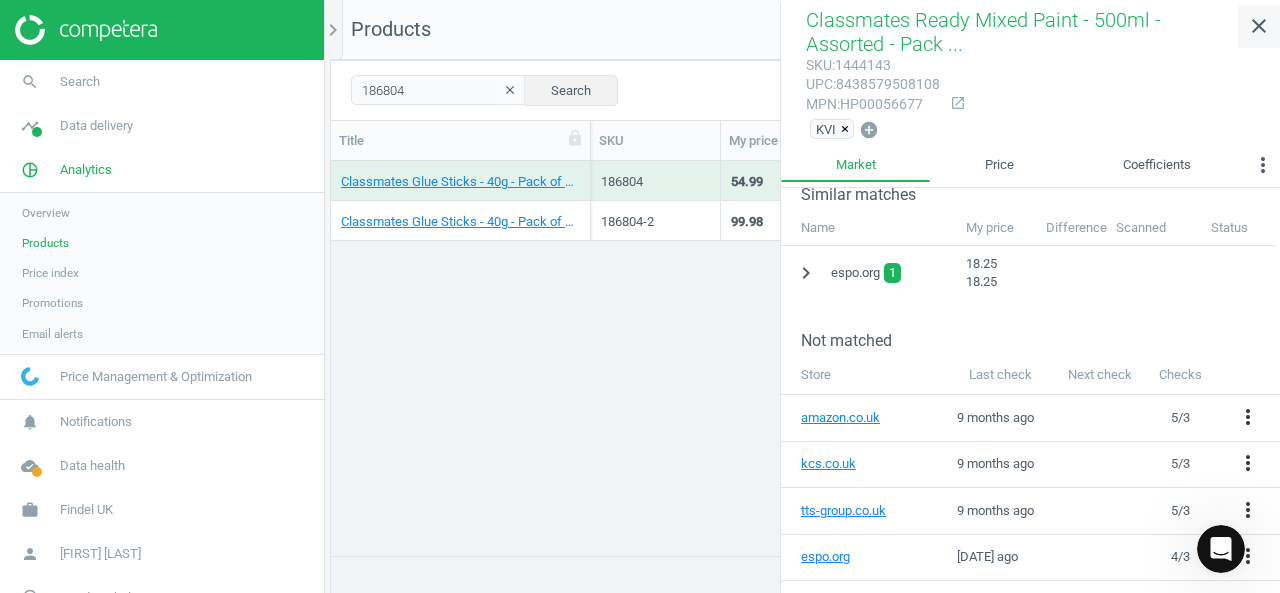 click on "close" at bounding box center [1259, 26] 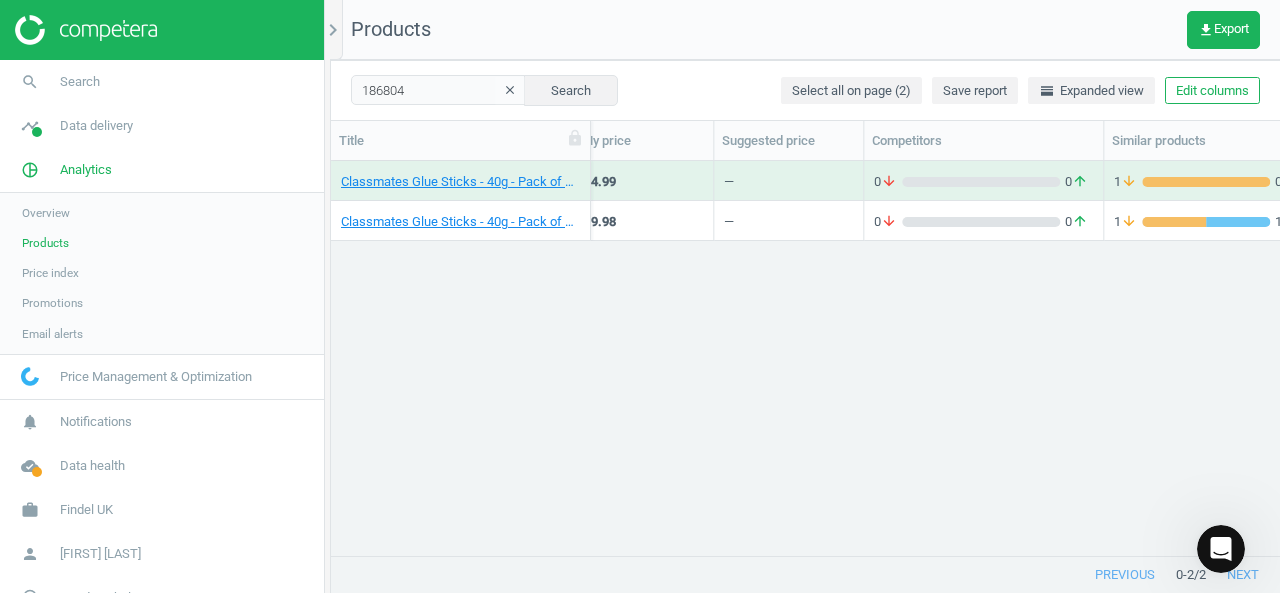 scroll, scrollTop: 0, scrollLeft: 0, axis: both 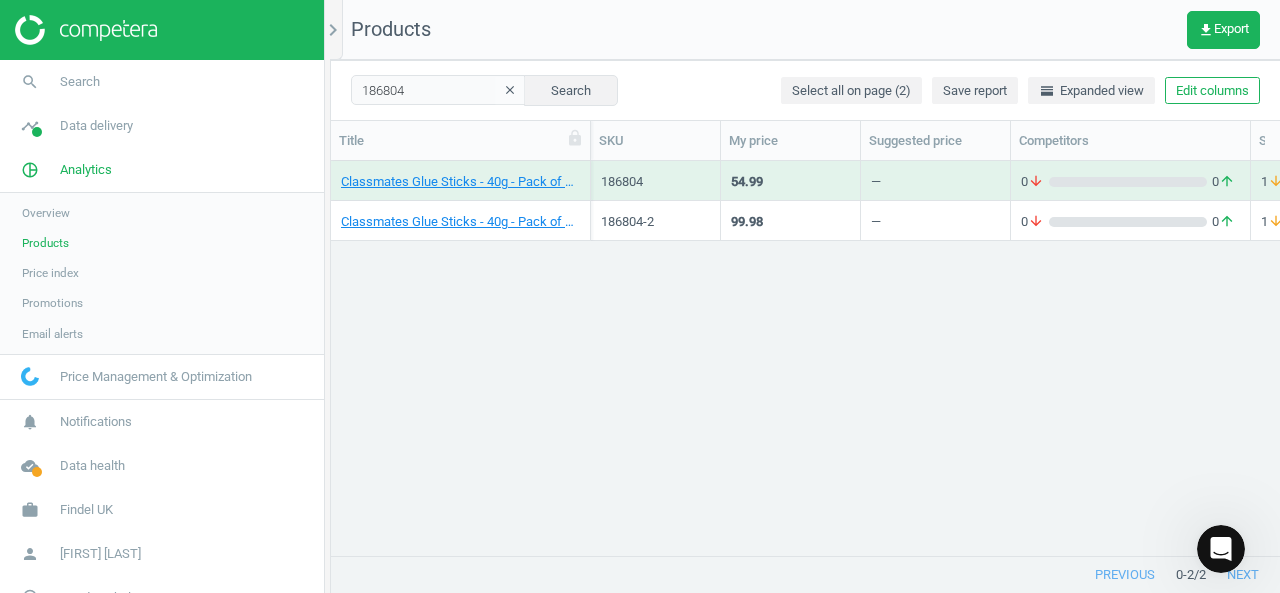 click on "0 arrow_downward 0 arrow_upward" at bounding box center [1130, 180] 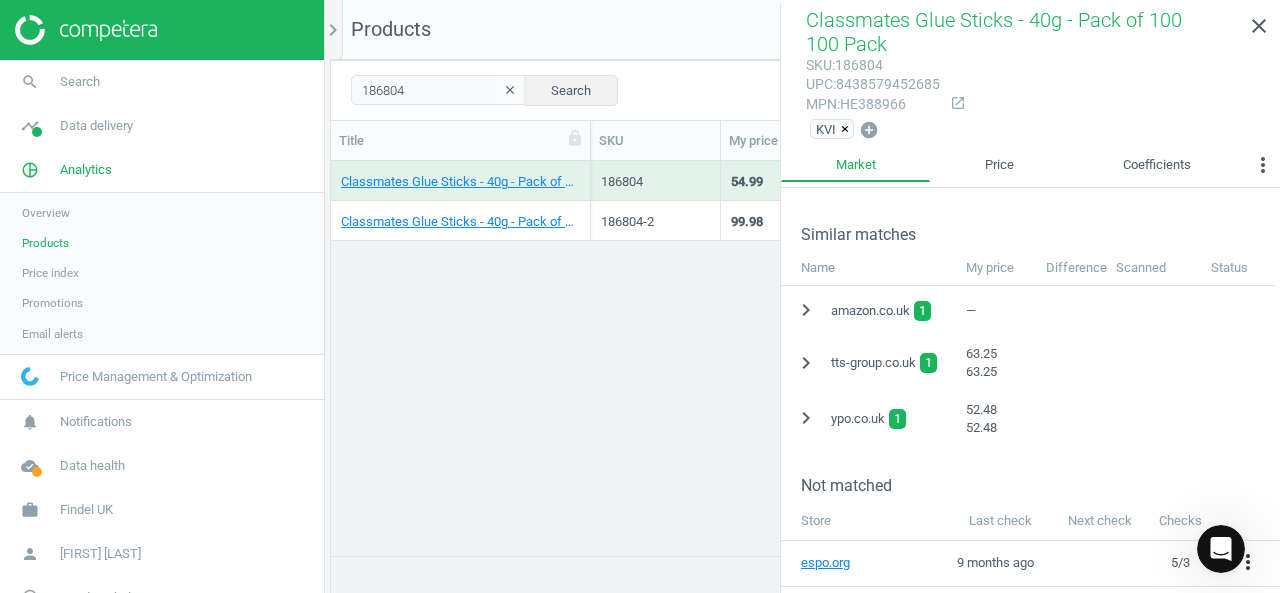 scroll, scrollTop: 416, scrollLeft: 0, axis: vertical 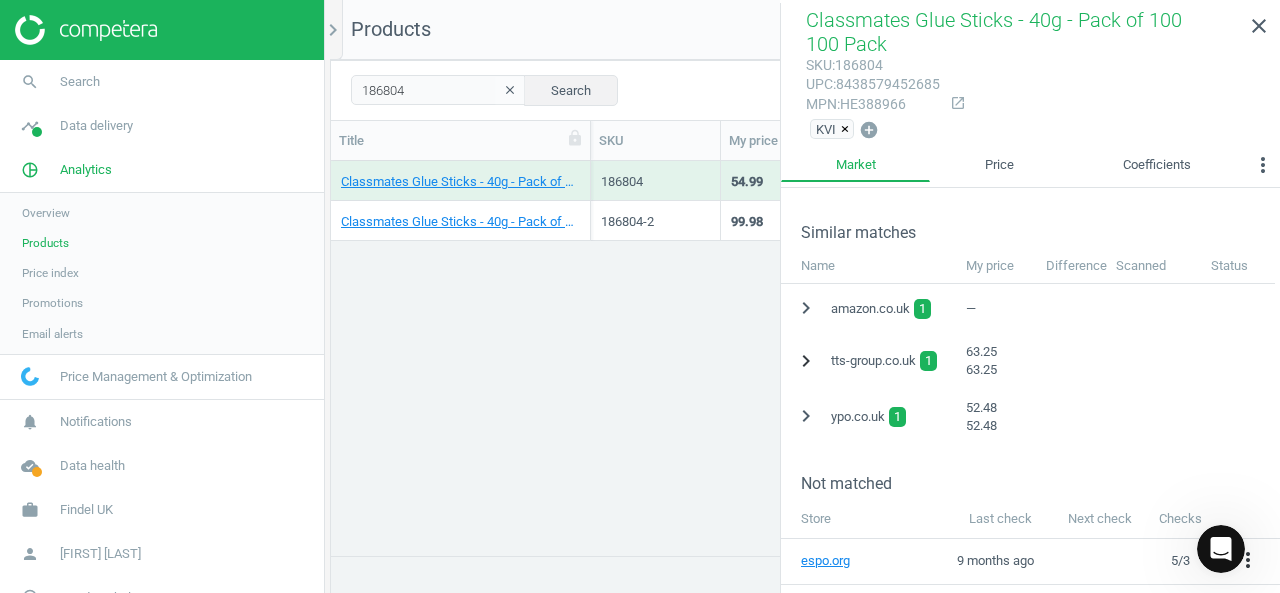click on "chevron_right" at bounding box center [806, 361] 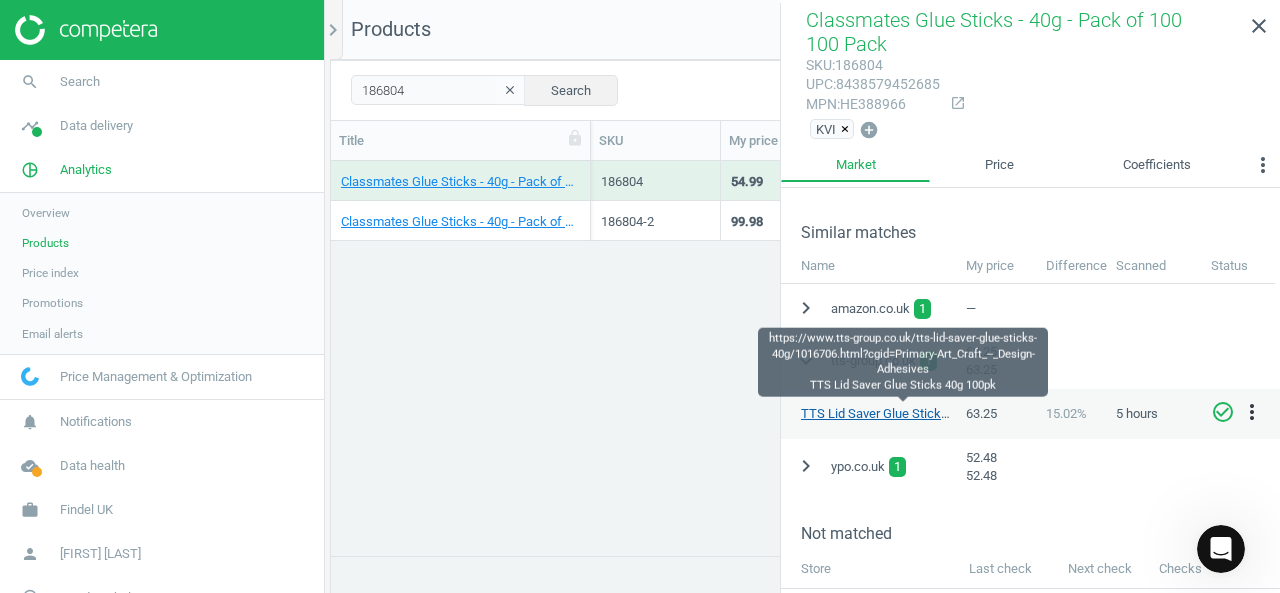 click on "TTS Lid Saver Glue Sticks 40g 100pk" at bounding box center (905, 413) 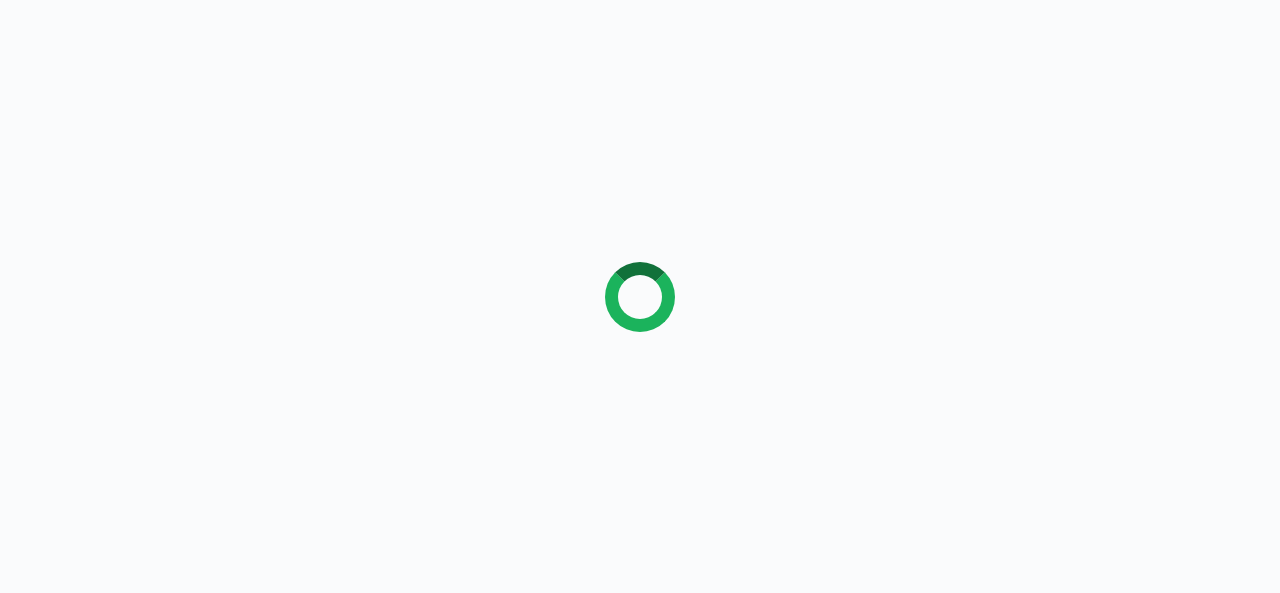 scroll, scrollTop: 0, scrollLeft: 0, axis: both 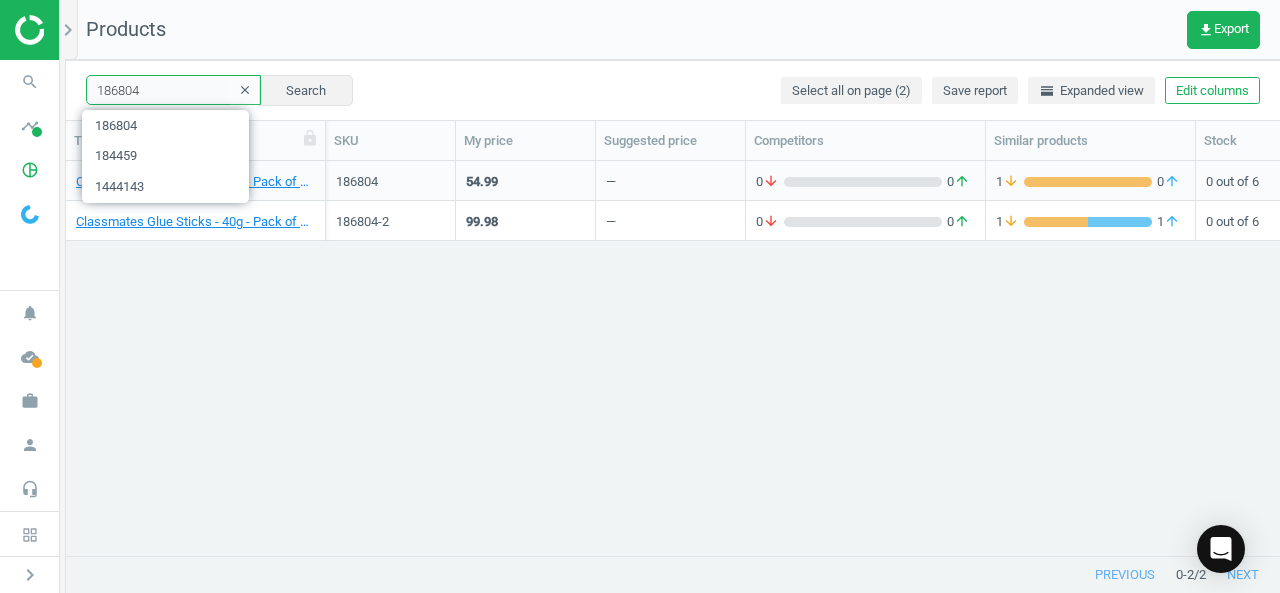 drag, startPoint x: 172, startPoint y: 91, endPoint x: -78, endPoint y: 67, distance: 251.14935 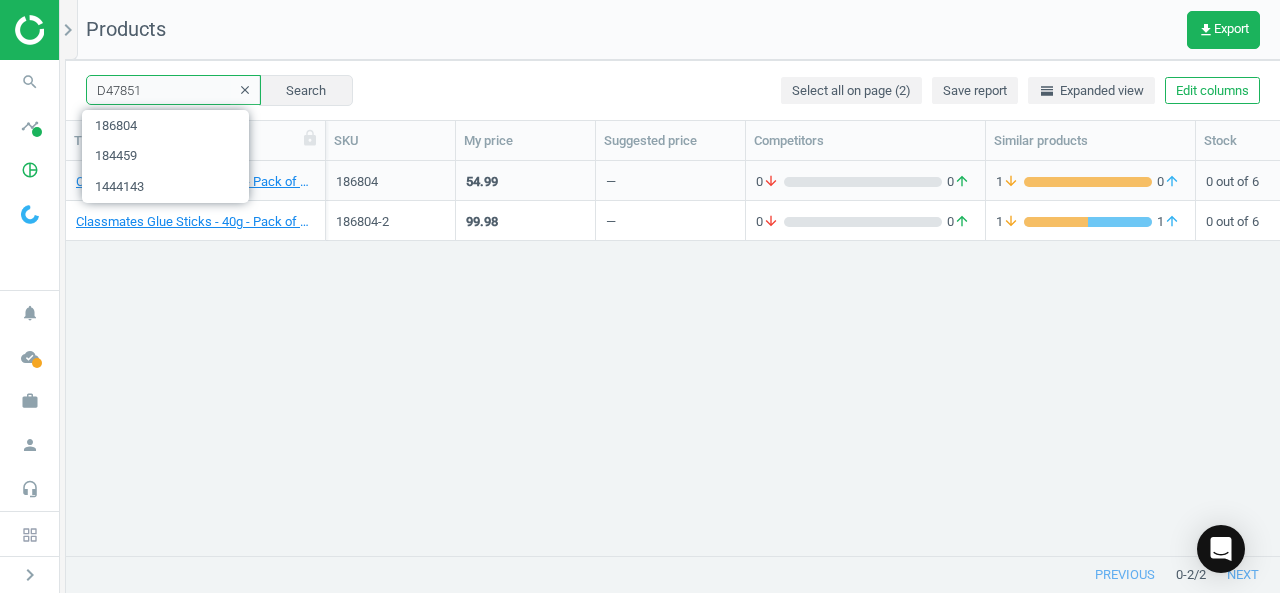 type on "D47851" 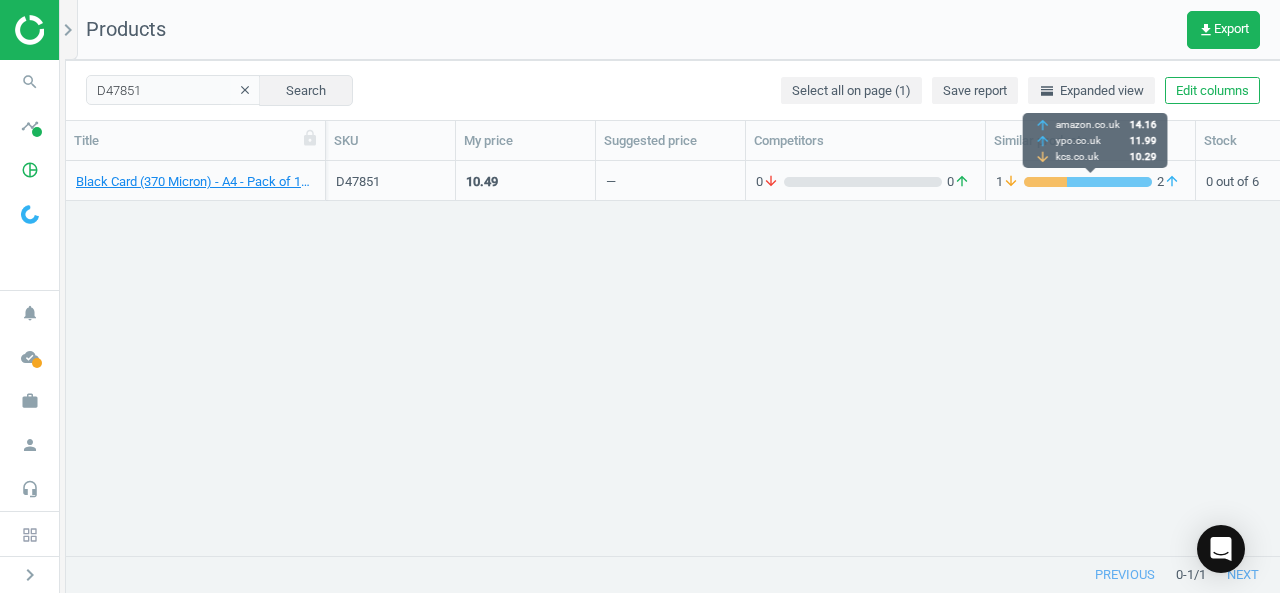 click on "1 arrow_downward 2 arrow_upward" at bounding box center [1090, 182] 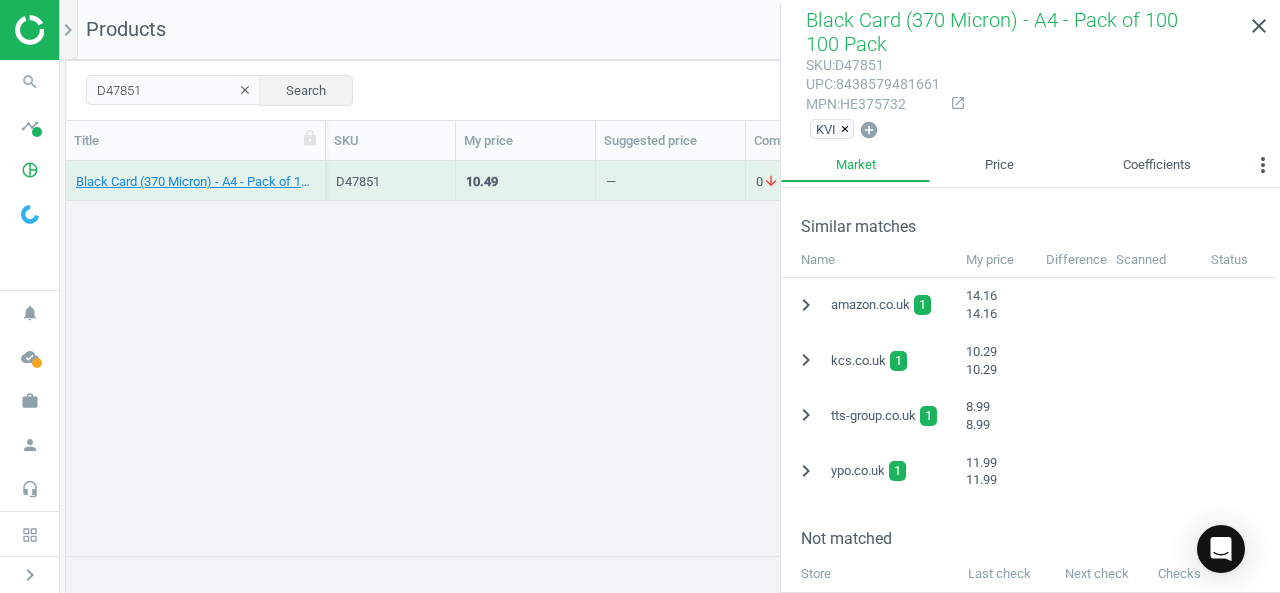 scroll, scrollTop: 444, scrollLeft: 0, axis: vertical 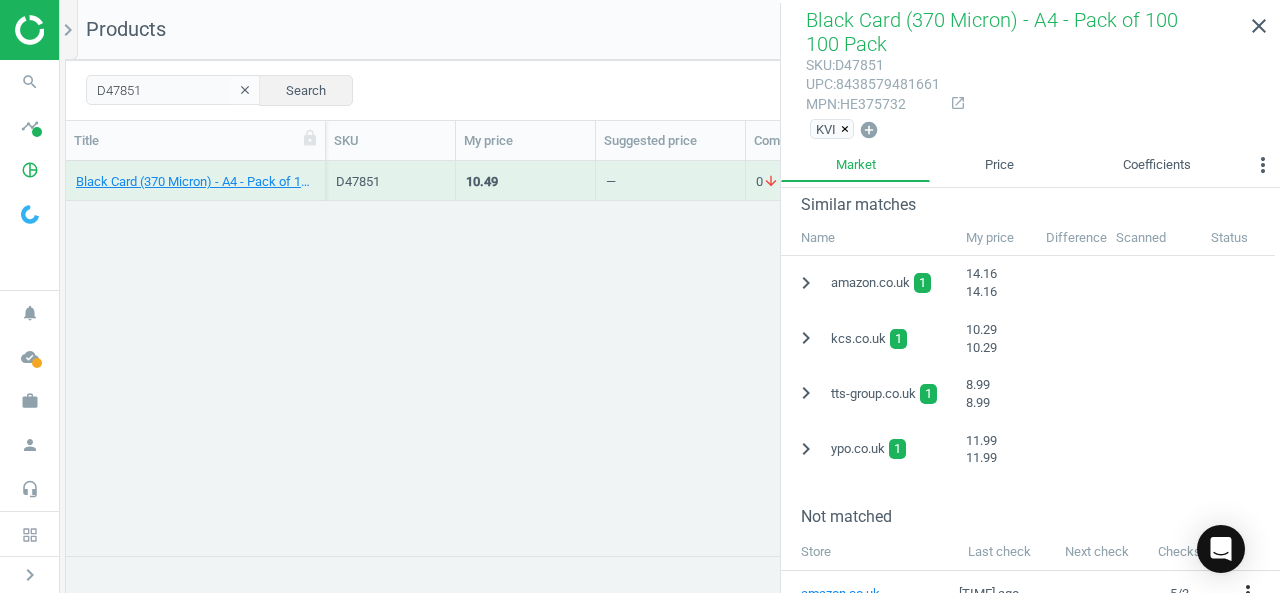 click on "Black Card (370 Micron) - A4 - Pack of 100 100 Pack D47851 10.49 — 0 arrow_downward 0 arrow_upward 1 arrow_downward 2 arrow_upward 0 out of 6 0 on the market Unbranded 0.1 100 Pack .20 11 — — — — — — — — — — — — — — — — — — — — — — — — — — — — — — — — — — — — — — — — — — — — — — — — — — — — — — — — — — — — — — — — — — — — — — — — — — — — — — — — —" at bounding box center [673, 351] 